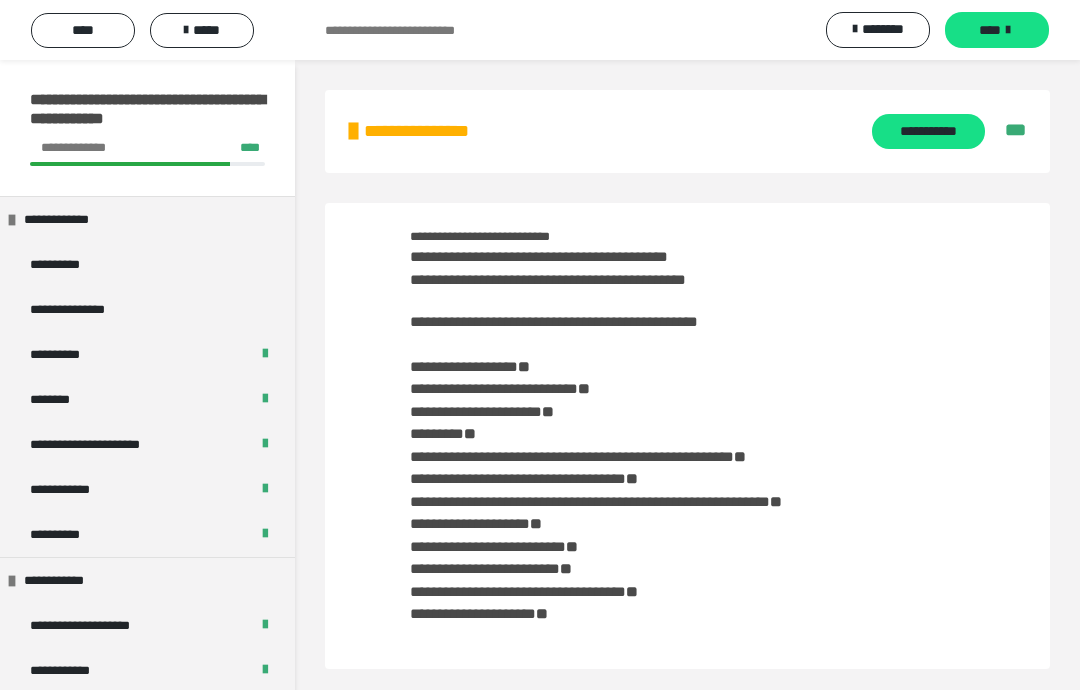 scroll, scrollTop: -12, scrollLeft: 0, axis: vertical 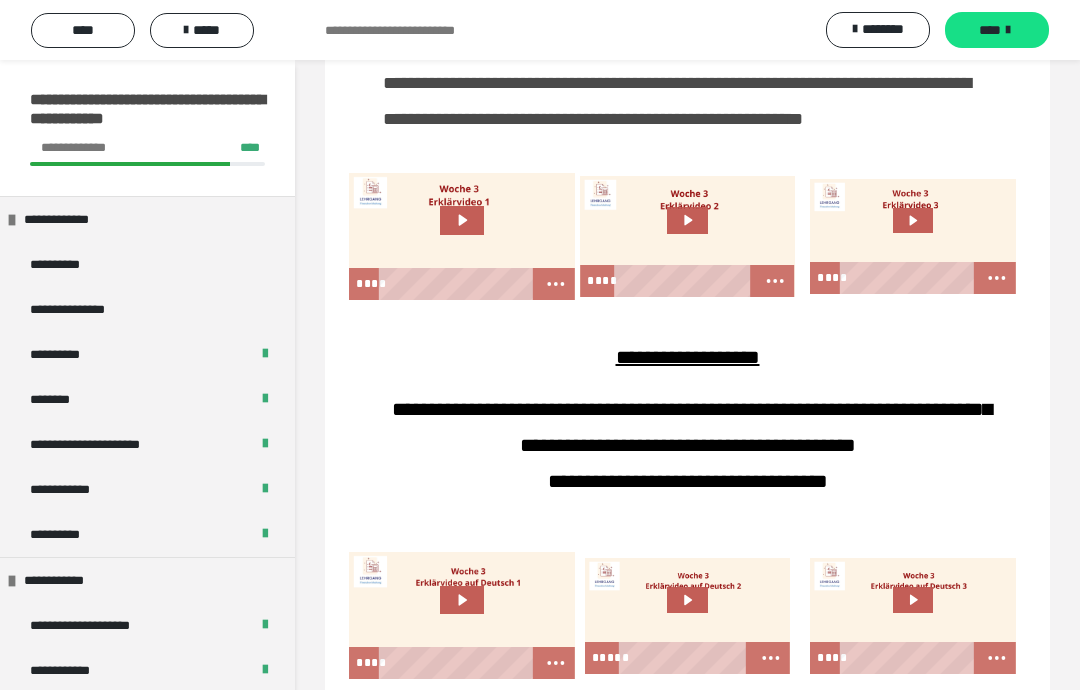 click 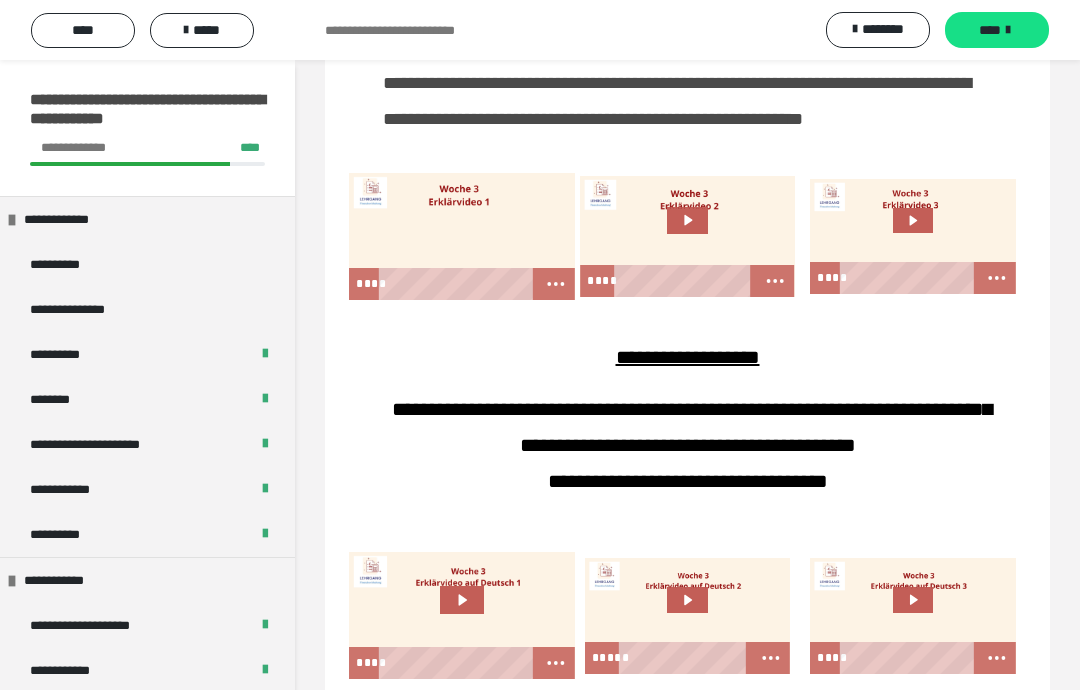 click 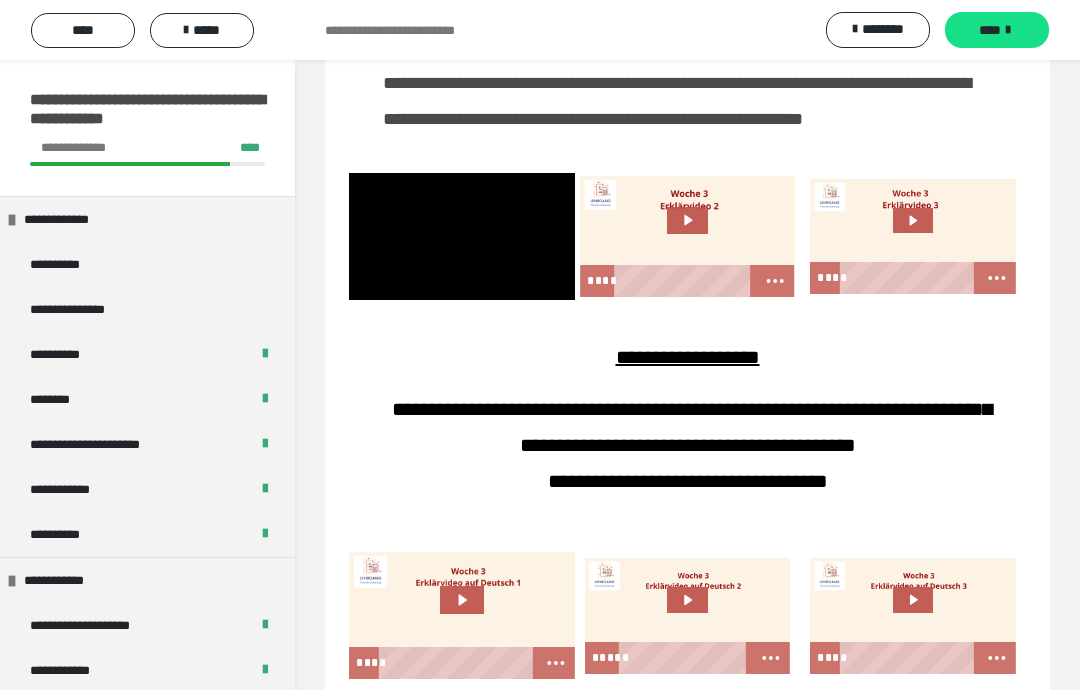 click 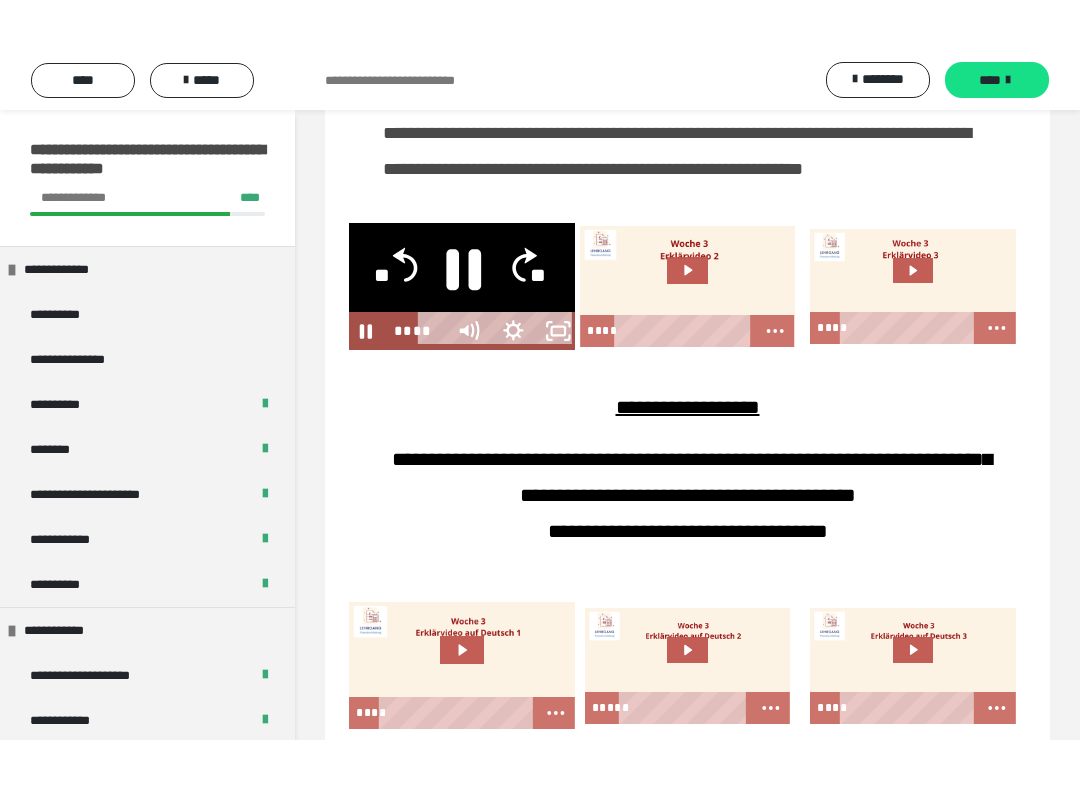 scroll, scrollTop: 20, scrollLeft: 0, axis: vertical 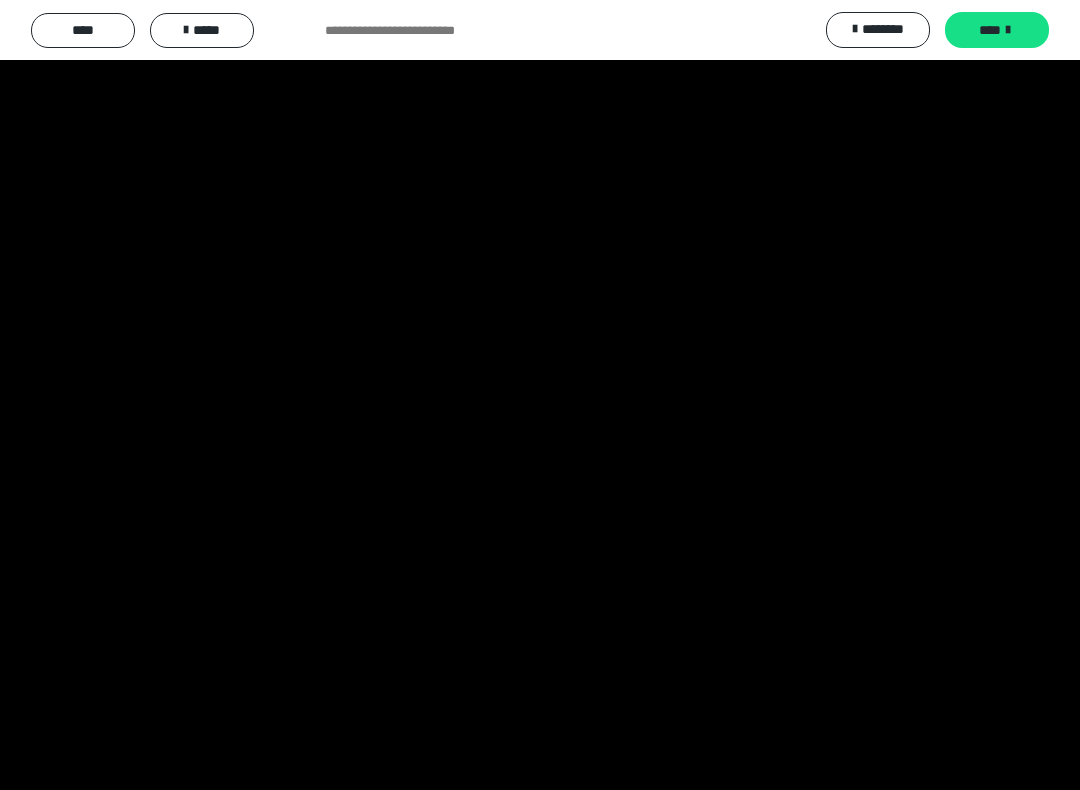 click at bounding box center (540, 395) 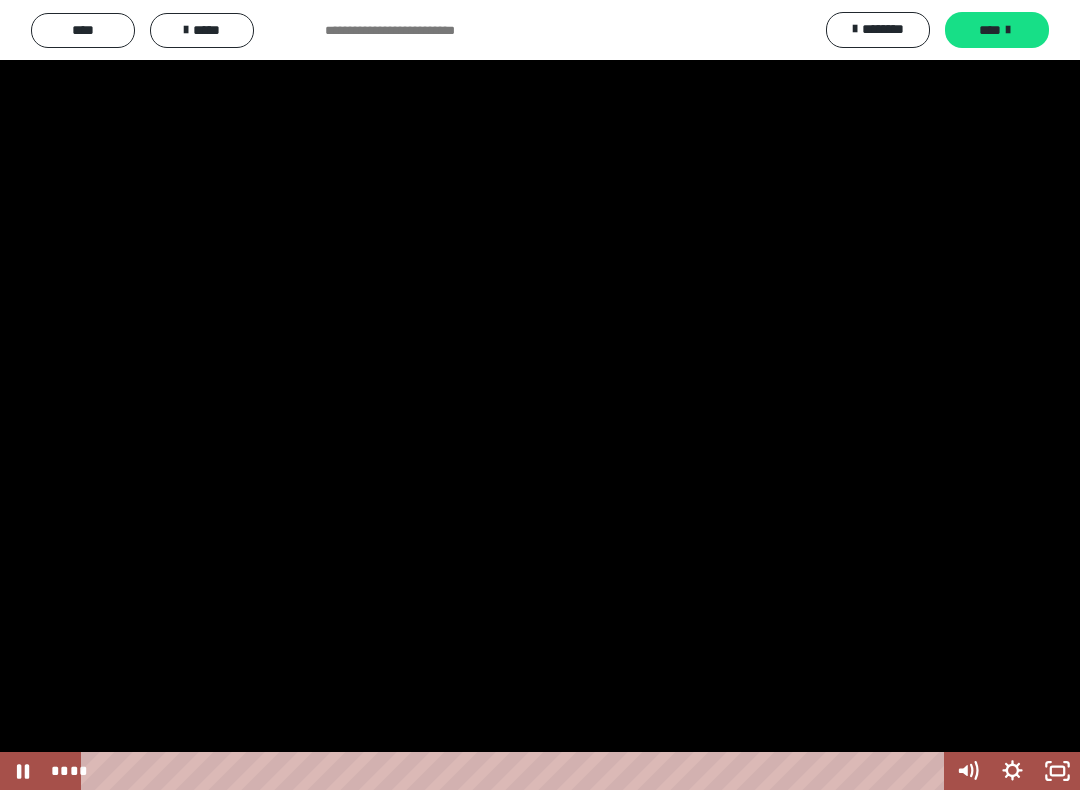 click at bounding box center (540, 395) 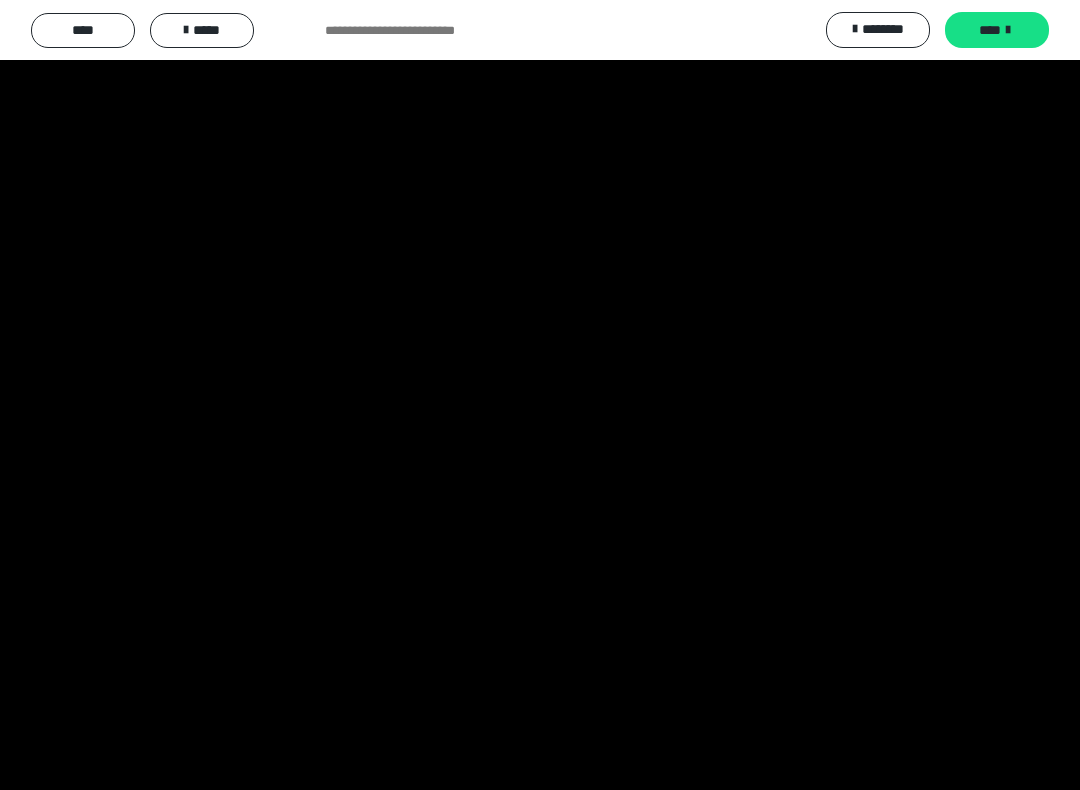 click at bounding box center [540, 395] 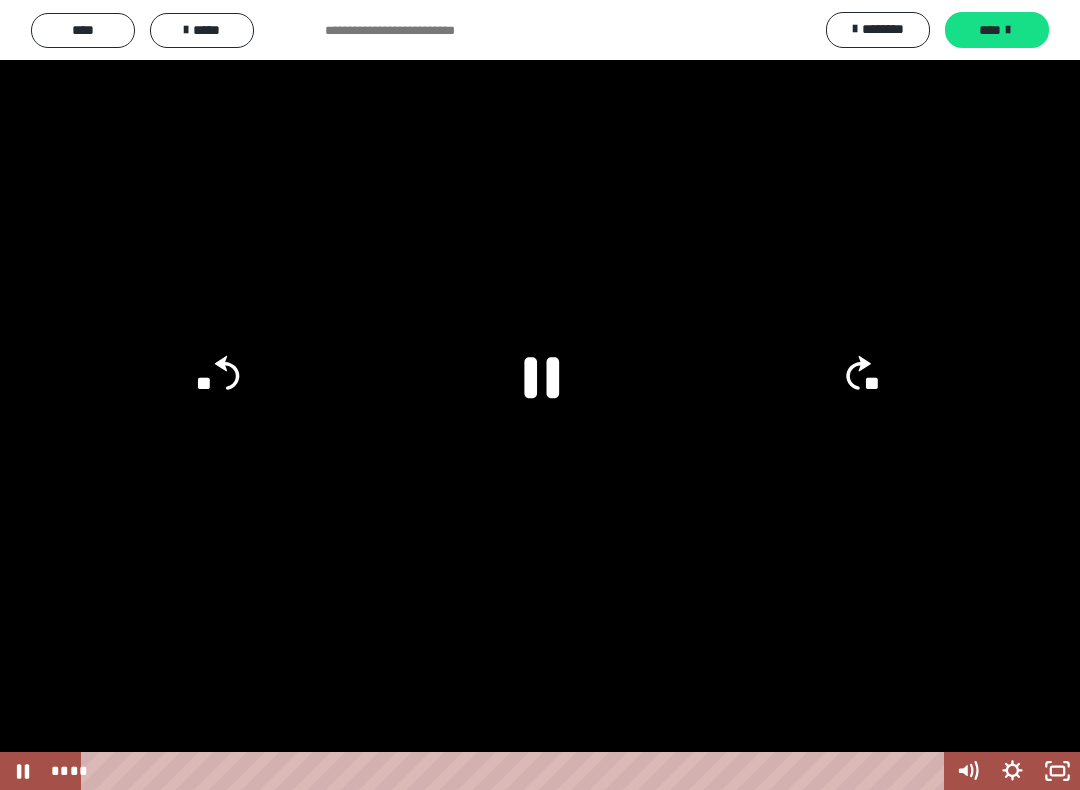 click on "**" 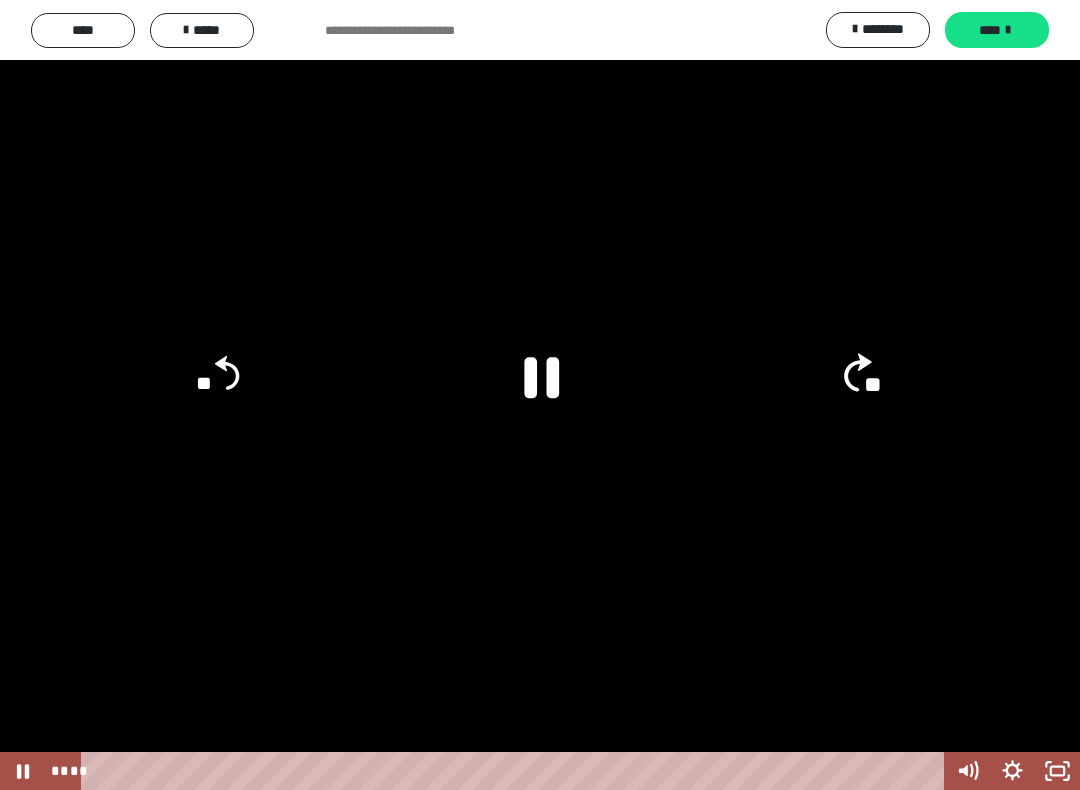 click on "**" 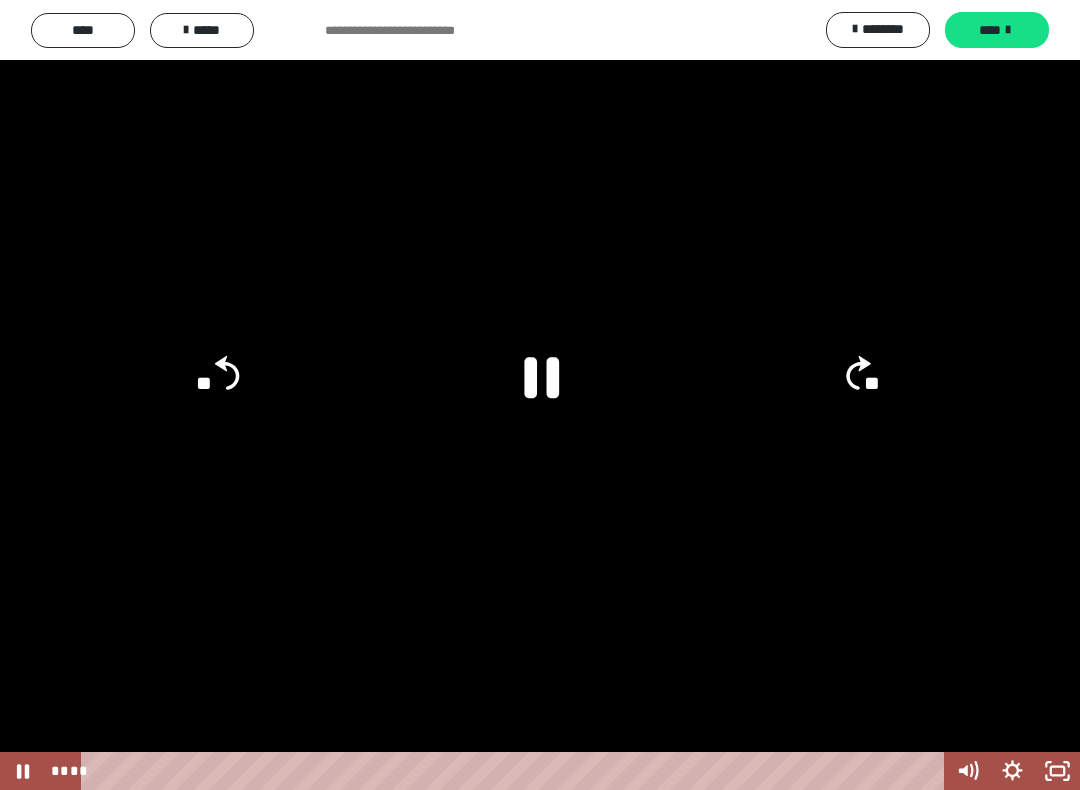click on "**" 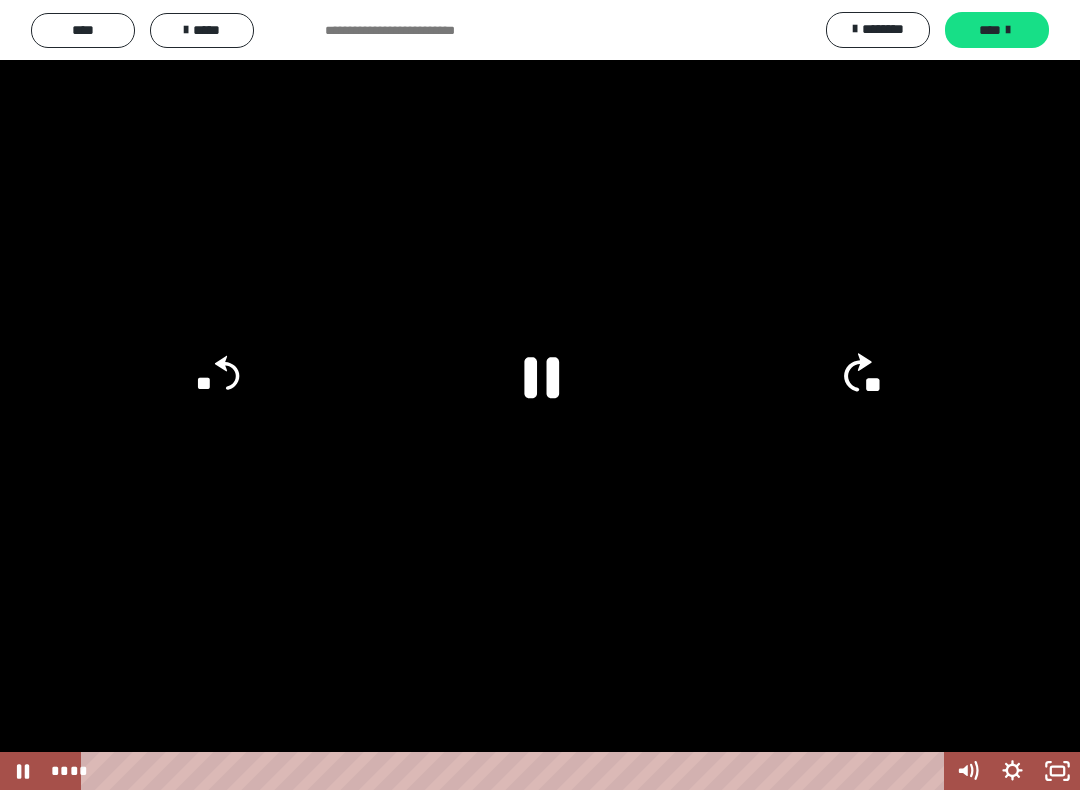 click on "**" 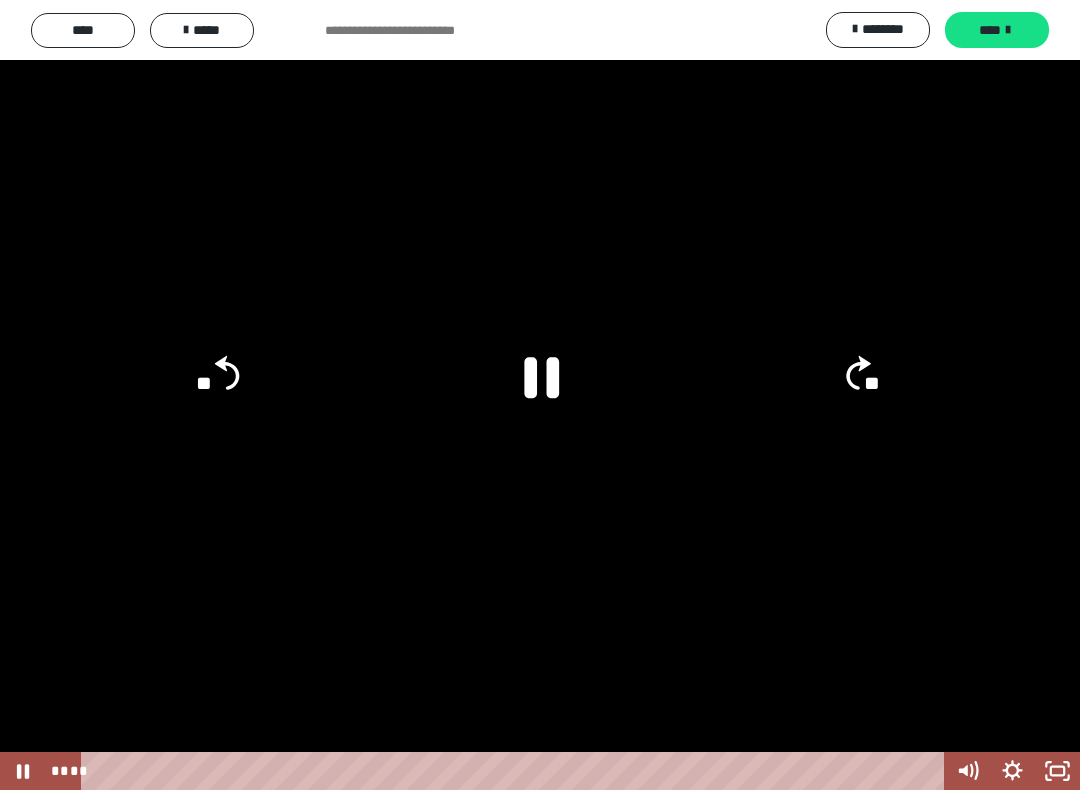 click on "**" 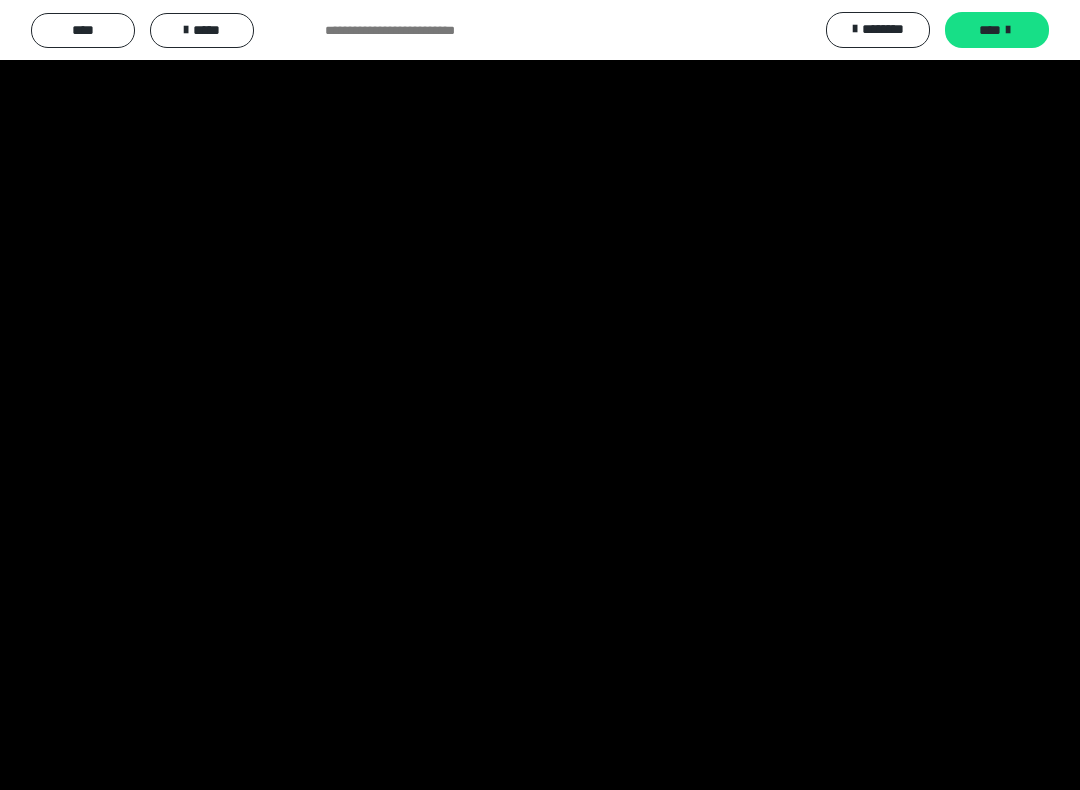 click at bounding box center (540, 395) 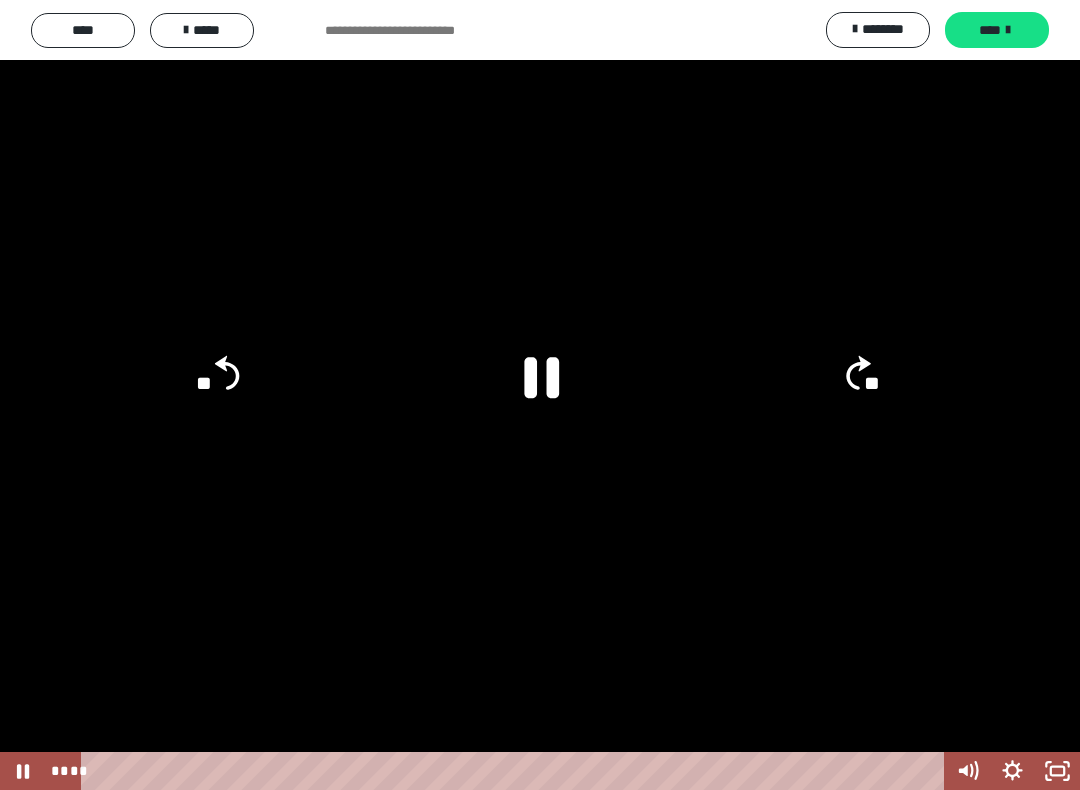 click on "**" 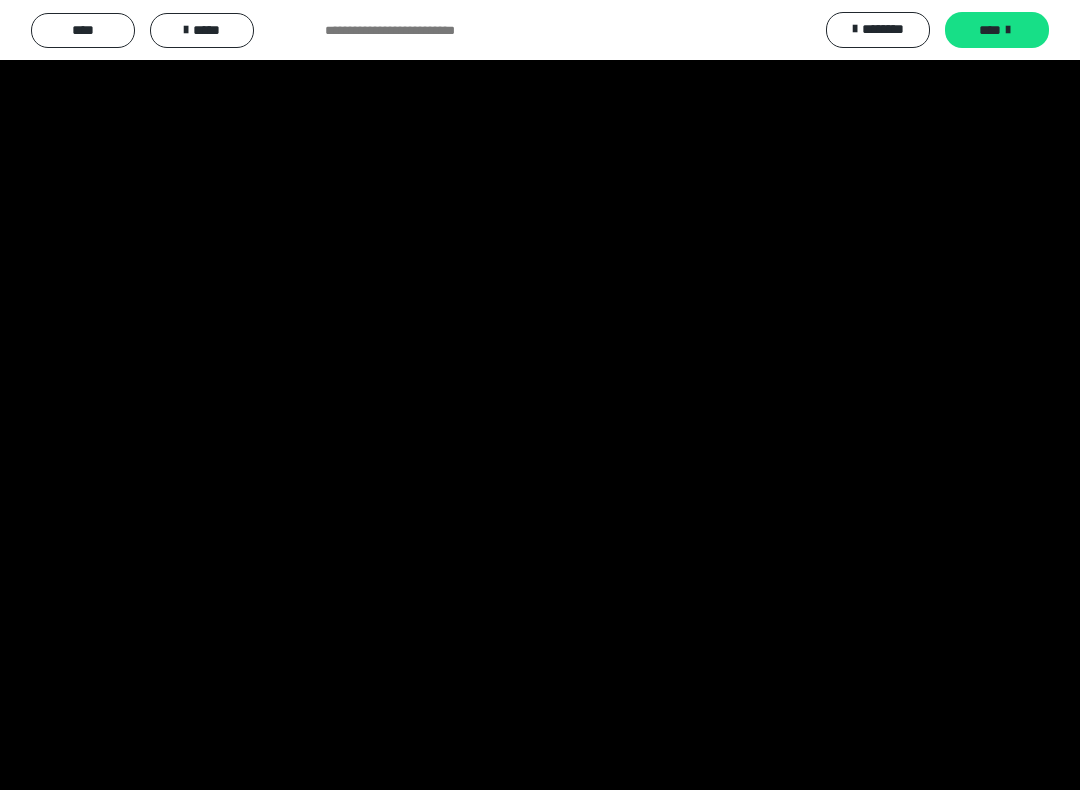 click at bounding box center [540, 395] 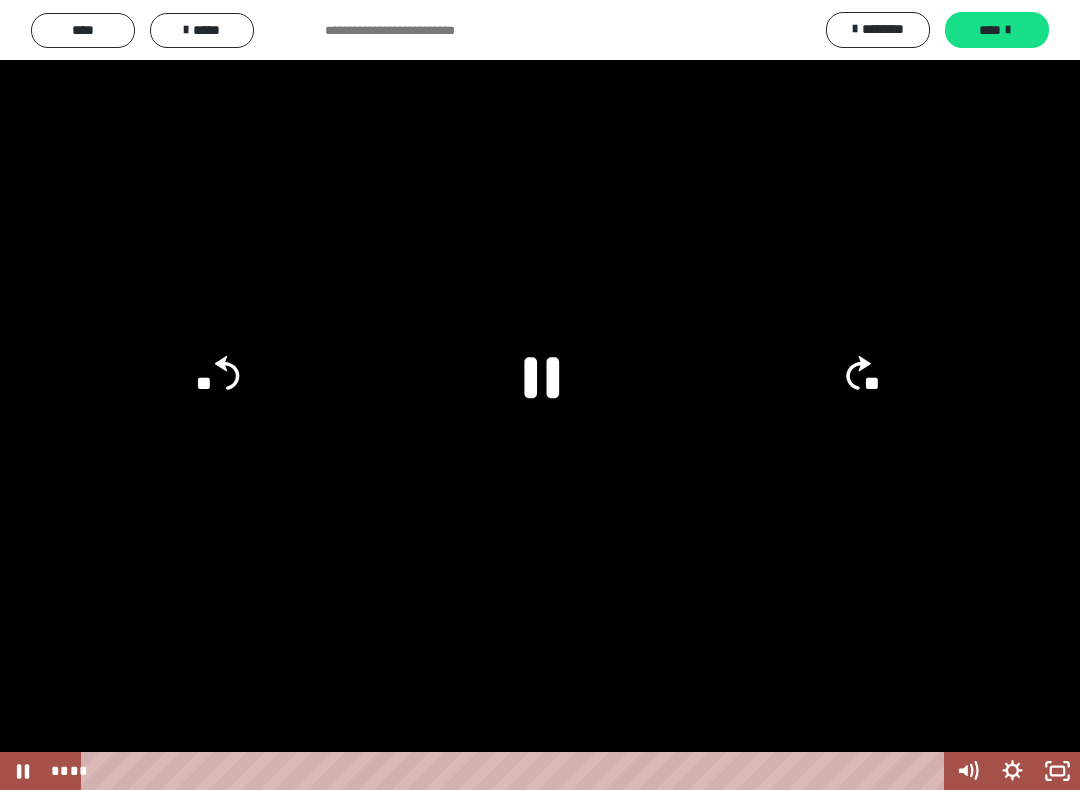 click on "**" 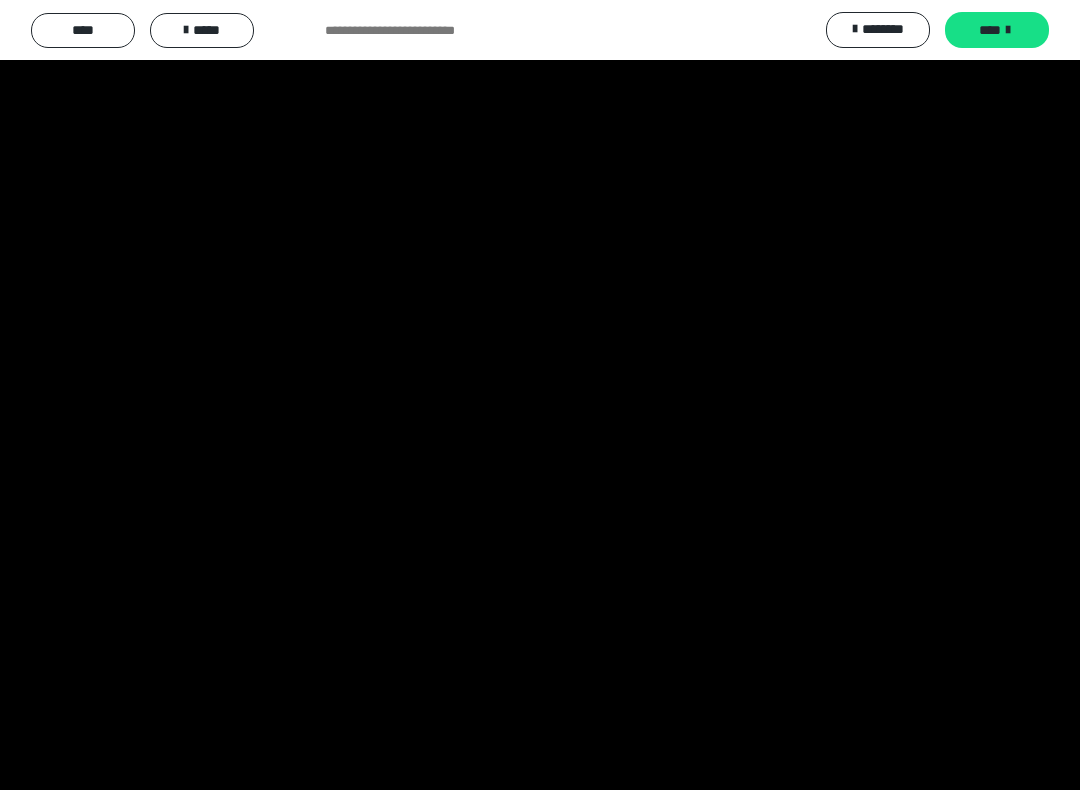 click at bounding box center [540, 395] 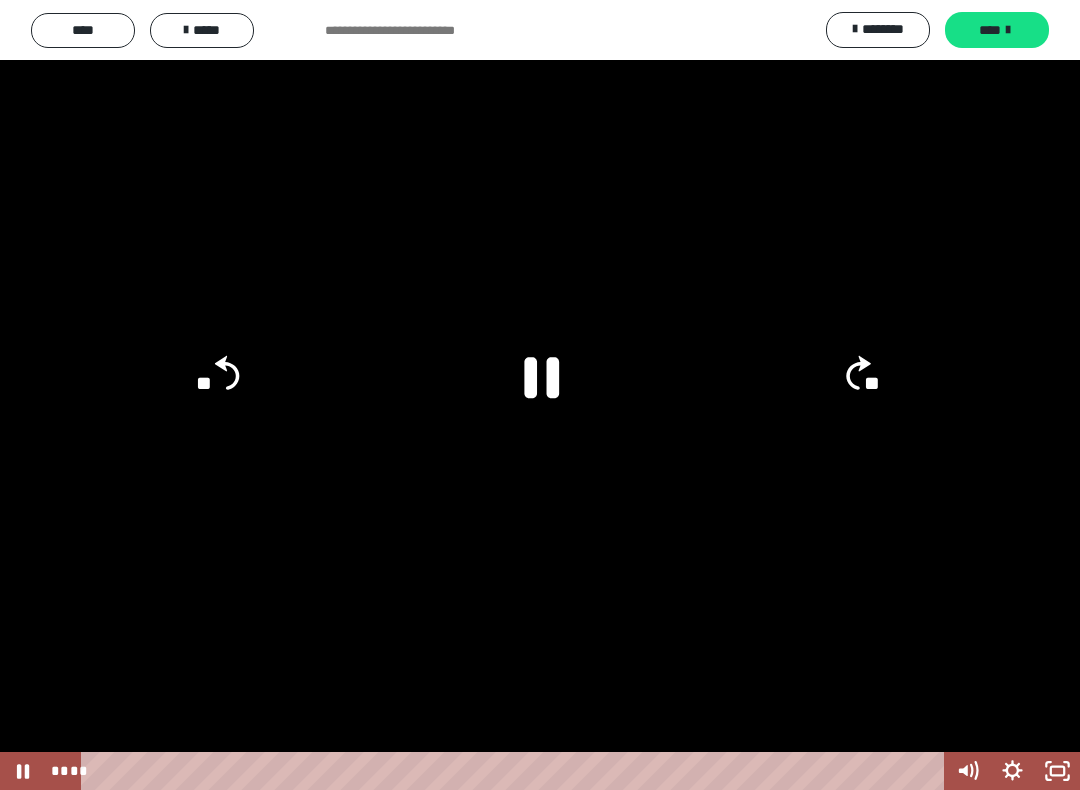 click on "**" 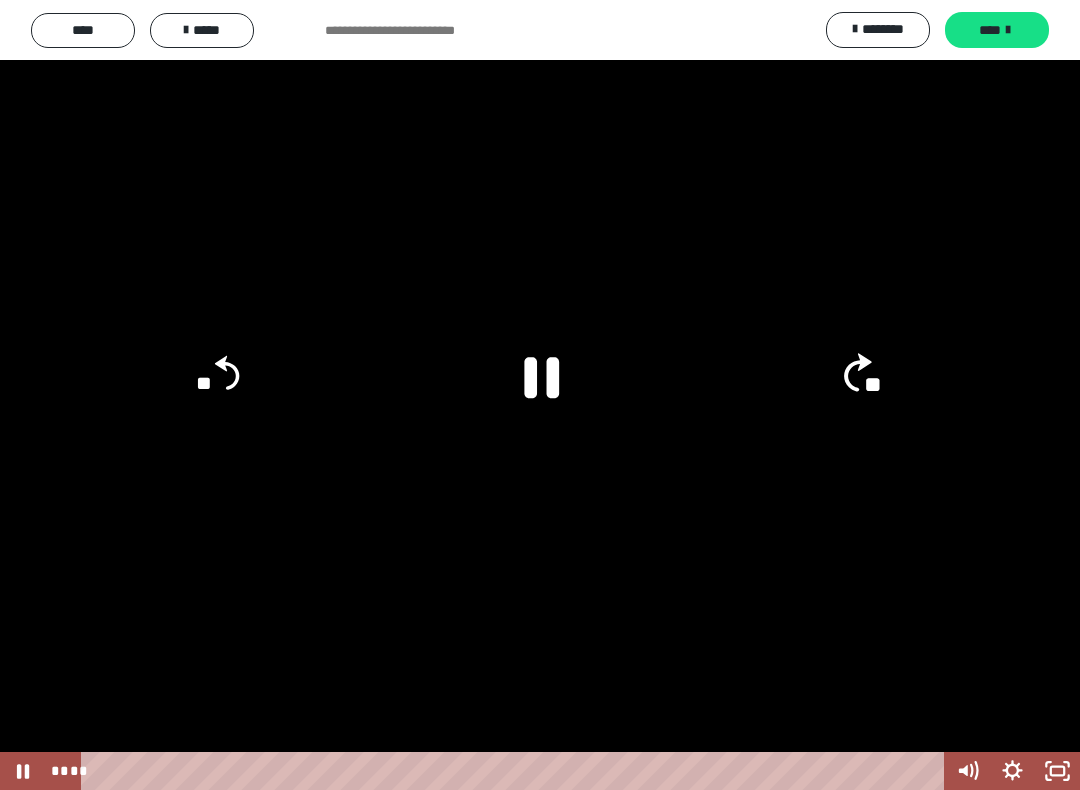 click on "**" 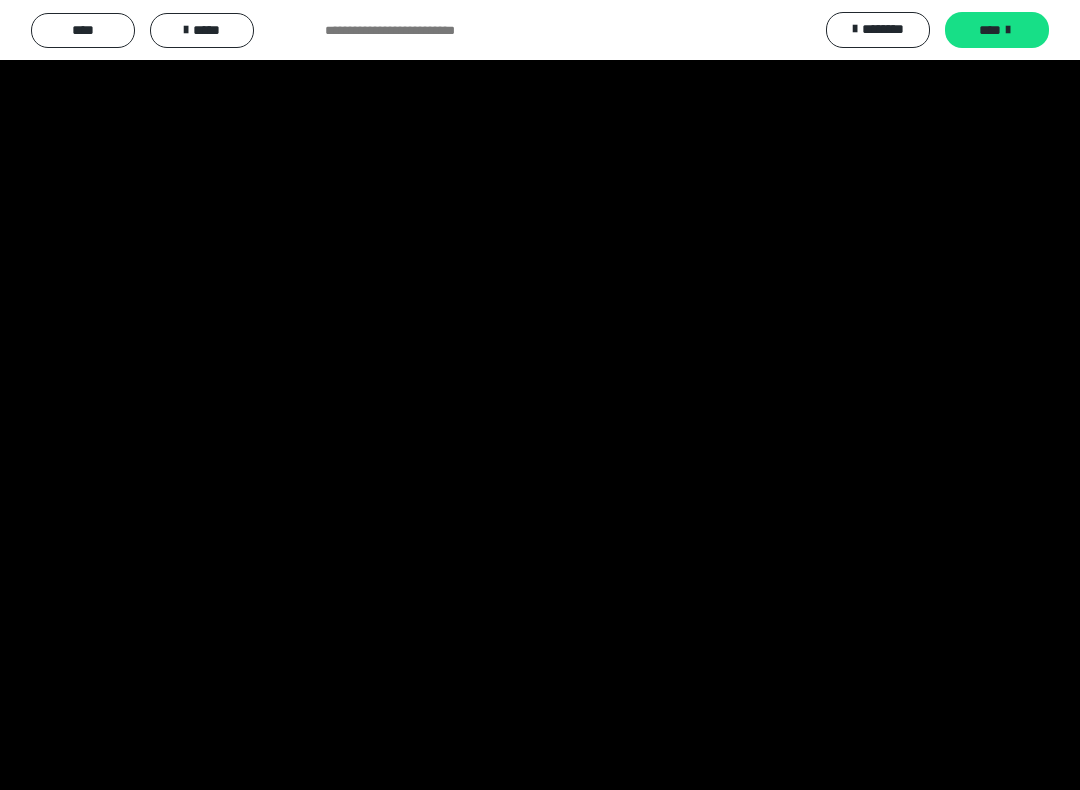 click at bounding box center [540, 395] 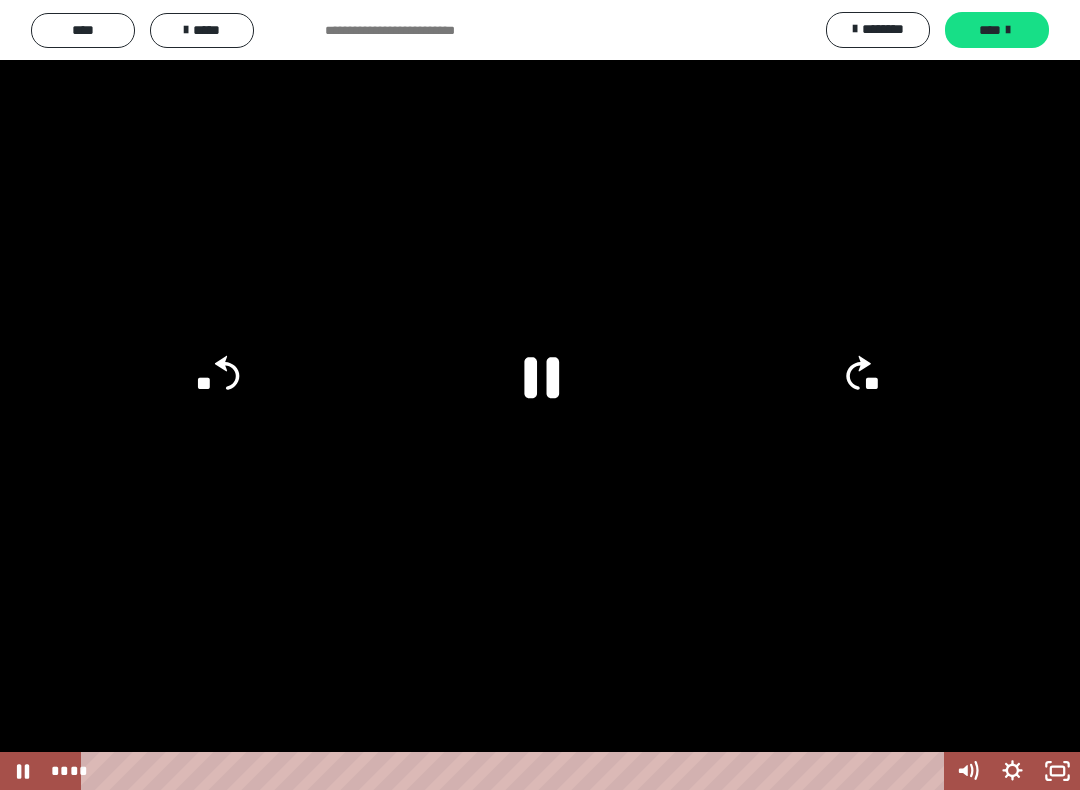 click on "**" 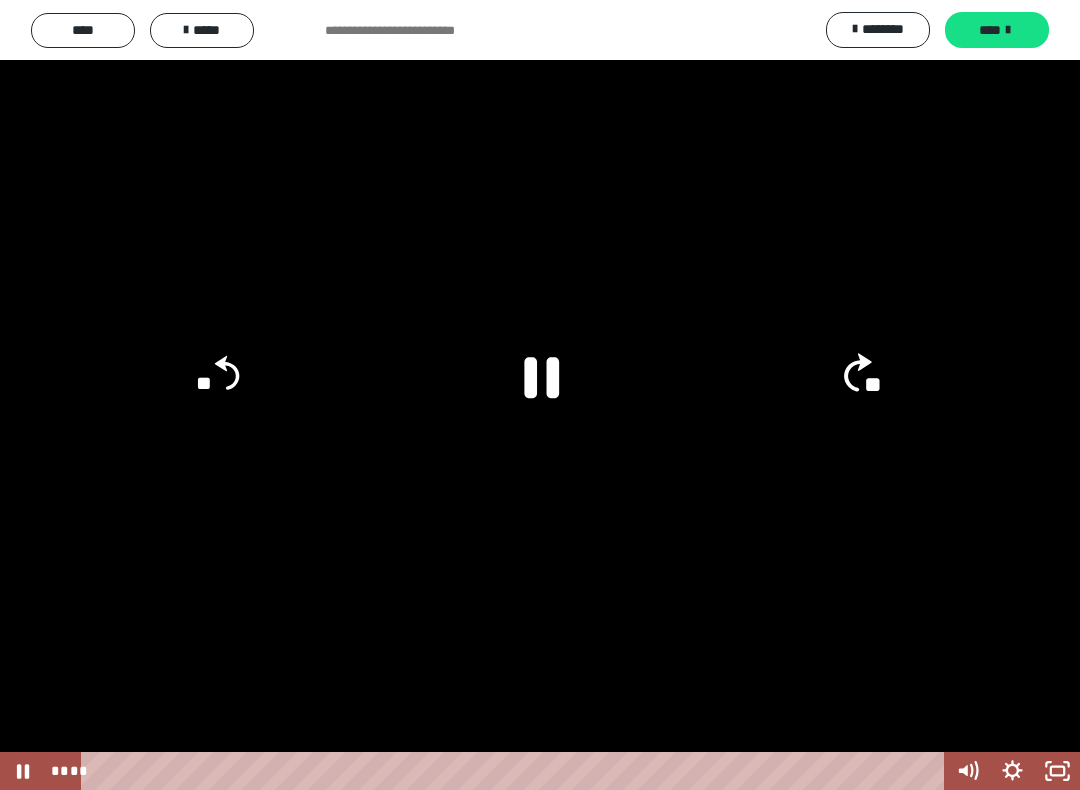 click on "**" 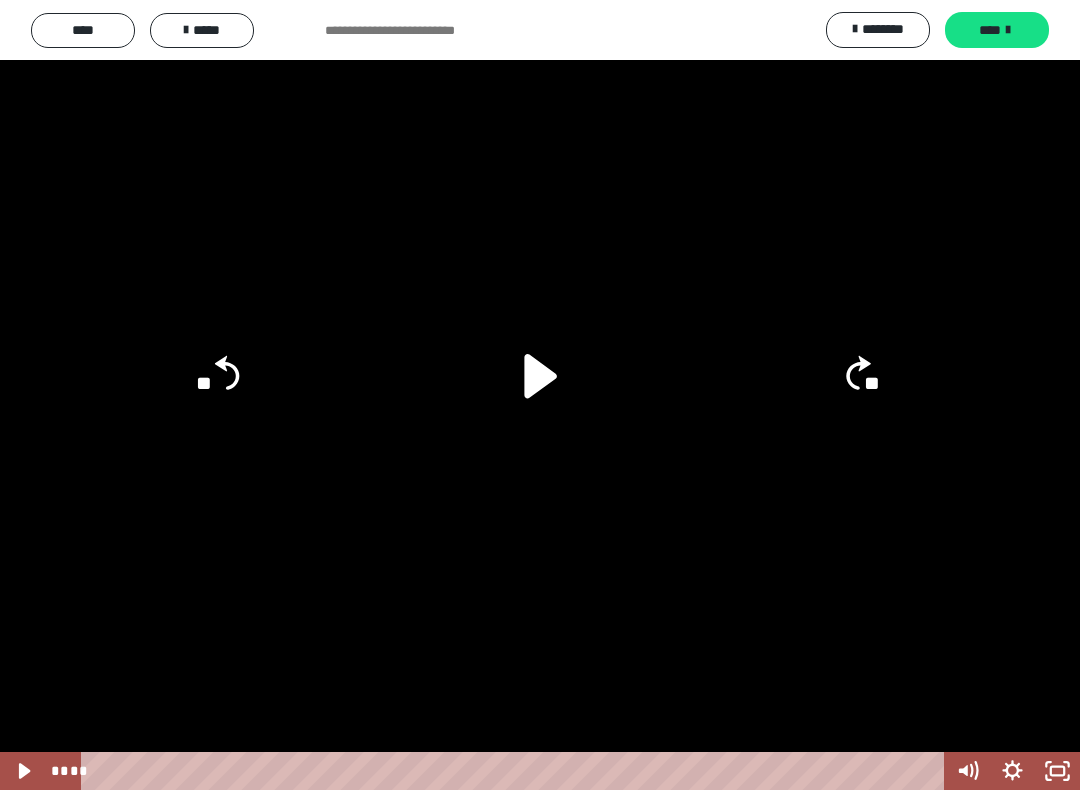 click 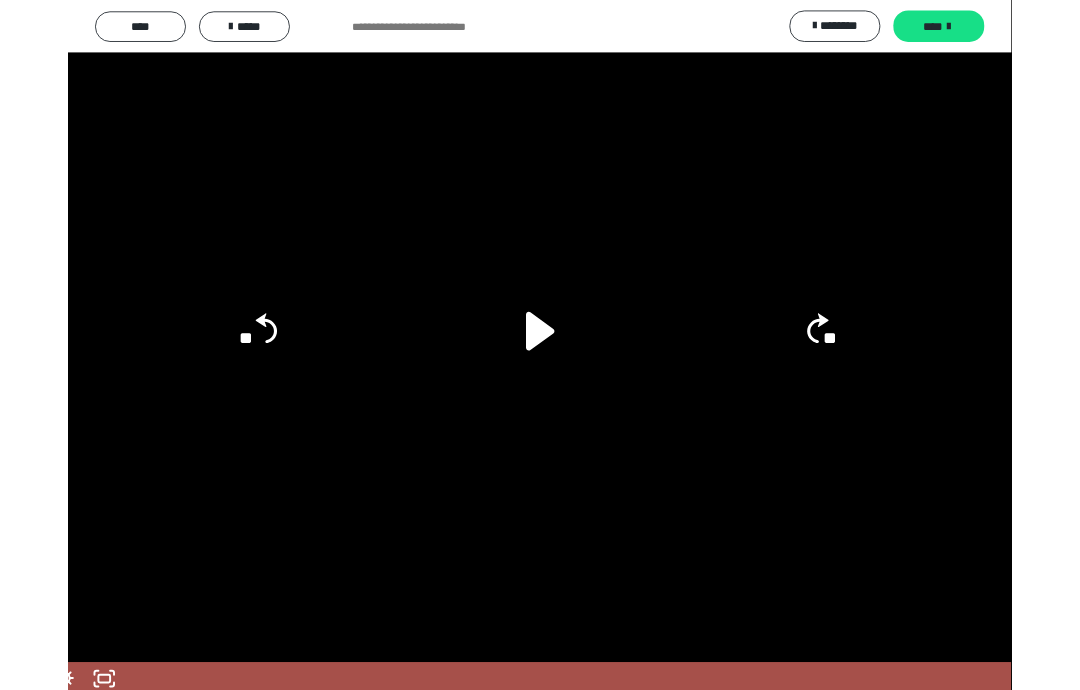 scroll, scrollTop: 2060, scrollLeft: 0, axis: vertical 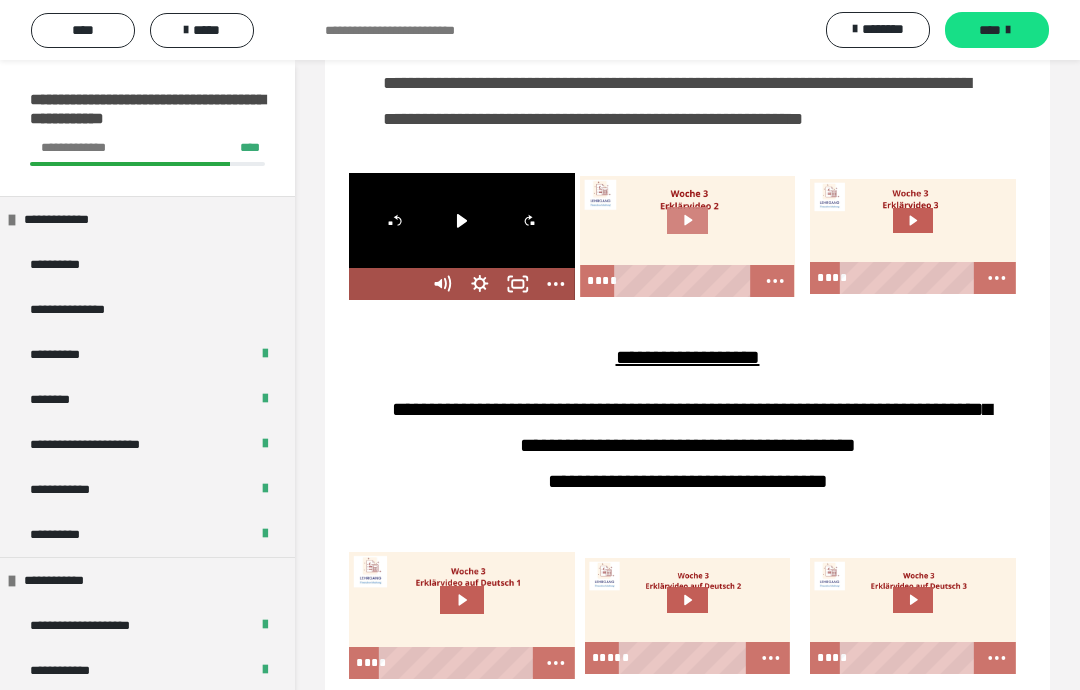 click 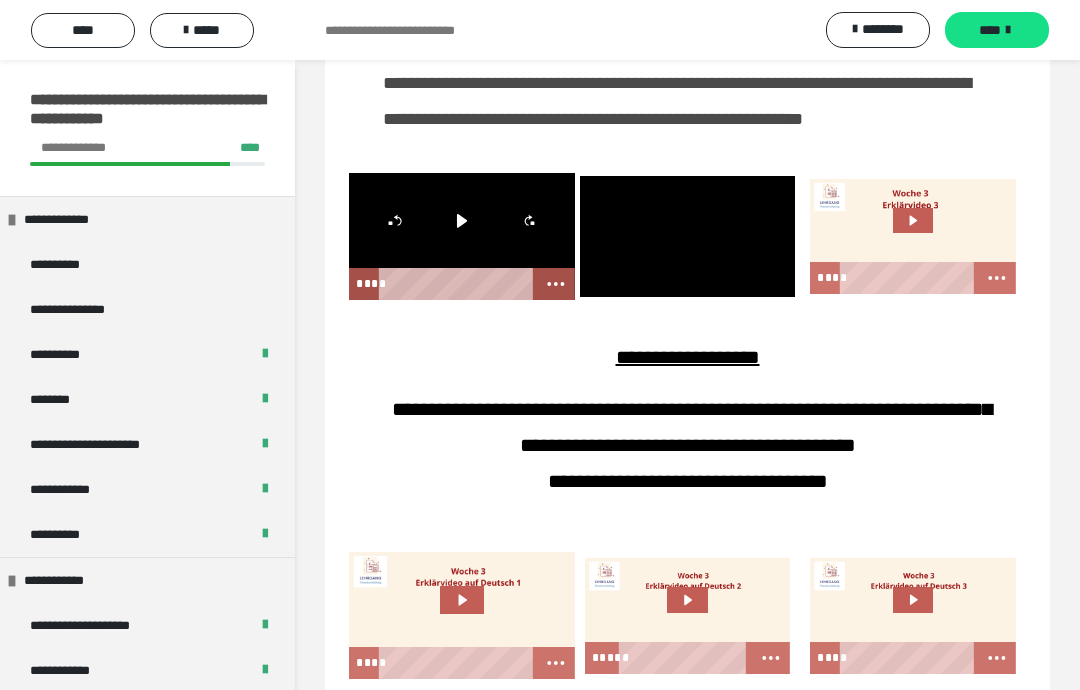 click at bounding box center [687, 236] 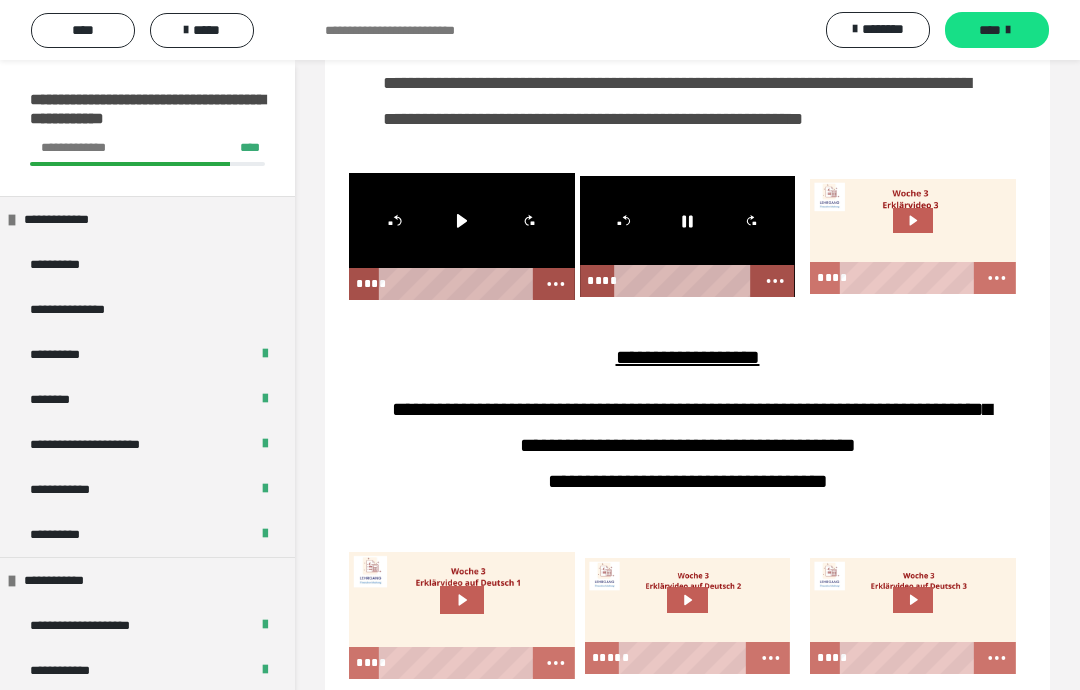 click 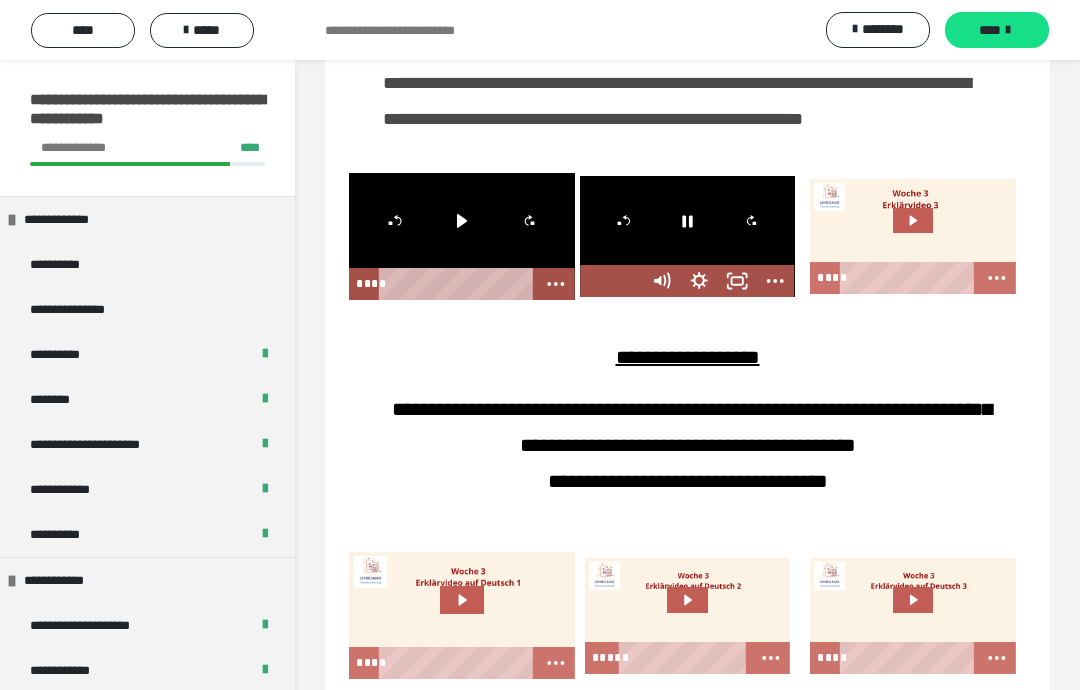 click 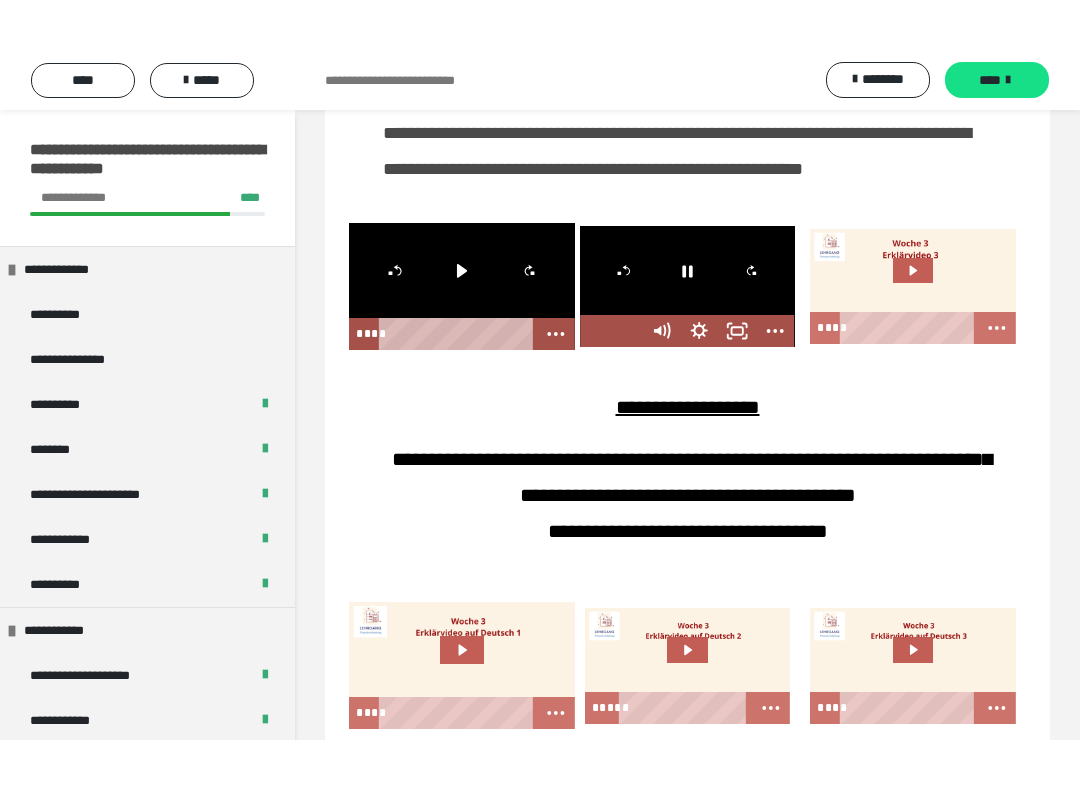 scroll, scrollTop: 20, scrollLeft: 0, axis: vertical 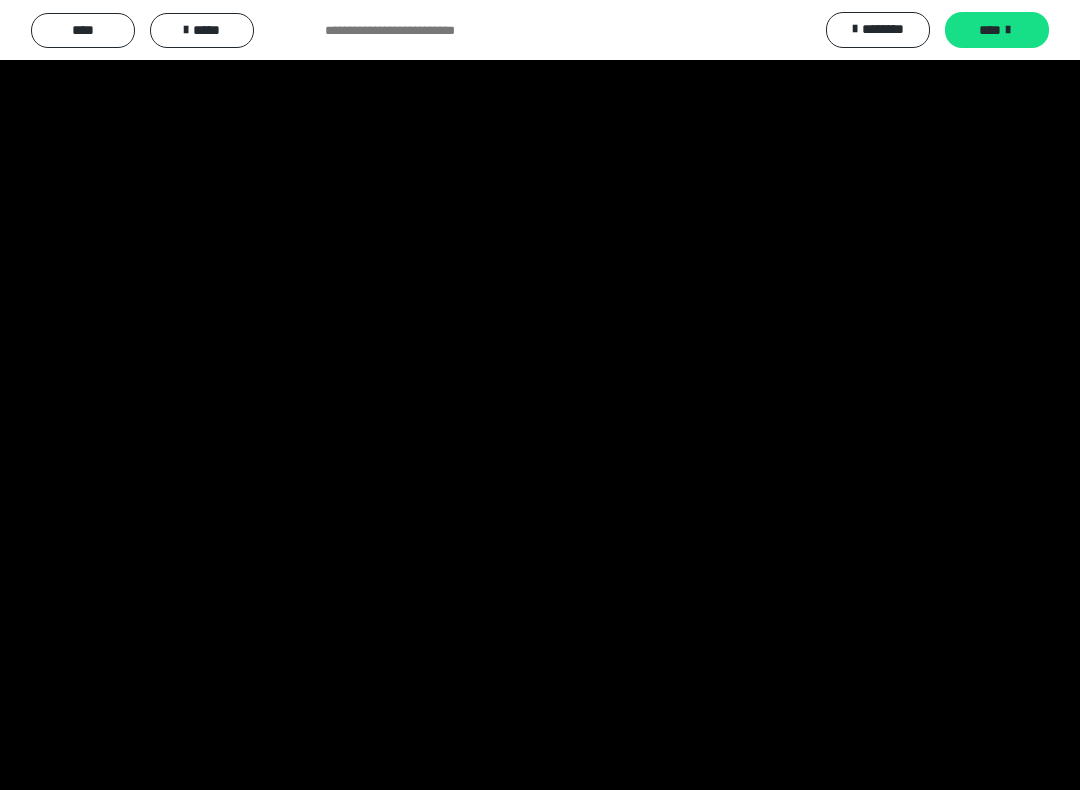 click at bounding box center [540, 395] 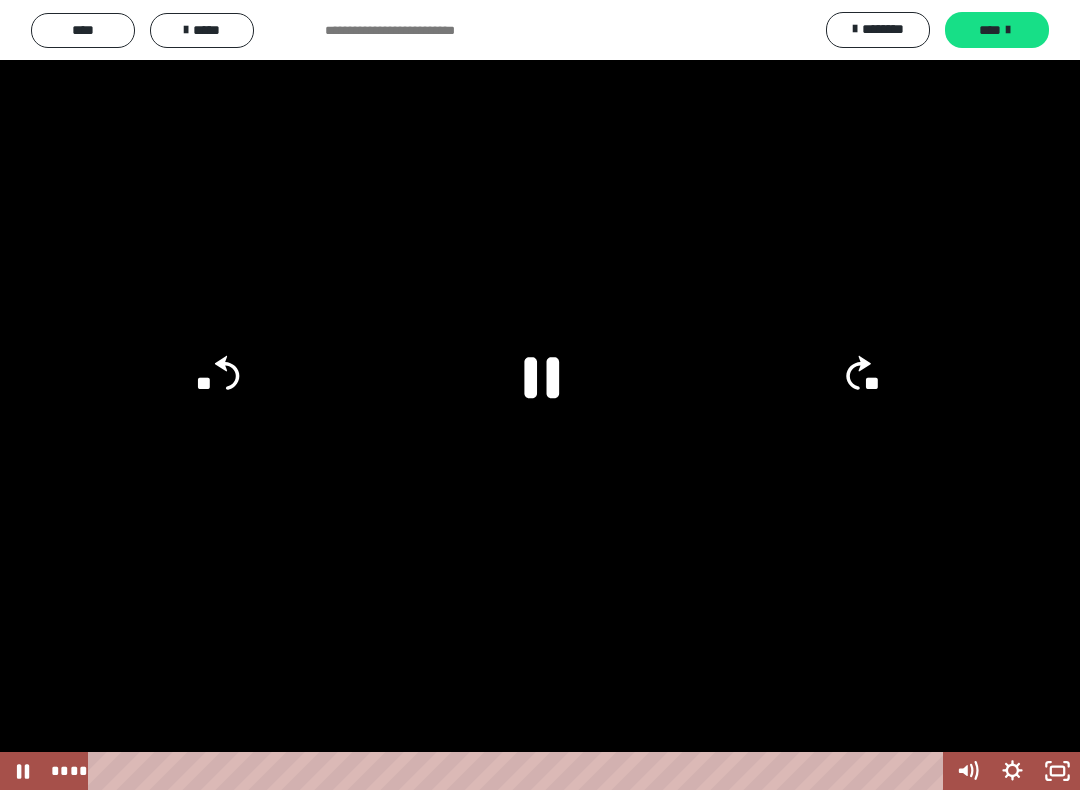 click 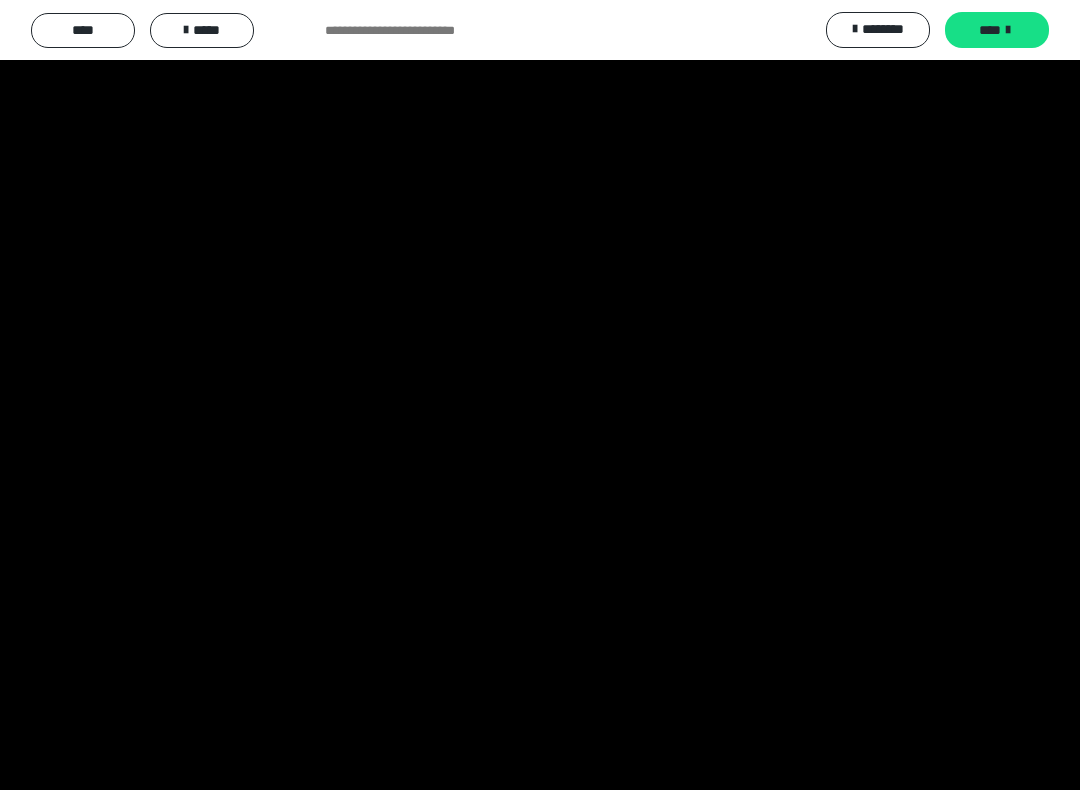 click at bounding box center (540, 395) 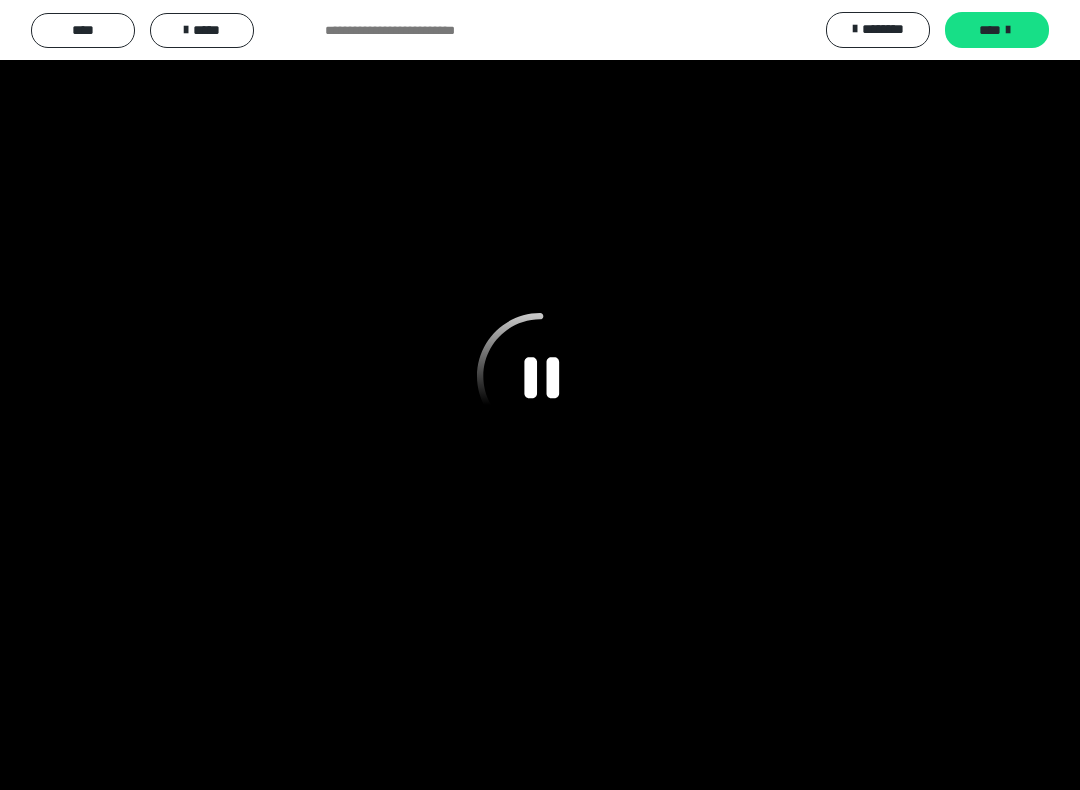 click at bounding box center [540, 395] 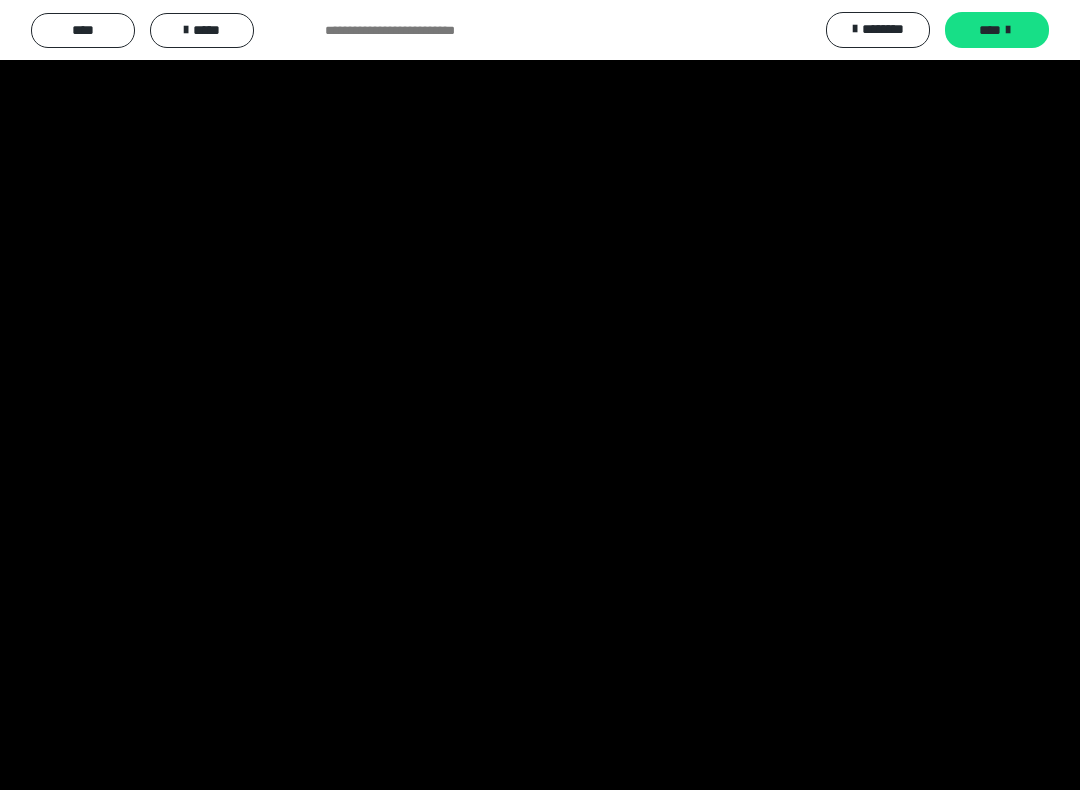 click at bounding box center (540, 395) 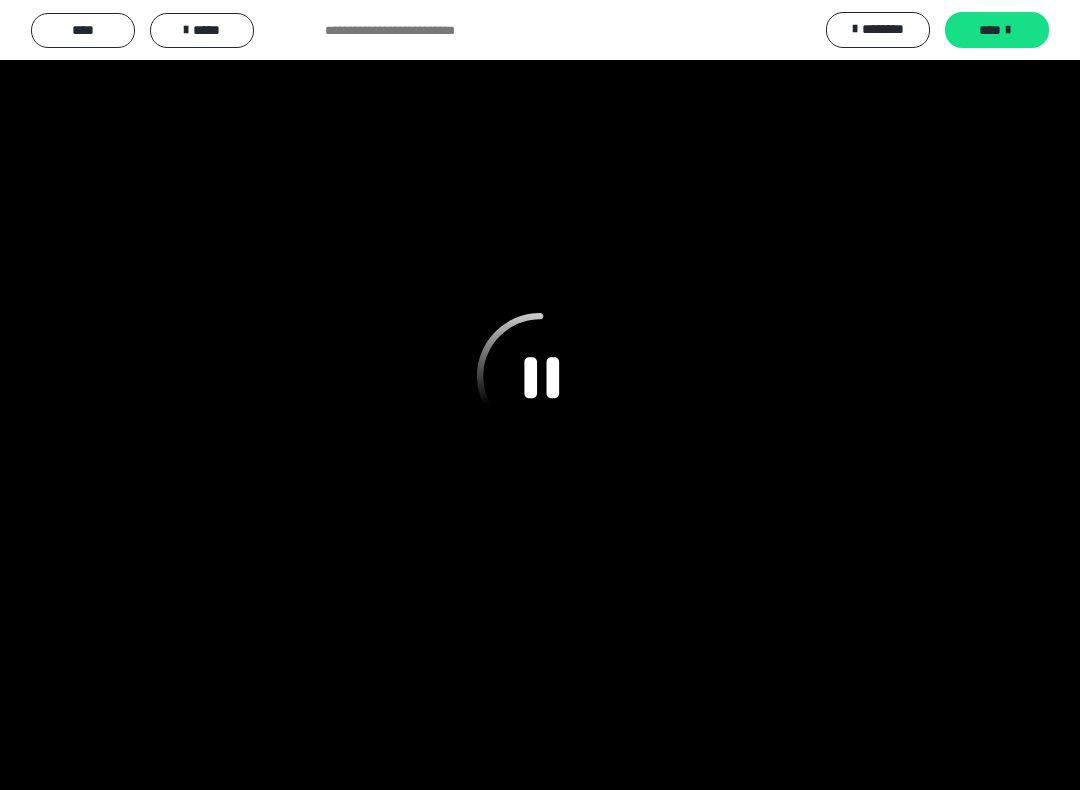 click at bounding box center (540, 395) 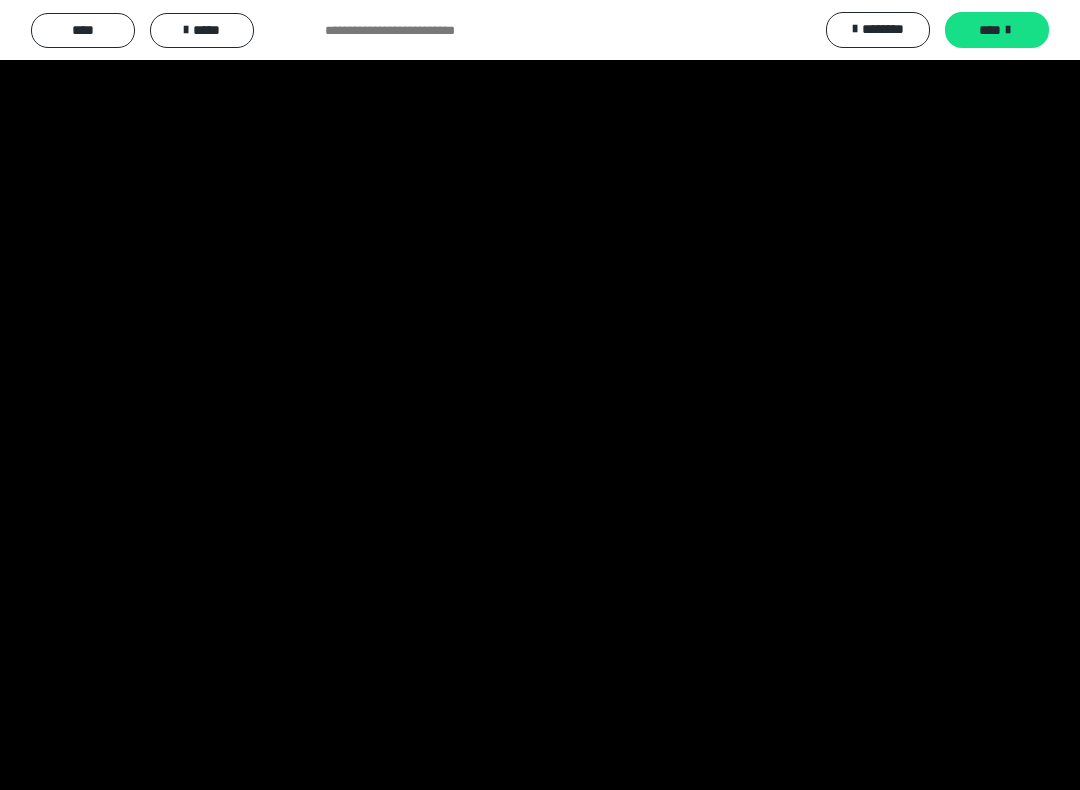 click at bounding box center [540, 395] 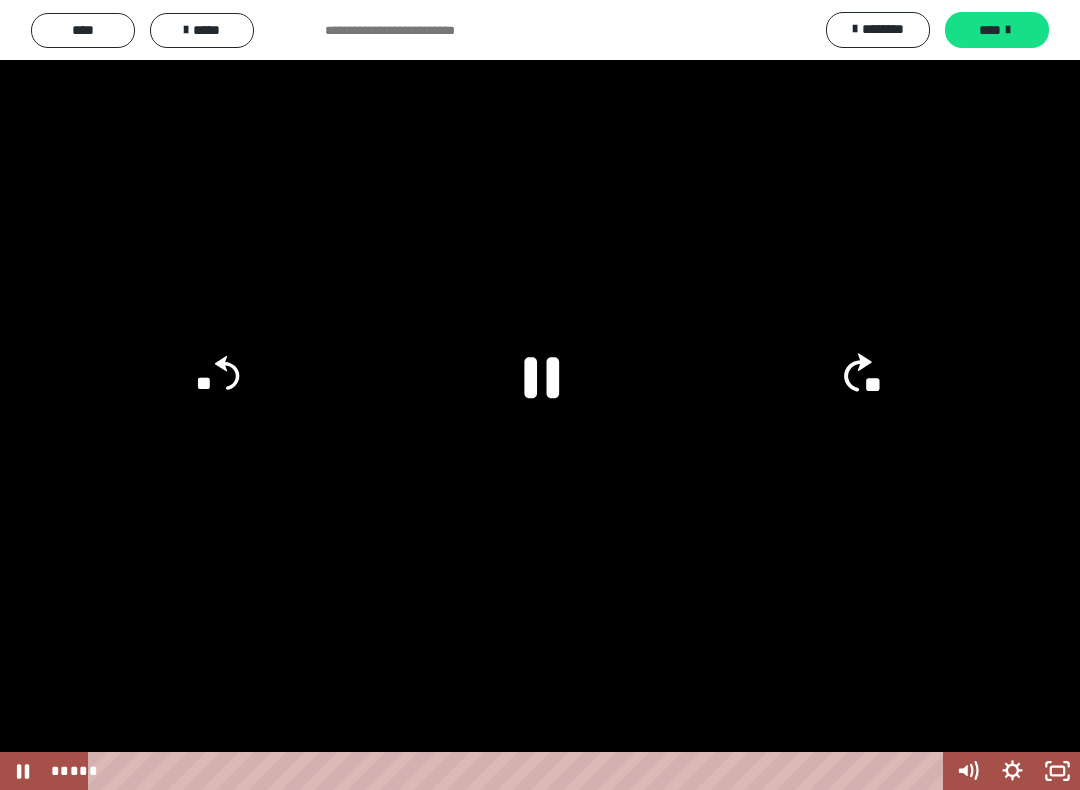 click on "**" 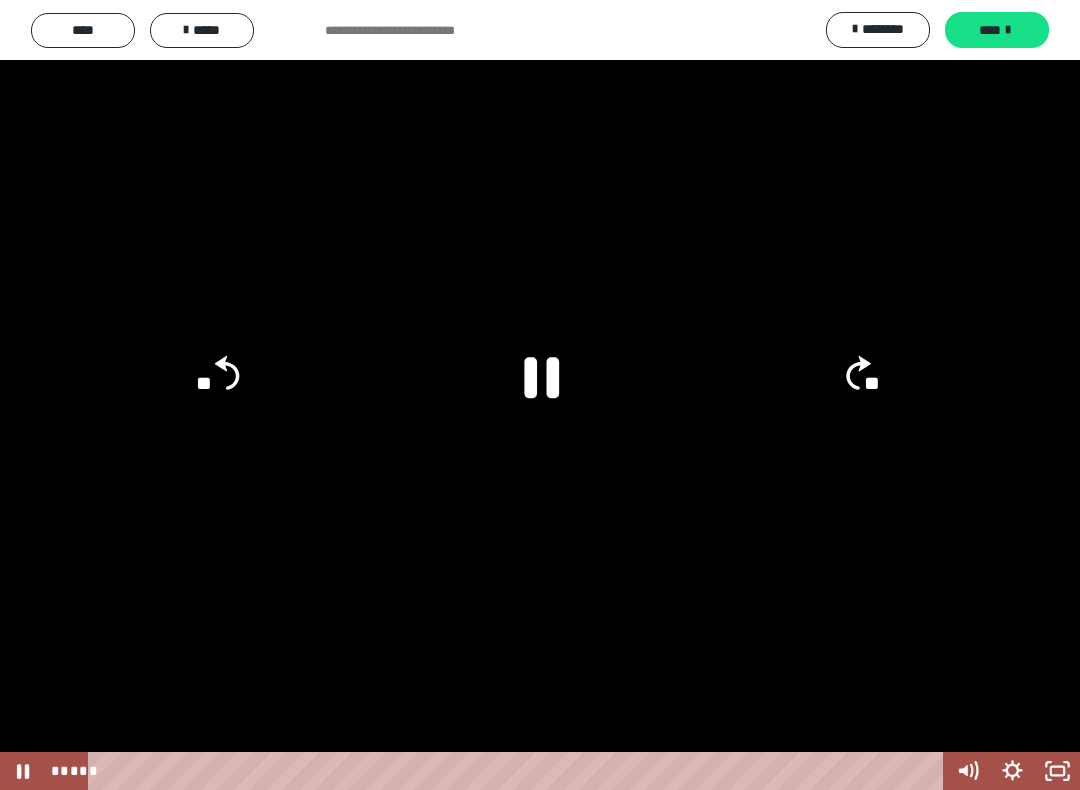 click on "**" 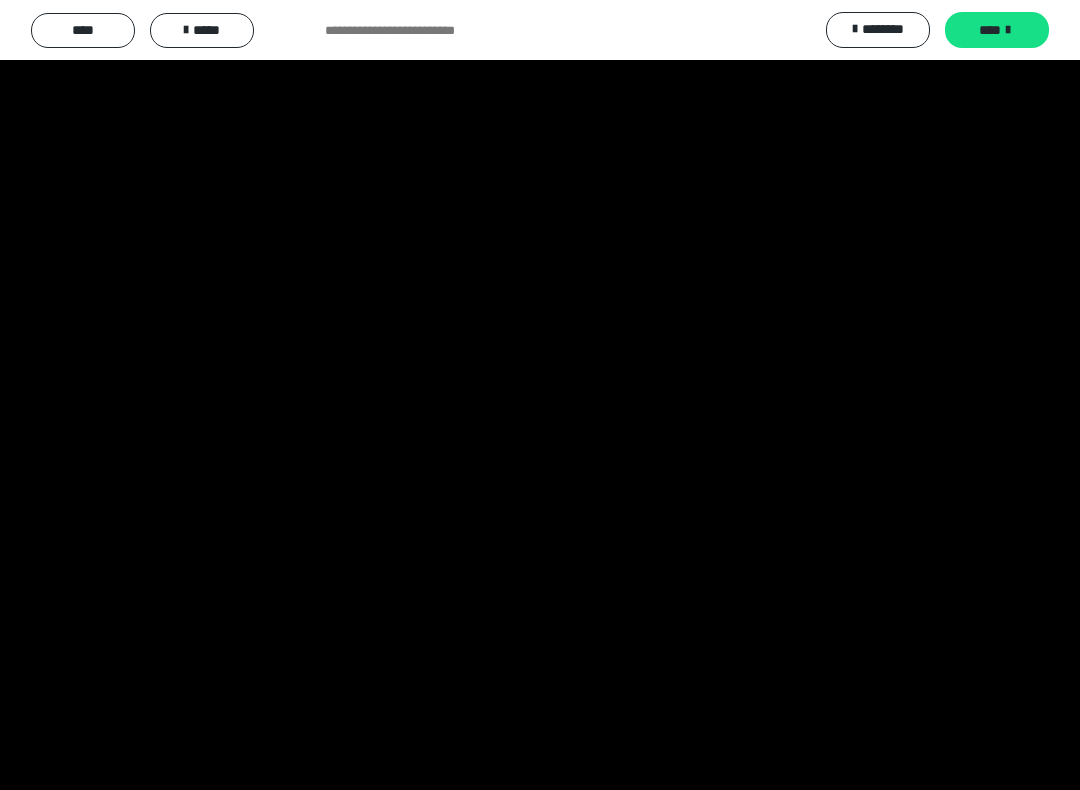 click at bounding box center (540, 395) 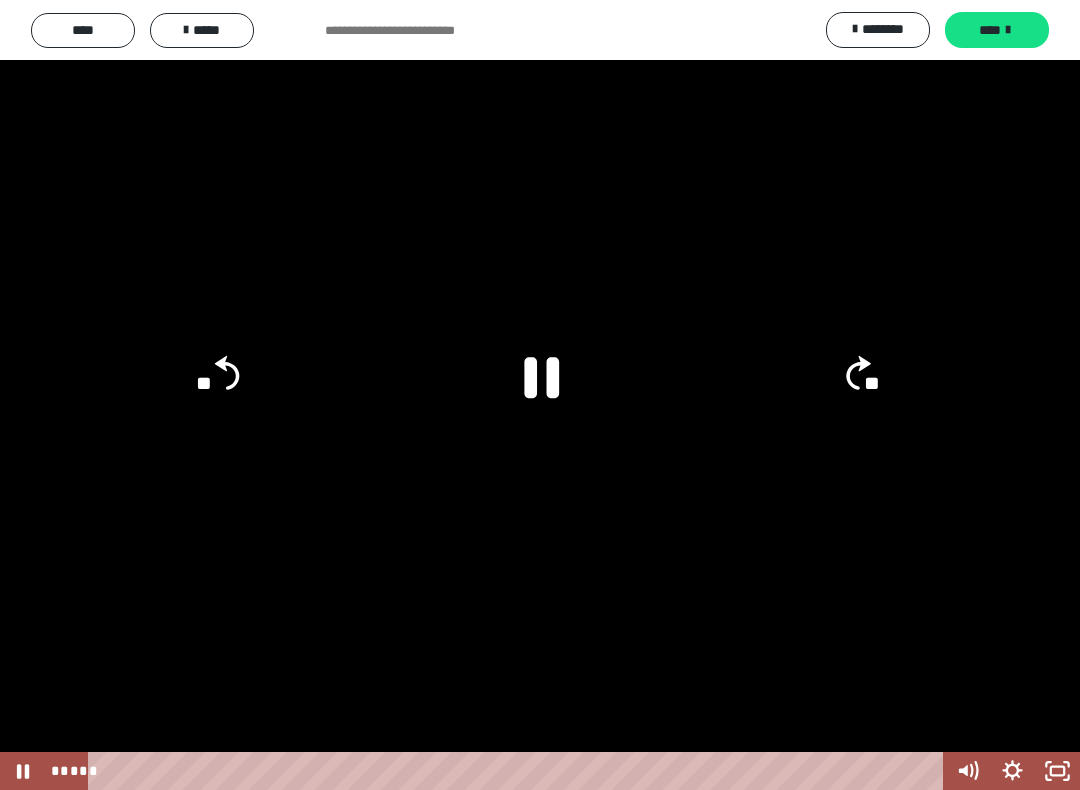 click on "**" 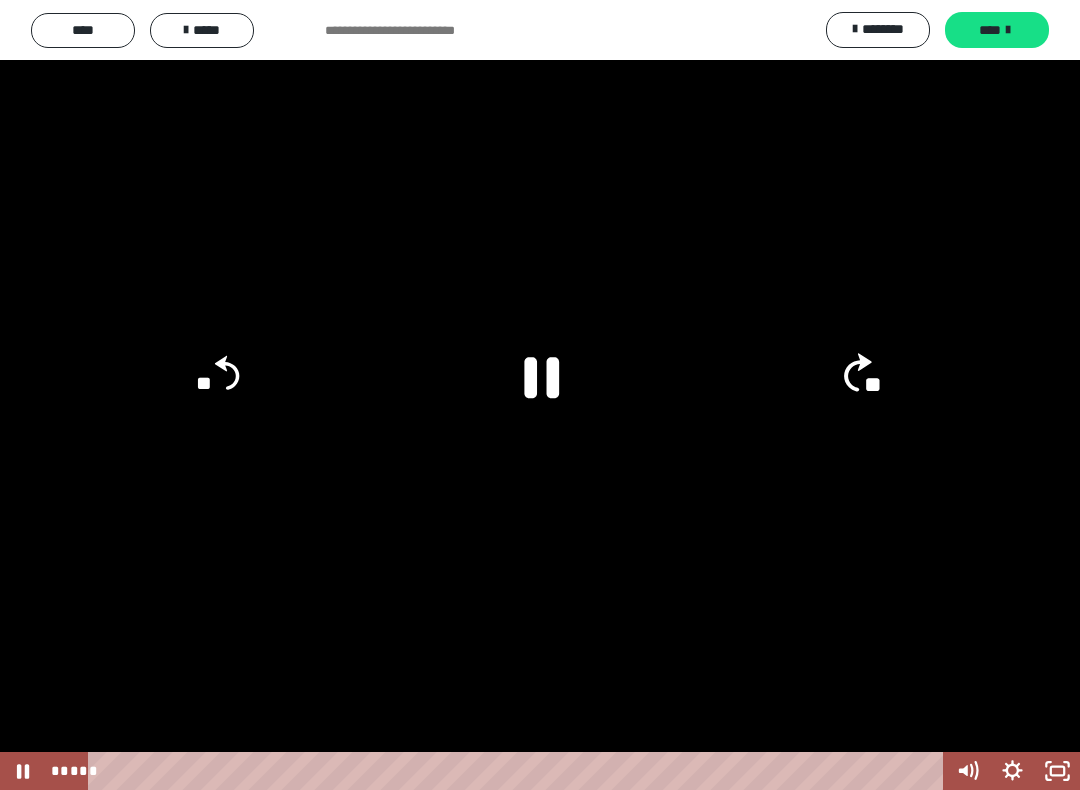 click on "**" 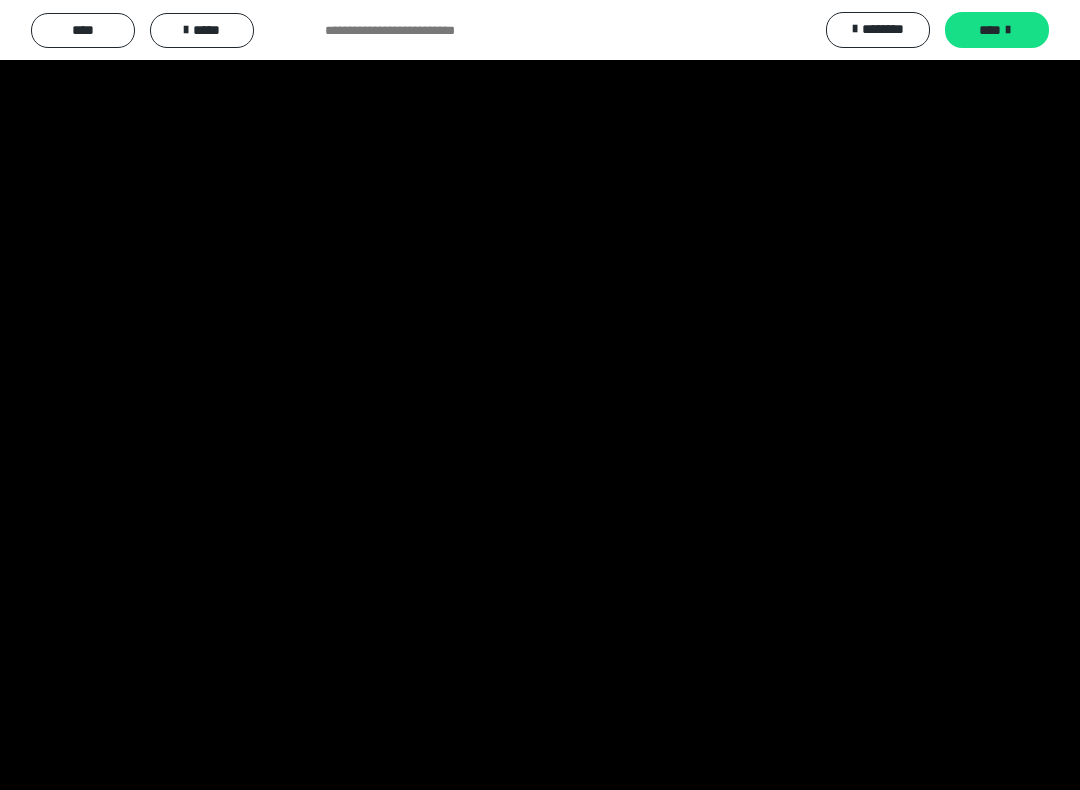 click at bounding box center [540, 395] 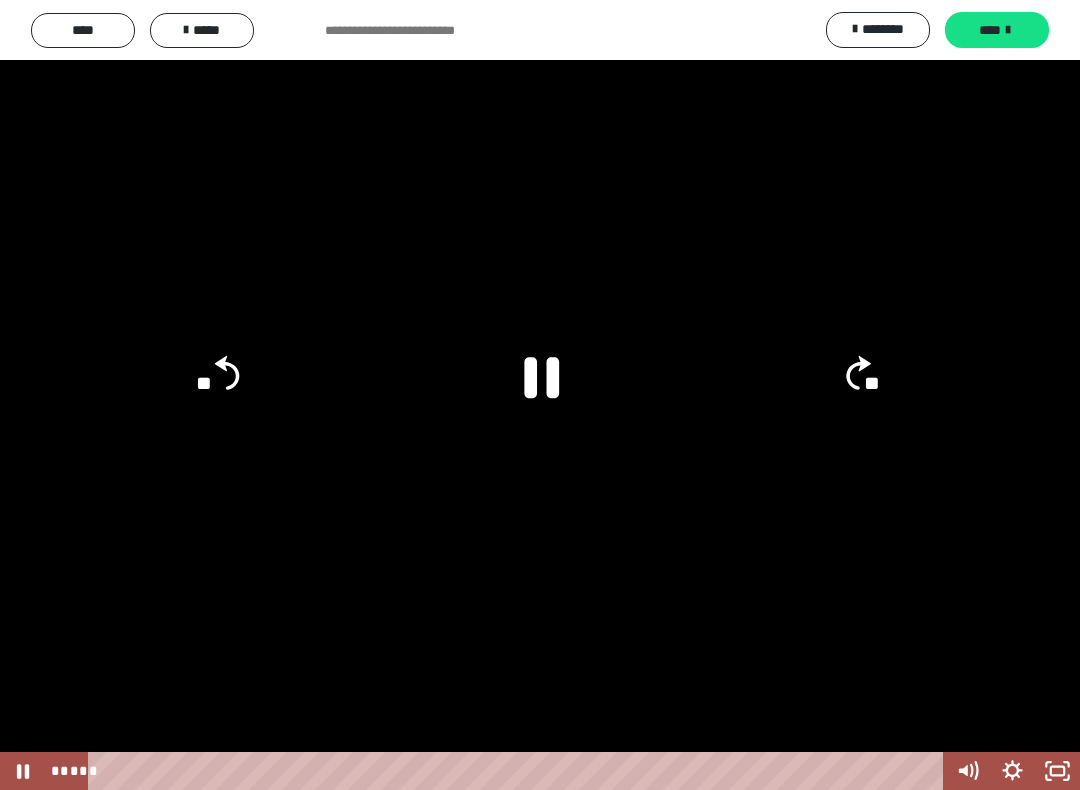 click on "**" 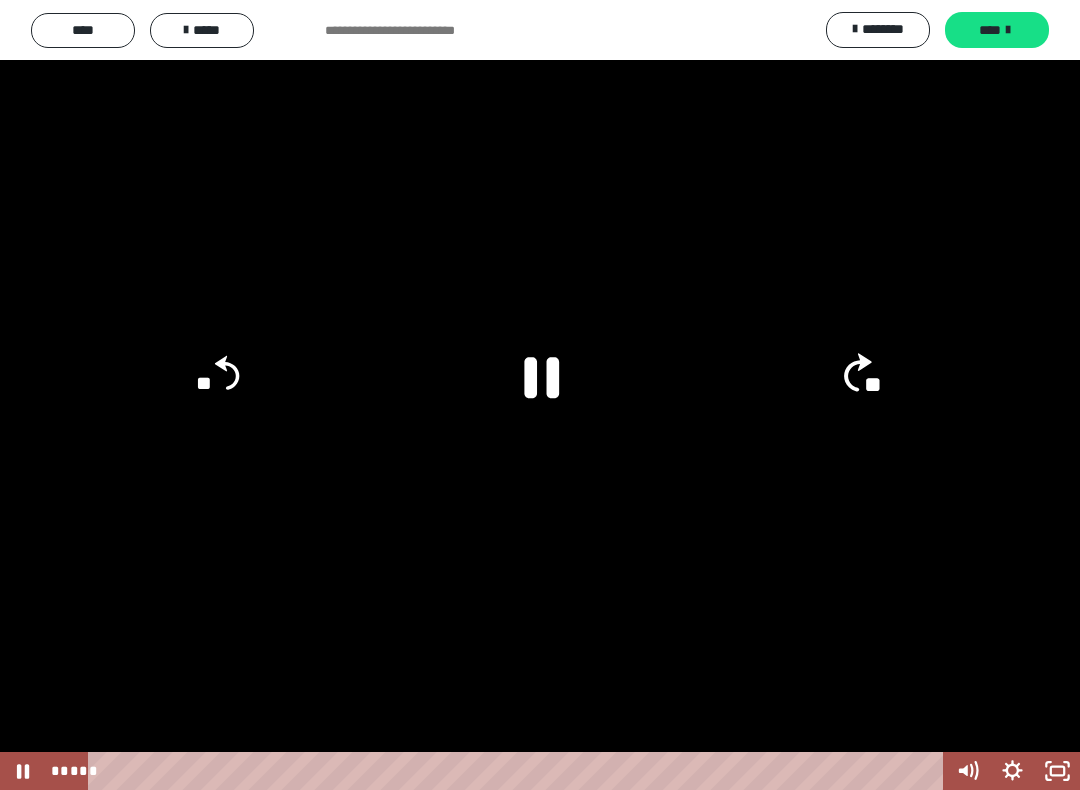 click on "**" 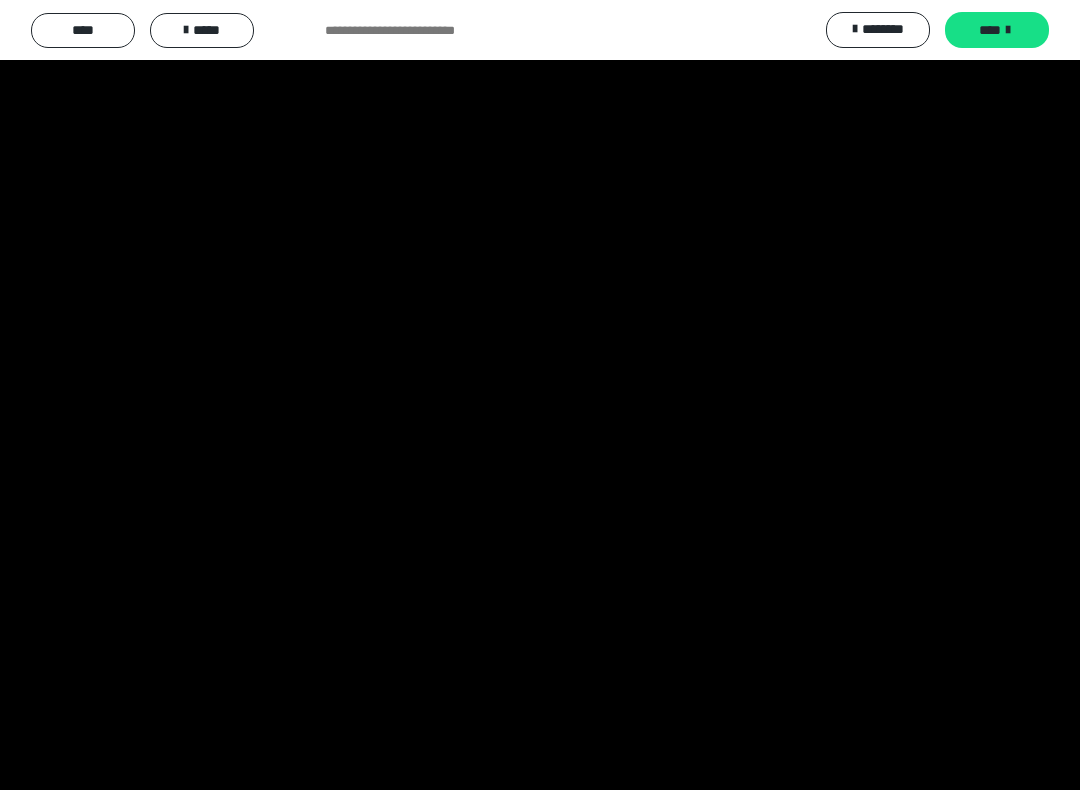 click at bounding box center (540, 395) 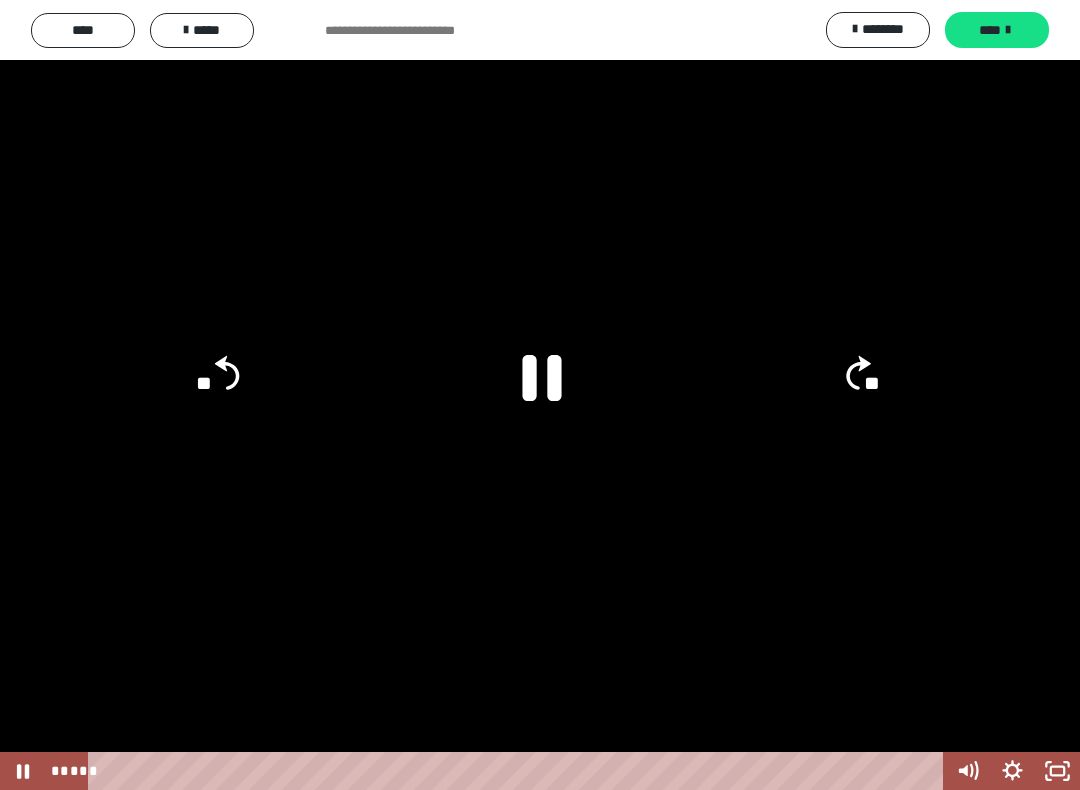 click 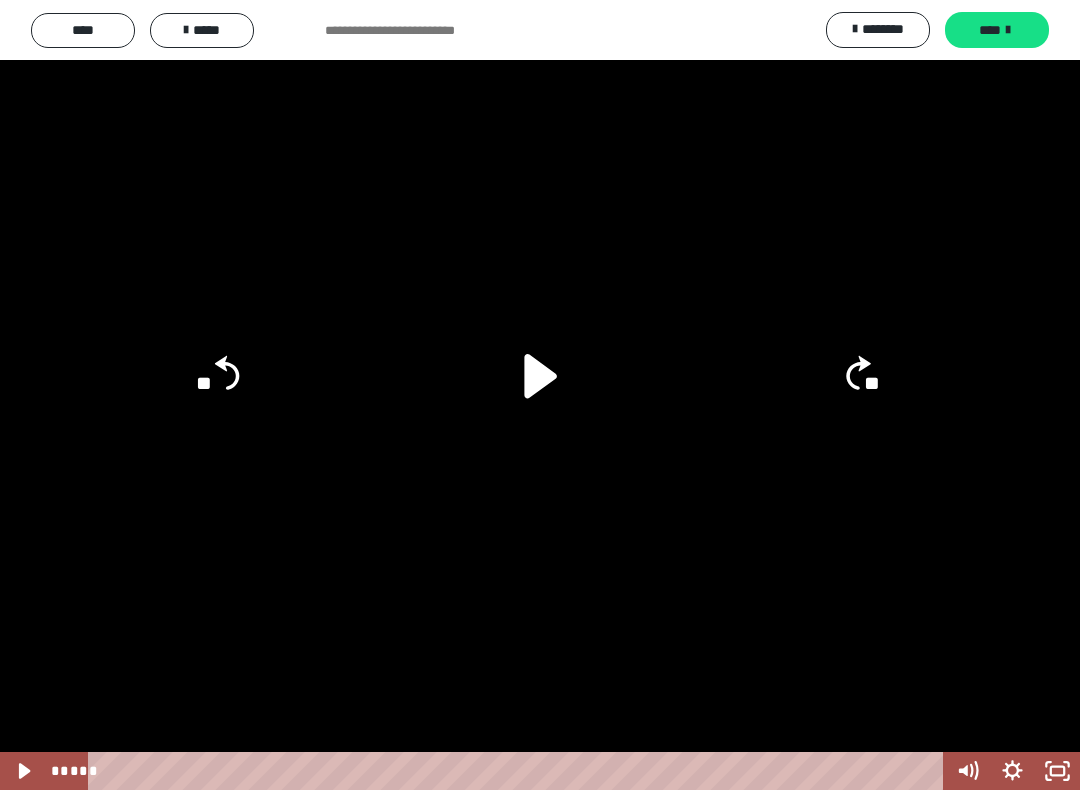 click at bounding box center [540, 395] 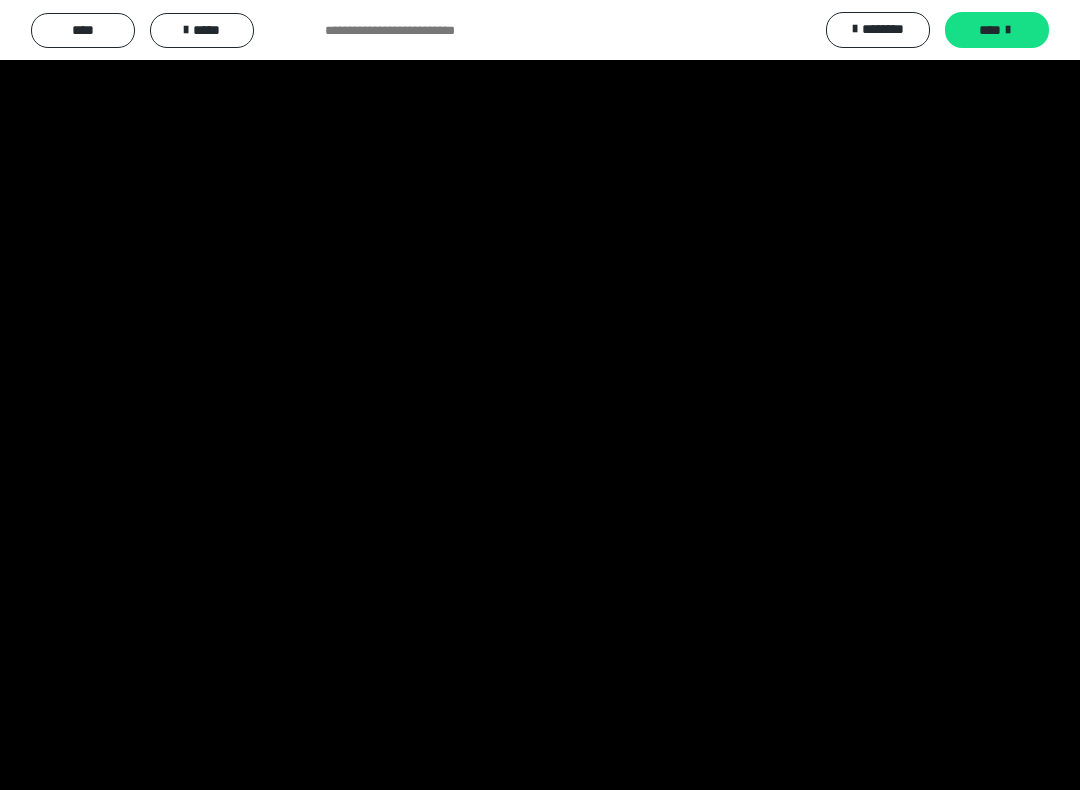 click at bounding box center (540, 395) 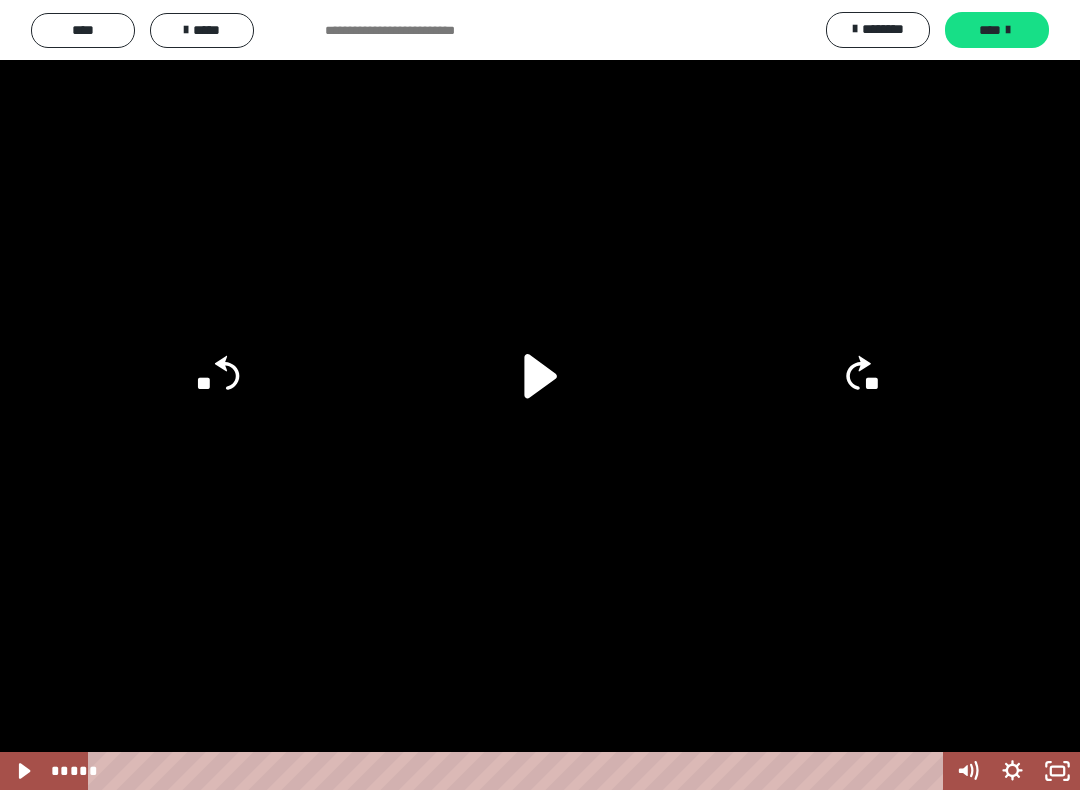 scroll, scrollTop: 0, scrollLeft: 0, axis: both 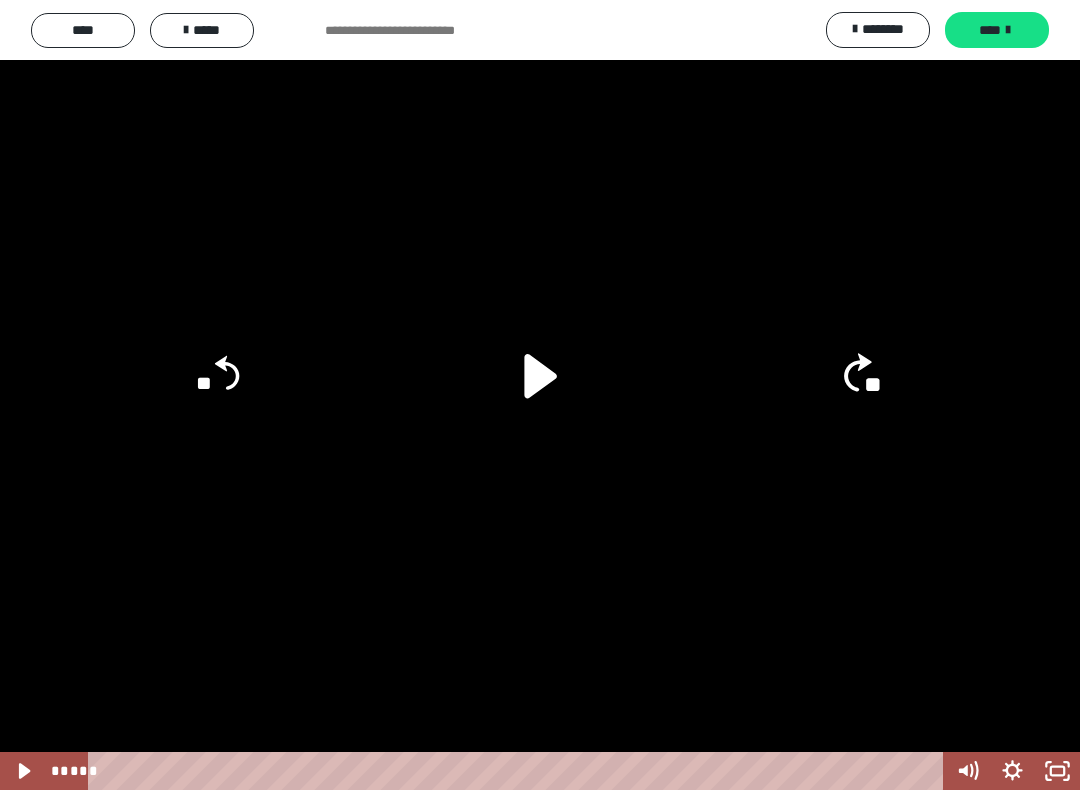 click on "**" 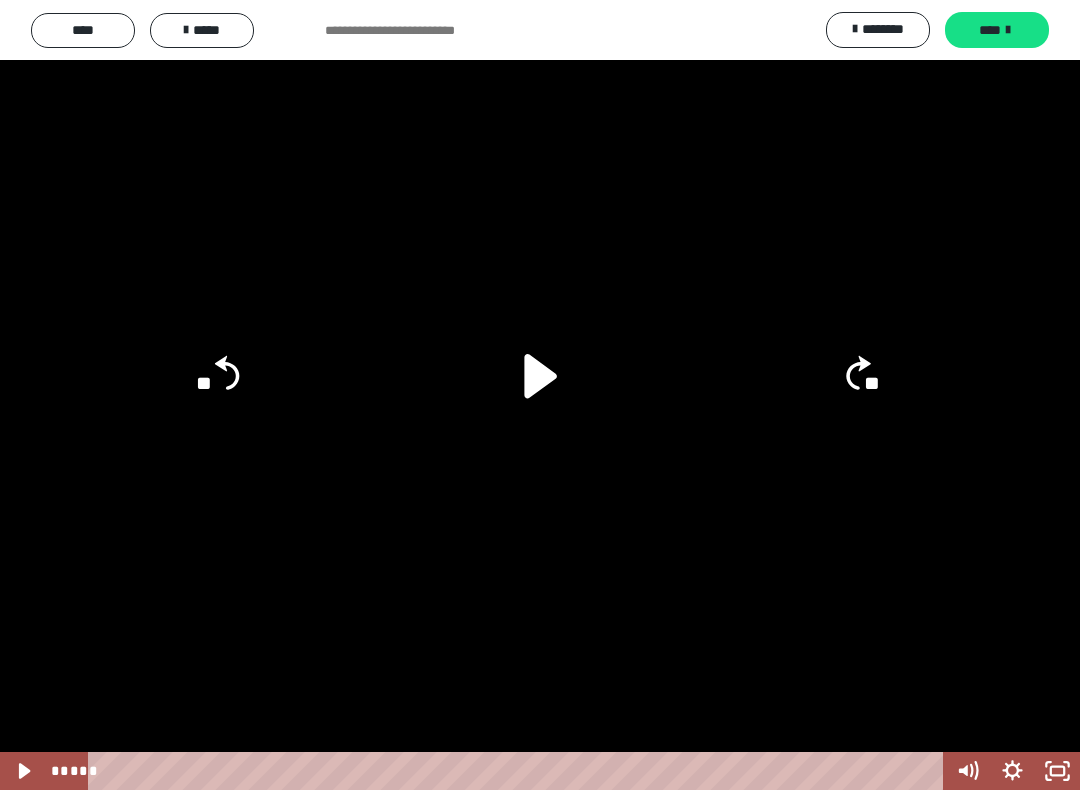 click on "**" 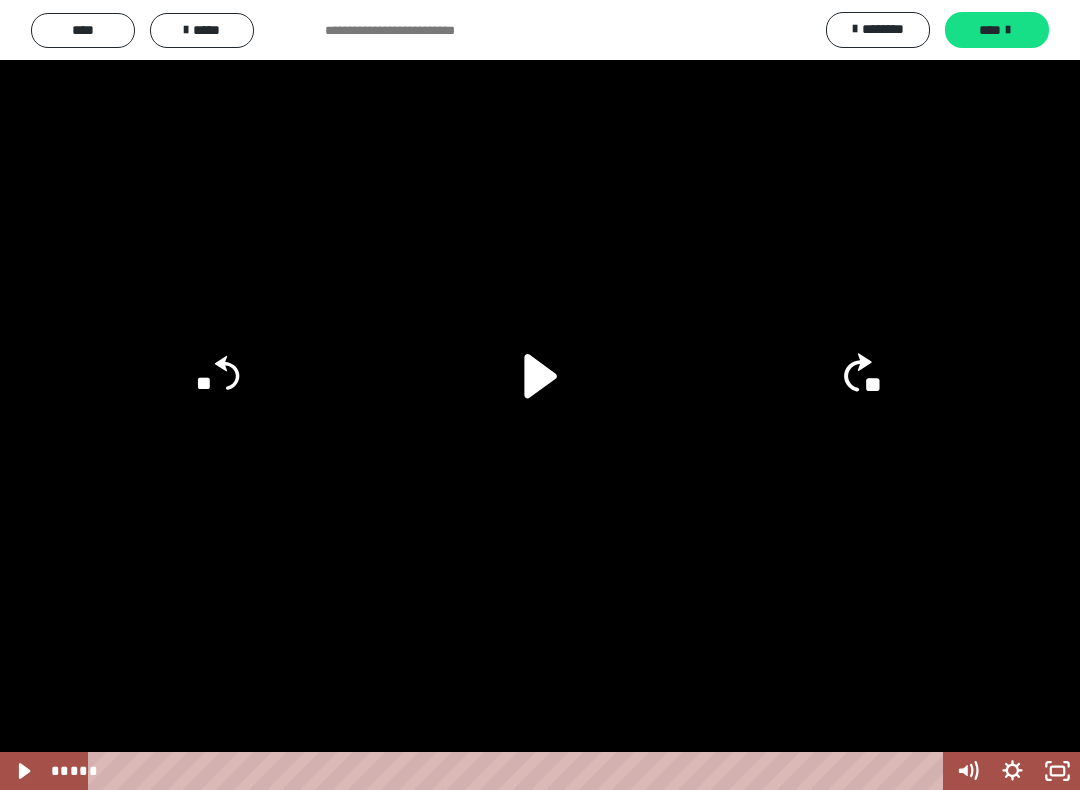 click on "**" 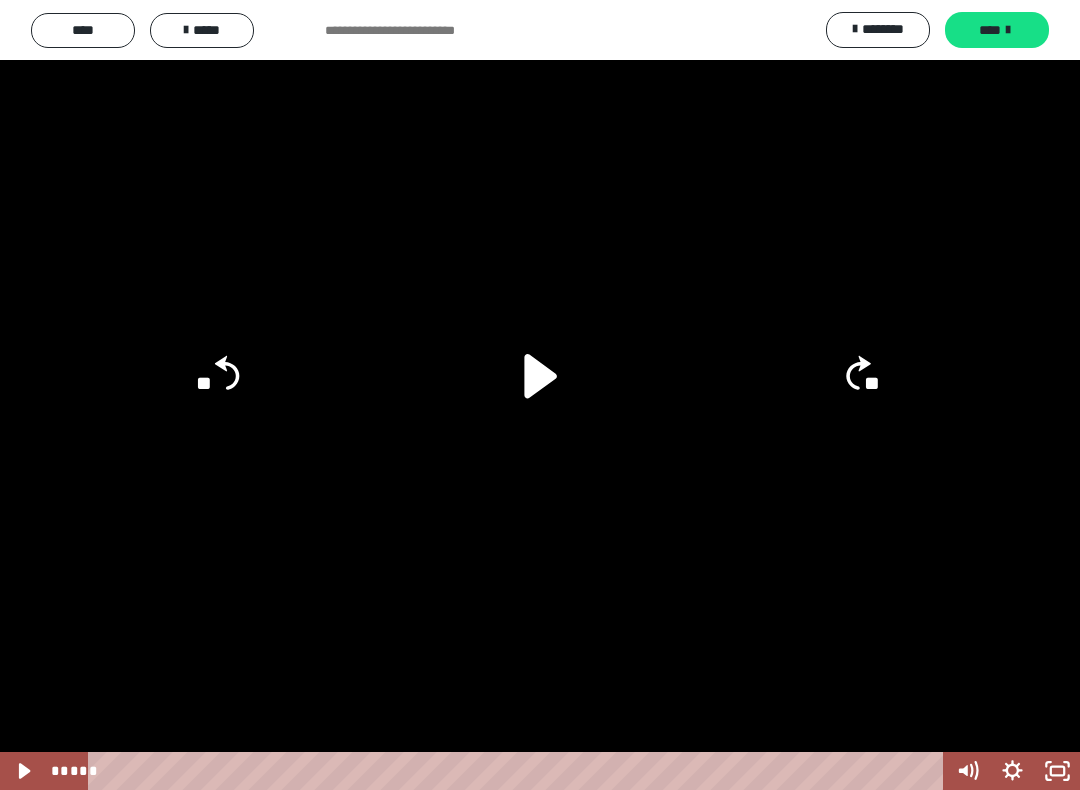 click on "**" 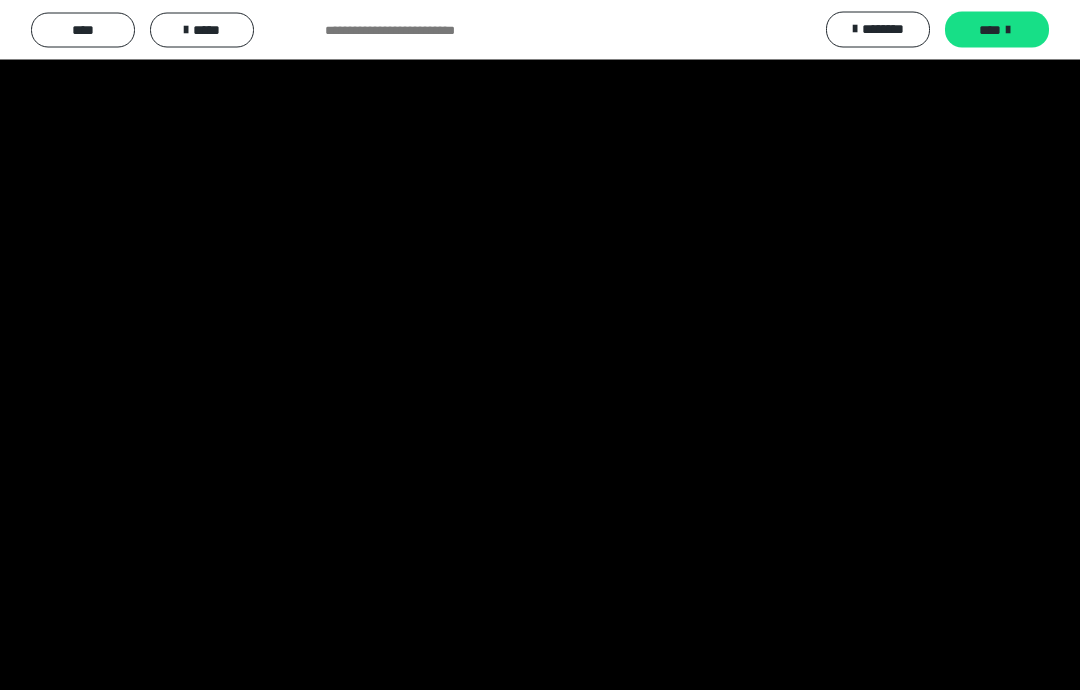 scroll, scrollTop: 550, scrollLeft: 0, axis: vertical 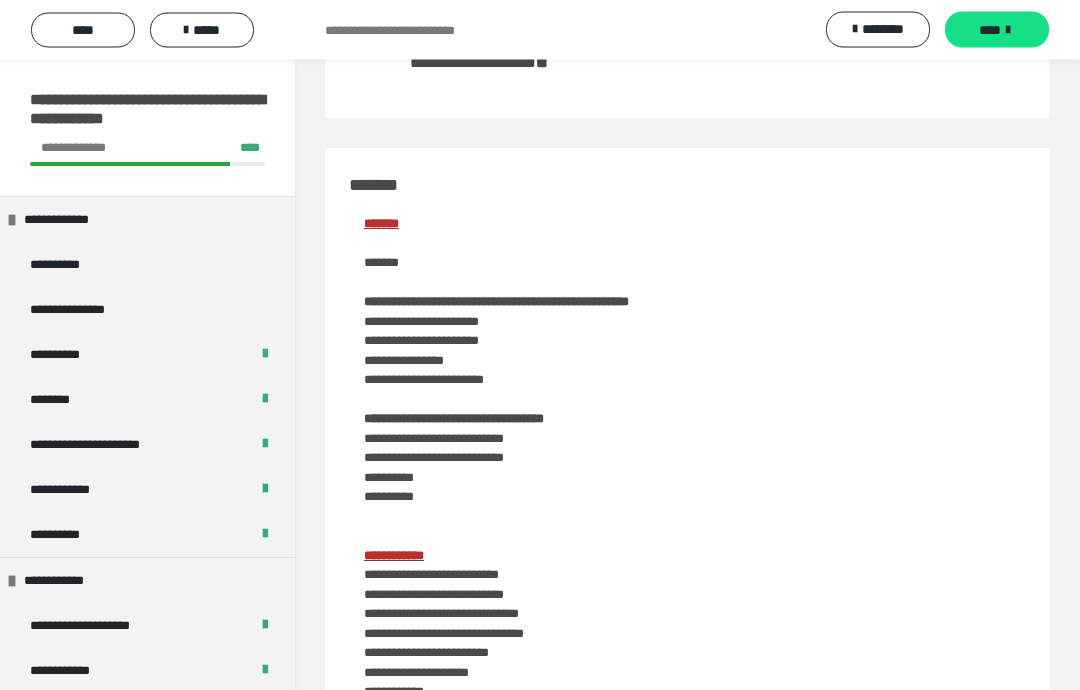 click on "*****" at bounding box center [202, 30] 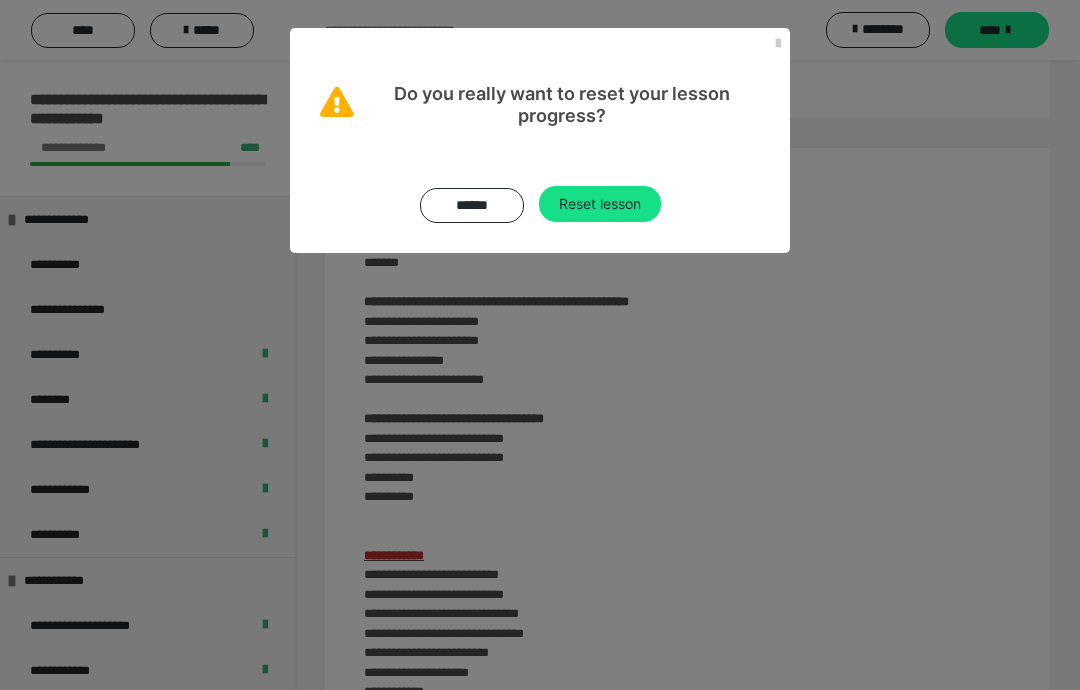 click on "Reset lesson" at bounding box center (600, 204) 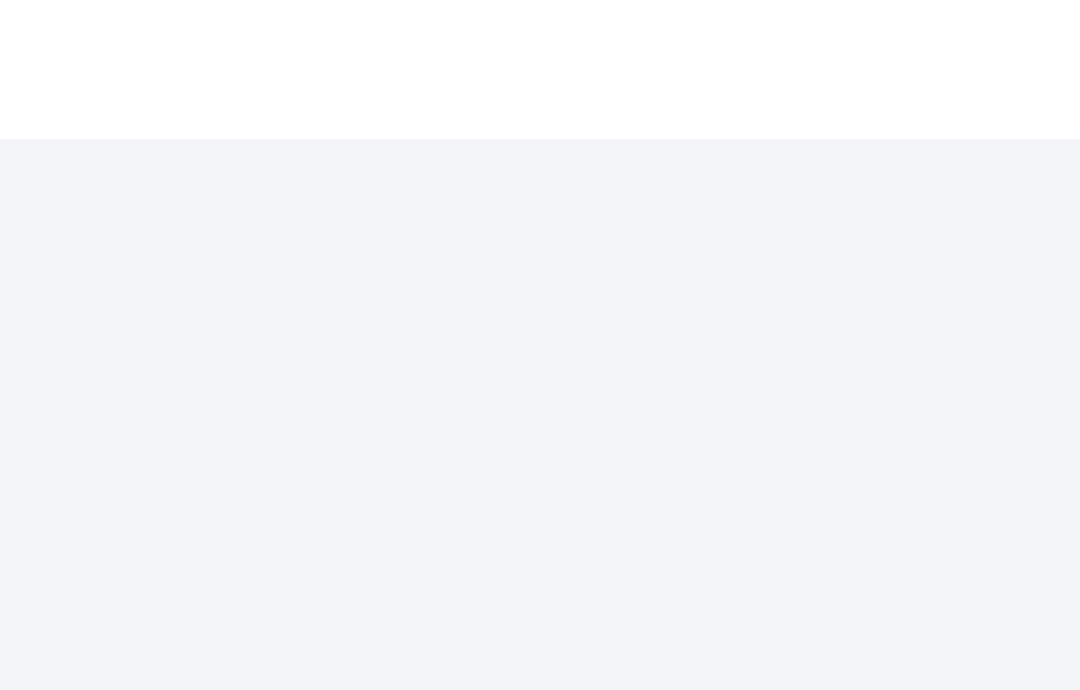 scroll, scrollTop: 80, scrollLeft: 0, axis: vertical 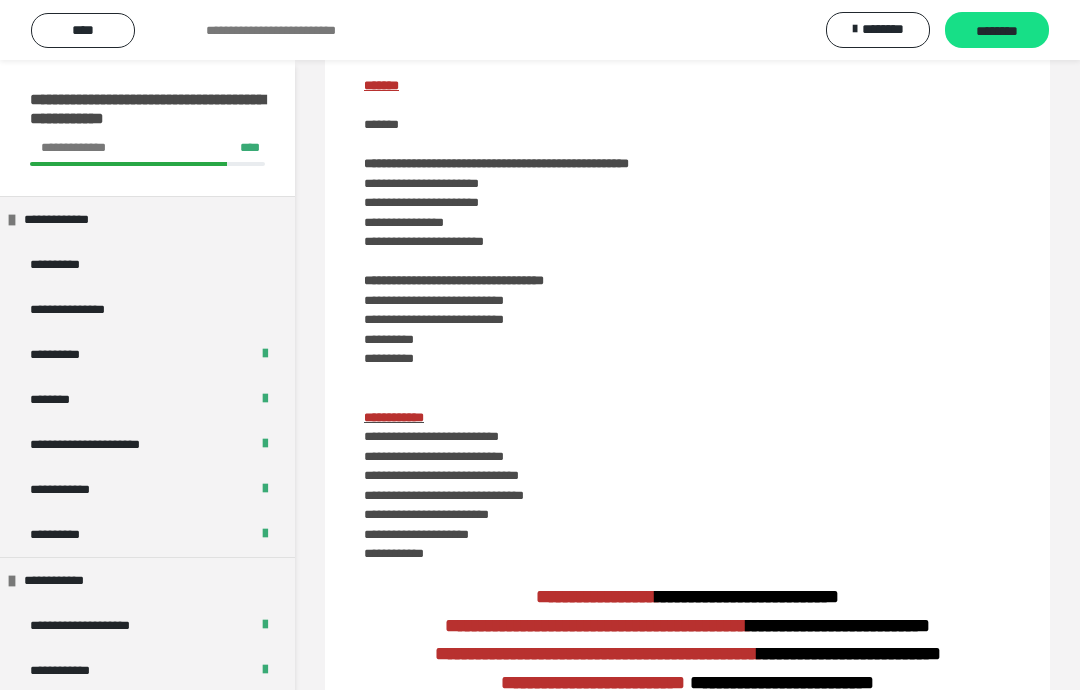 click on "********" at bounding box center [997, 31] 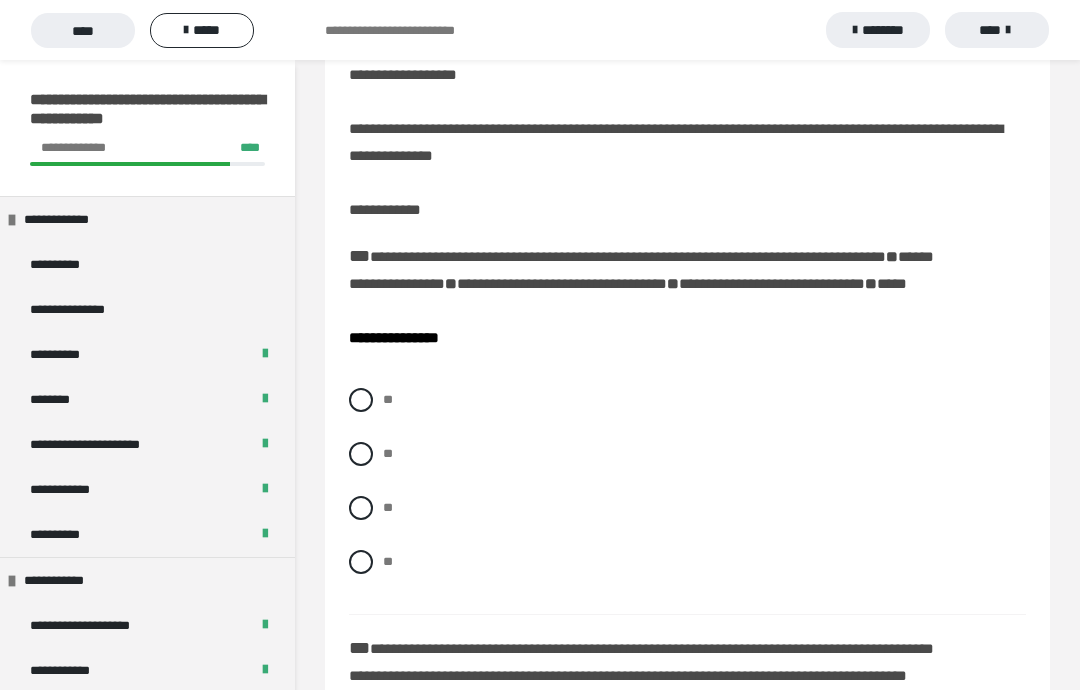 scroll, scrollTop: 71, scrollLeft: 0, axis: vertical 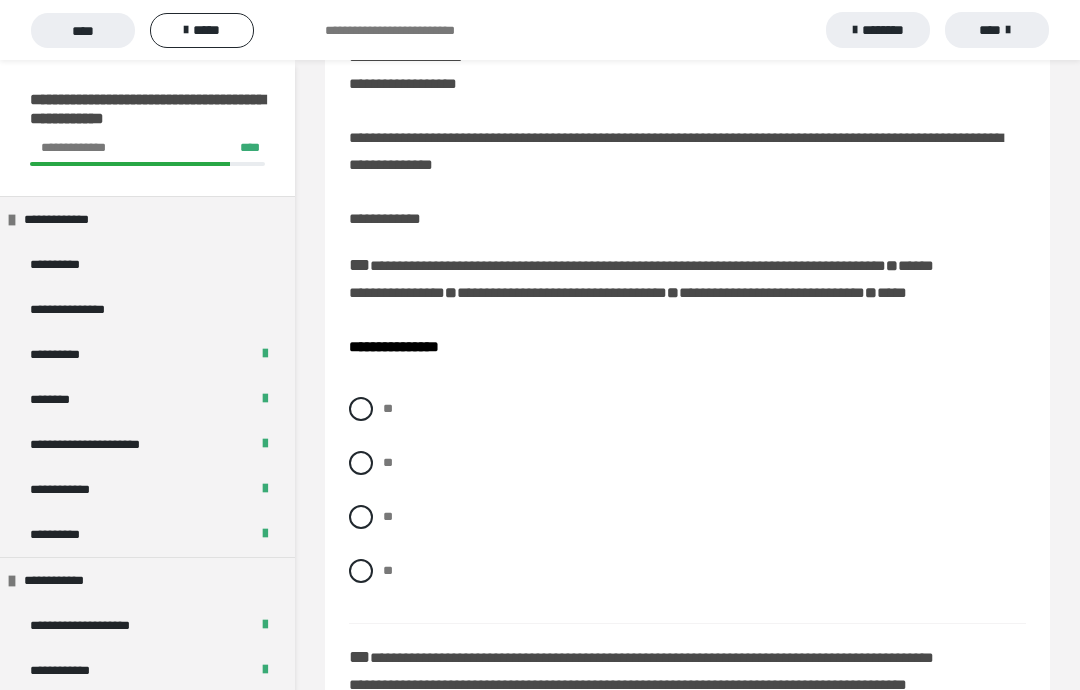 click on "**" at bounding box center (687, 463) 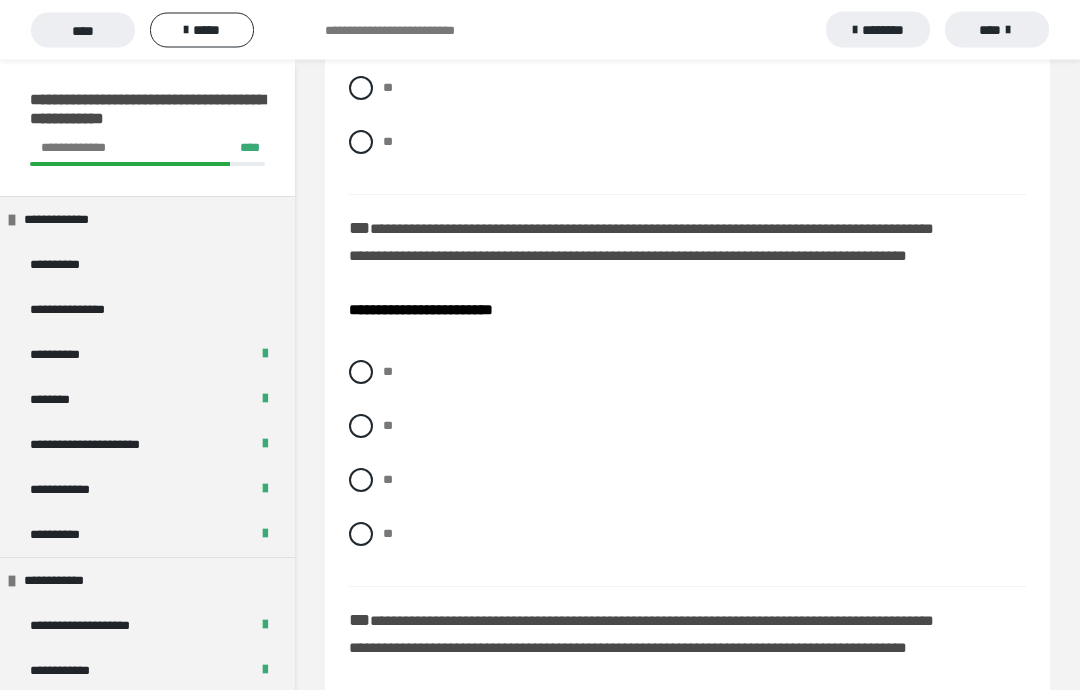 scroll, scrollTop: 500, scrollLeft: 0, axis: vertical 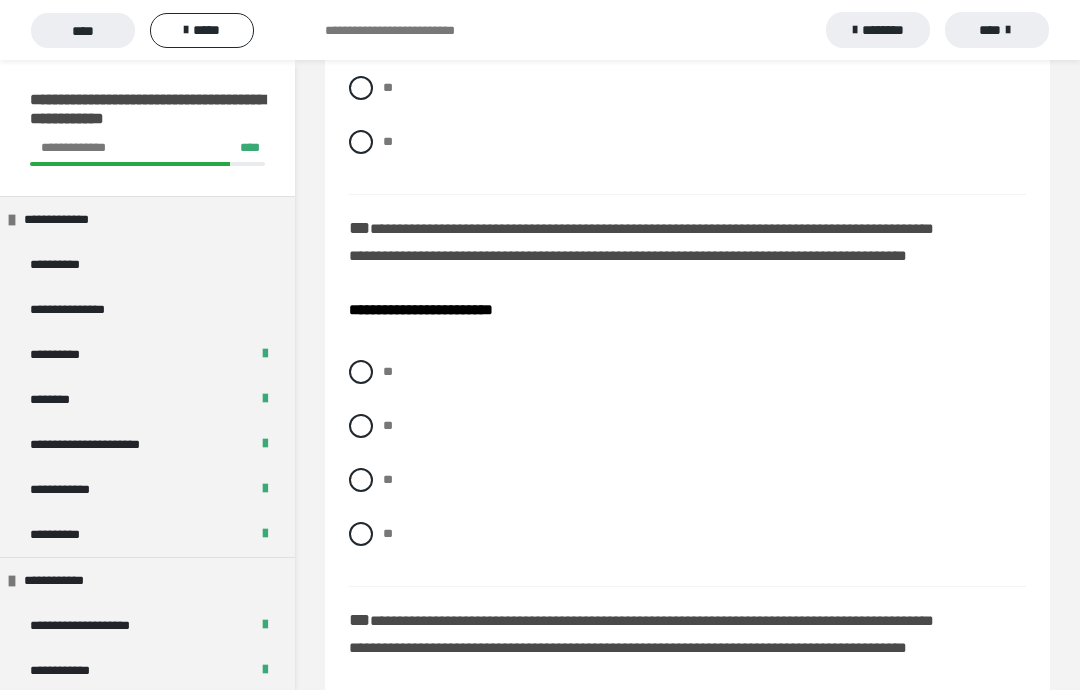 click on "**" at bounding box center [687, 372] 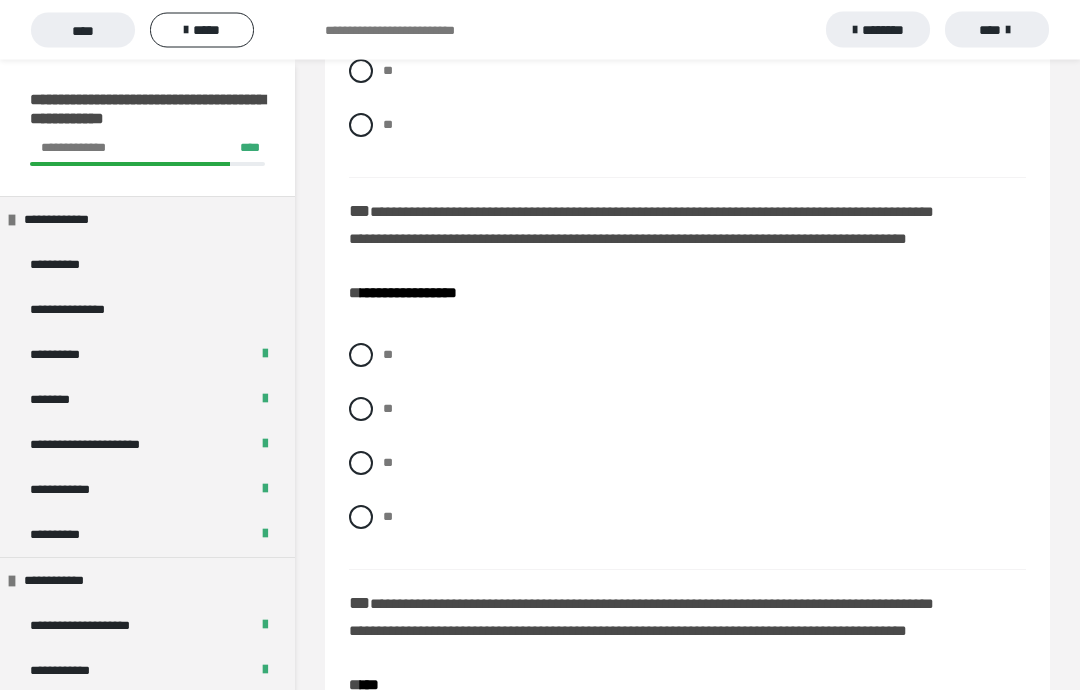 scroll, scrollTop: 910, scrollLeft: 0, axis: vertical 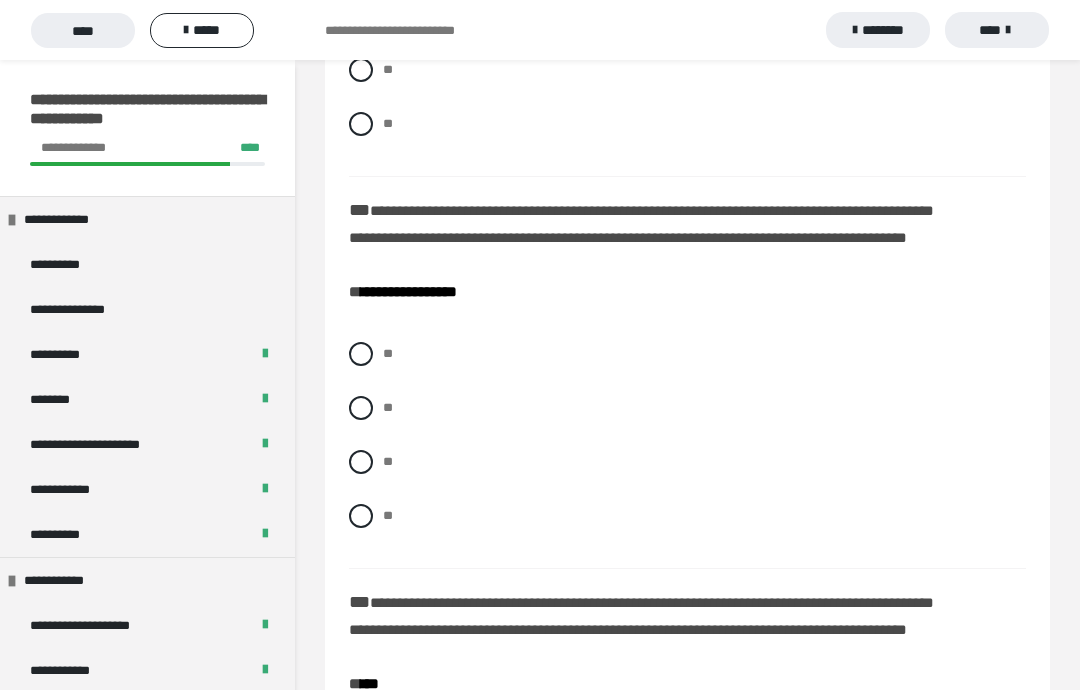 click at bounding box center [361, 354] 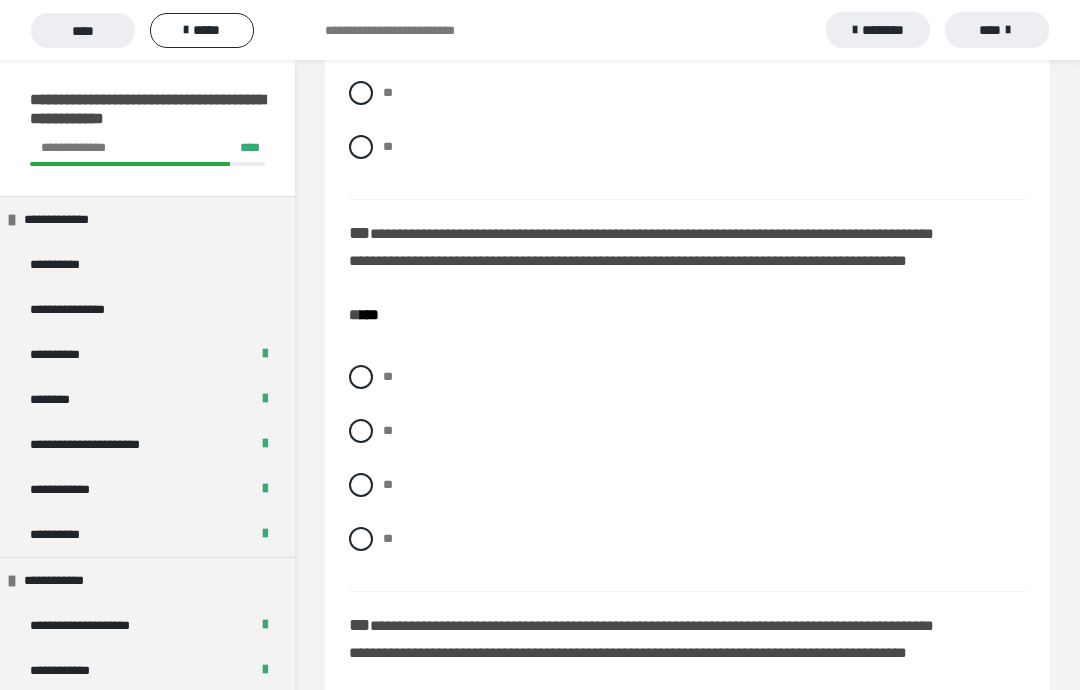scroll, scrollTop: 1280, scrollLeft: 0, axis: vertical 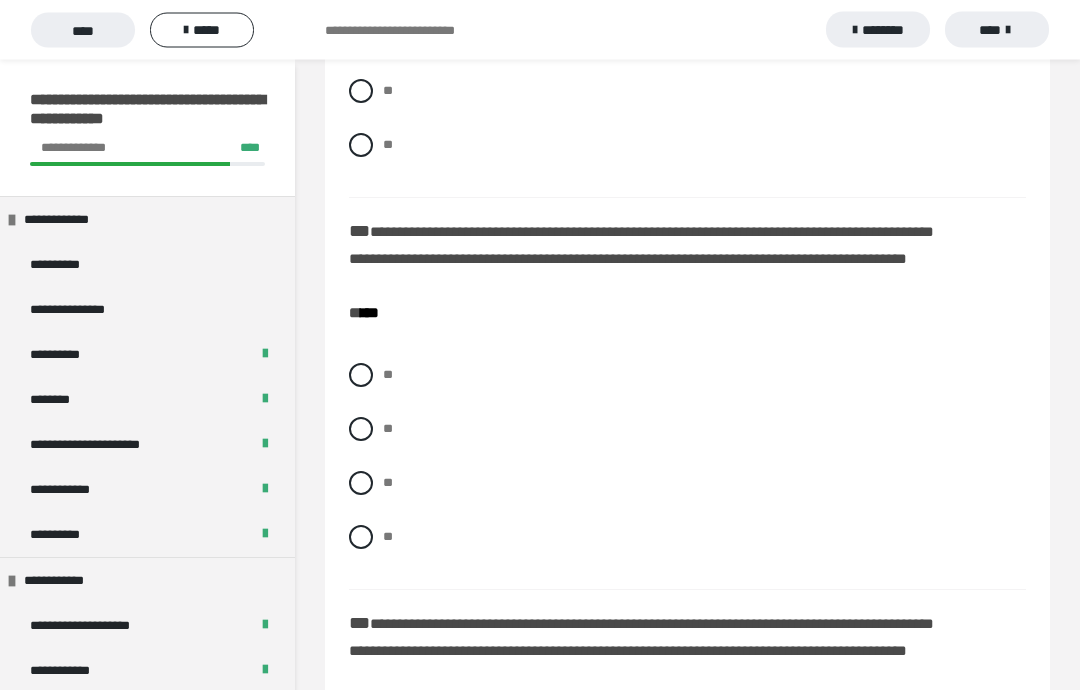 click on "**" at bounding box center (687, 376) 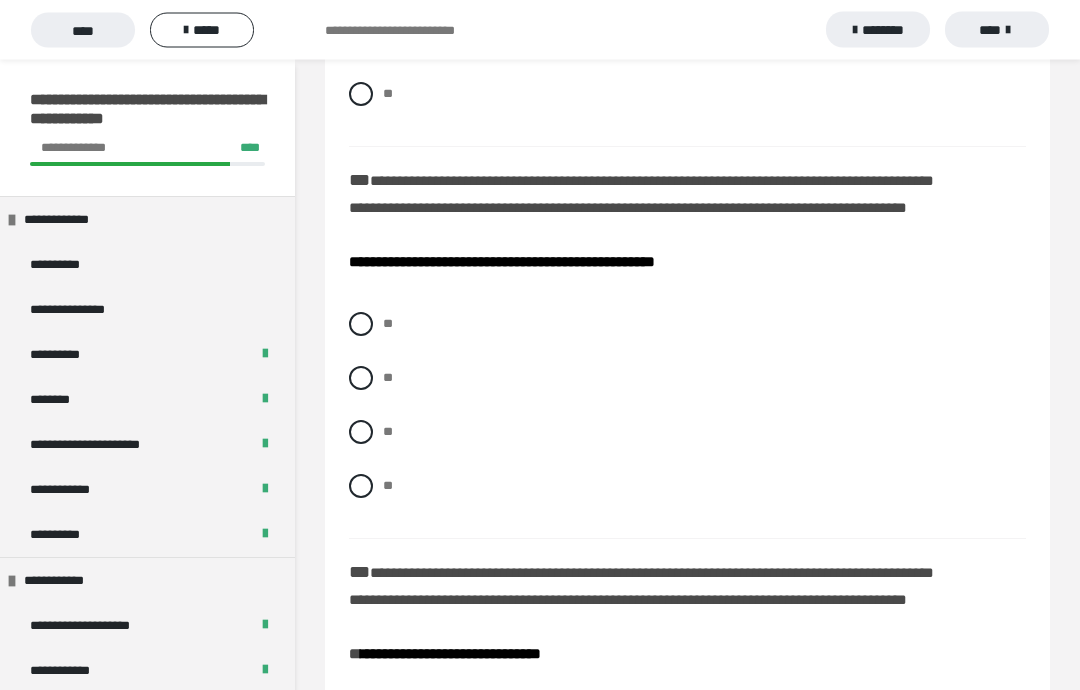 scroll, scrollTop: 1724, scrollLeft: 0, axis: vertical 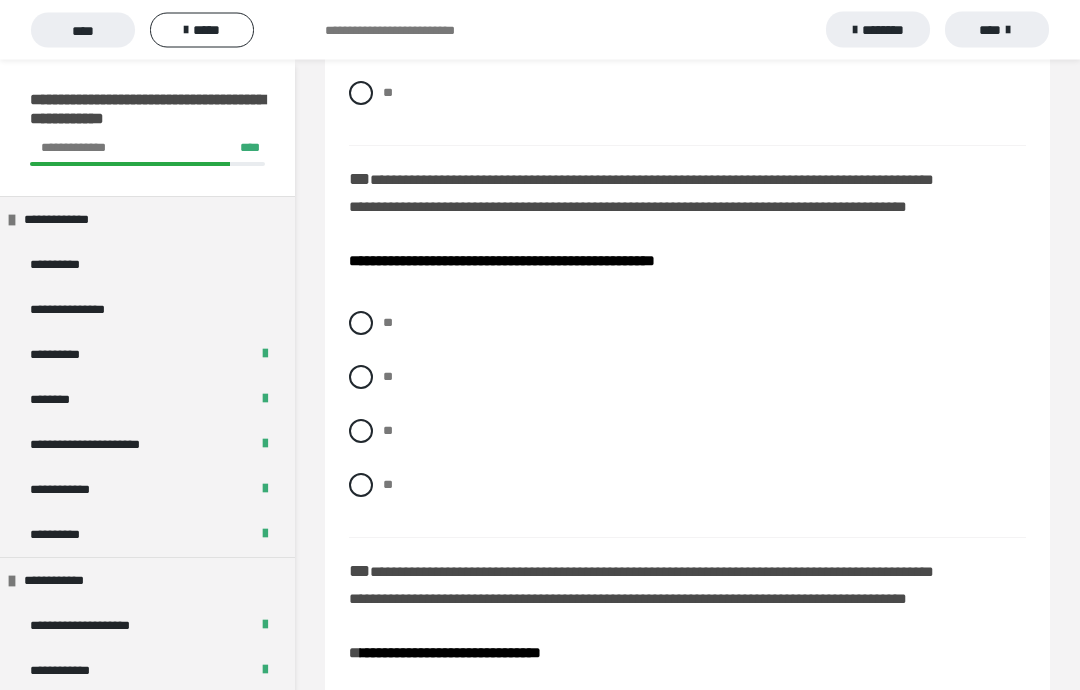 click at bounding box center [361, 378] 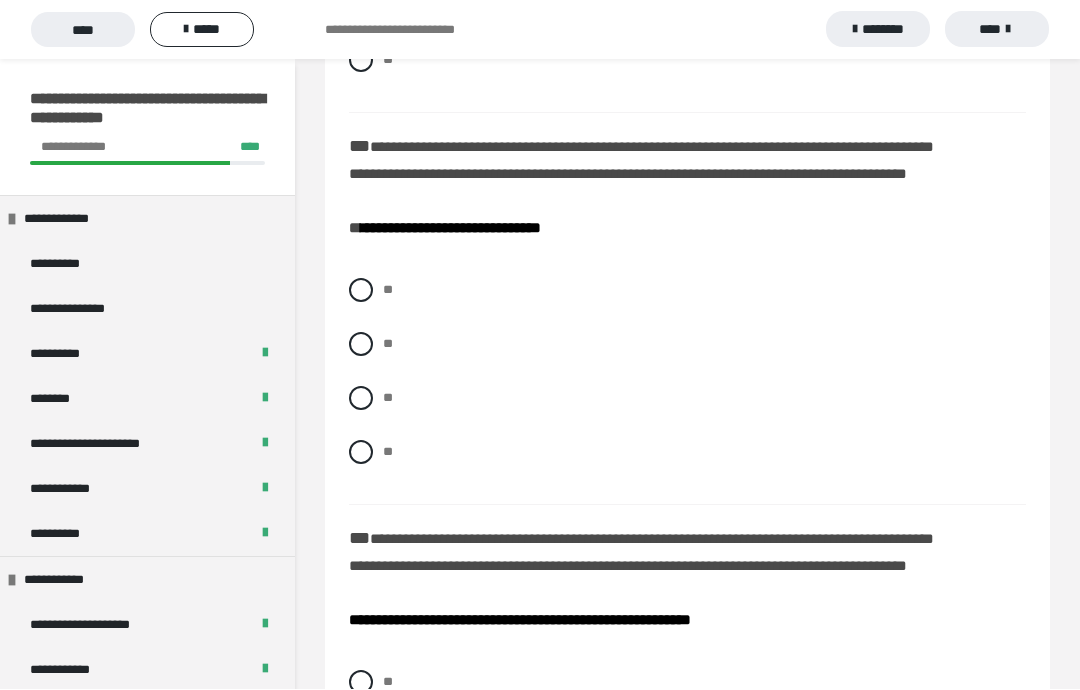 click on "**" at bounding box center (687, 345) 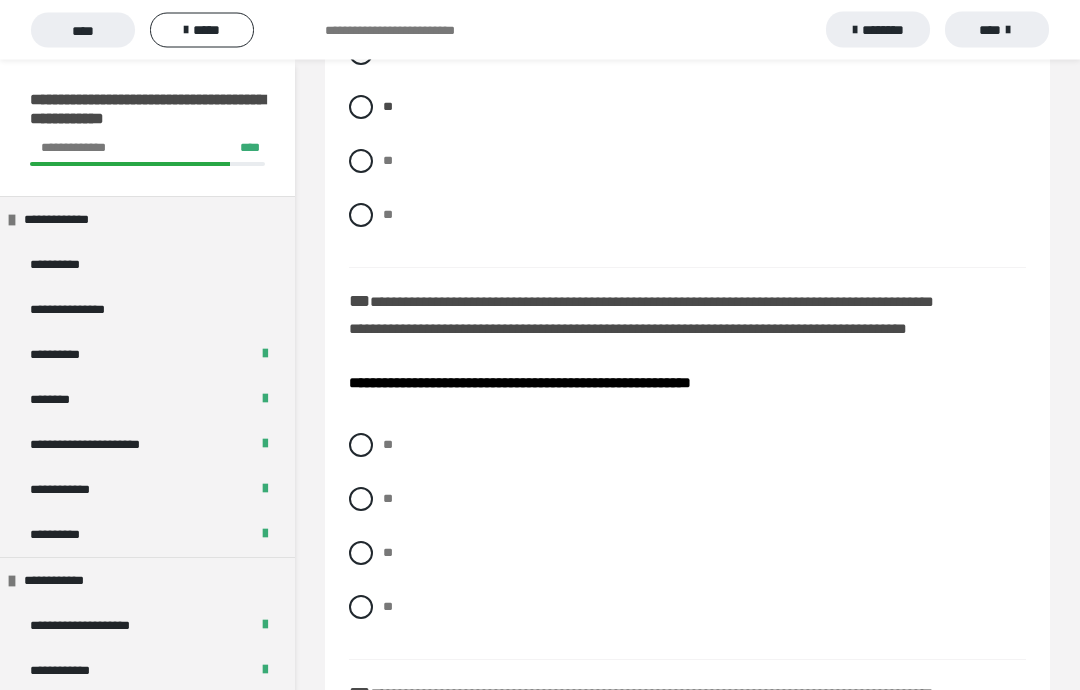 scroll, scrollTop: 2430, scrollLeft: 0, axis: vertical 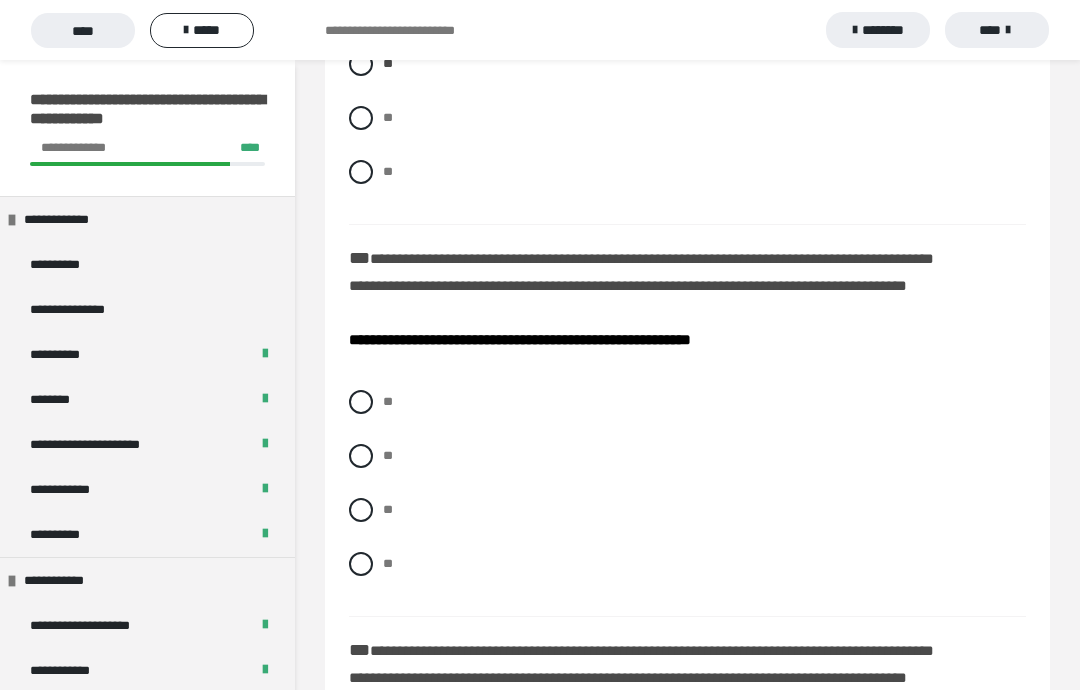 click at bounding box center (361, 564) 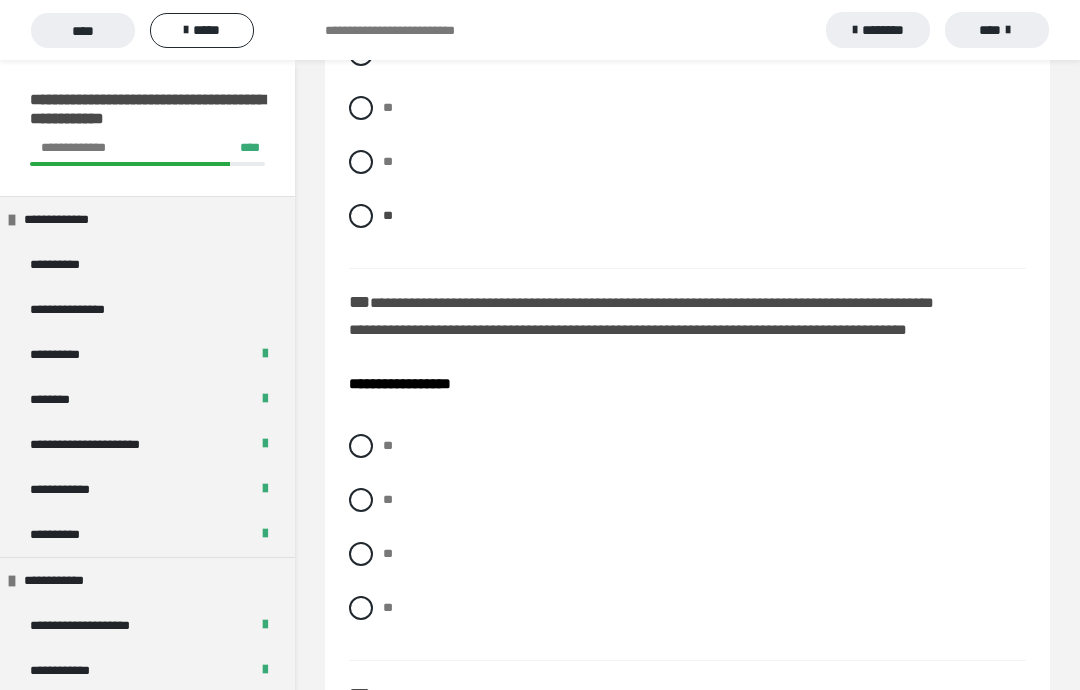 scroll, scrollTop: 2784, scrollLeft: 0, axis: vertical 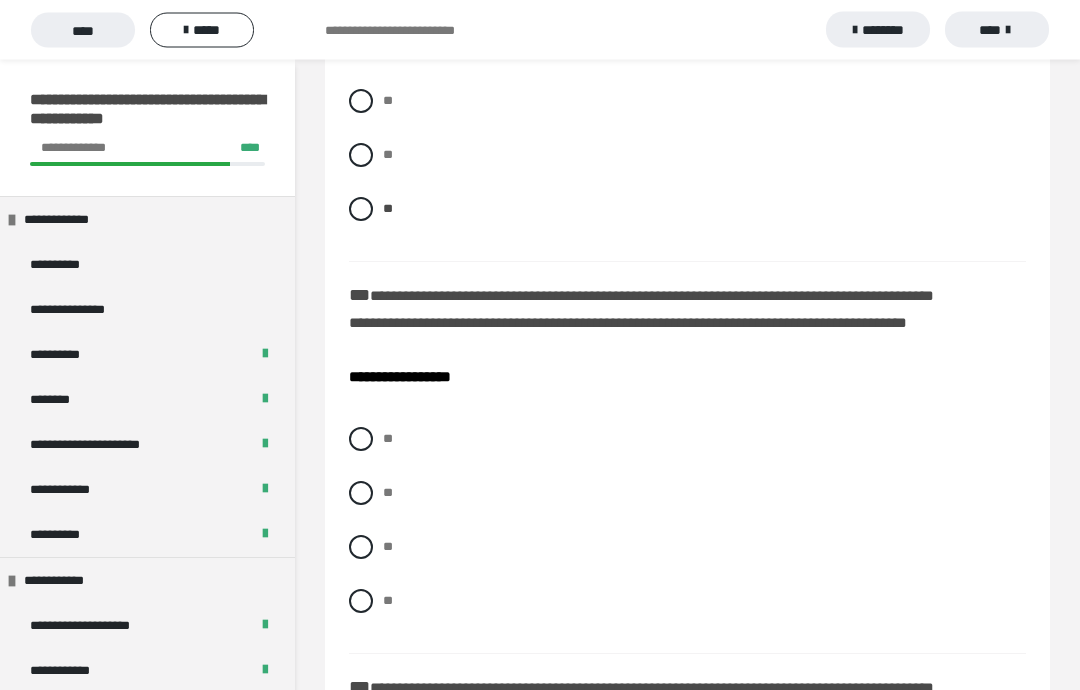 click at bounding box center [361, 494] 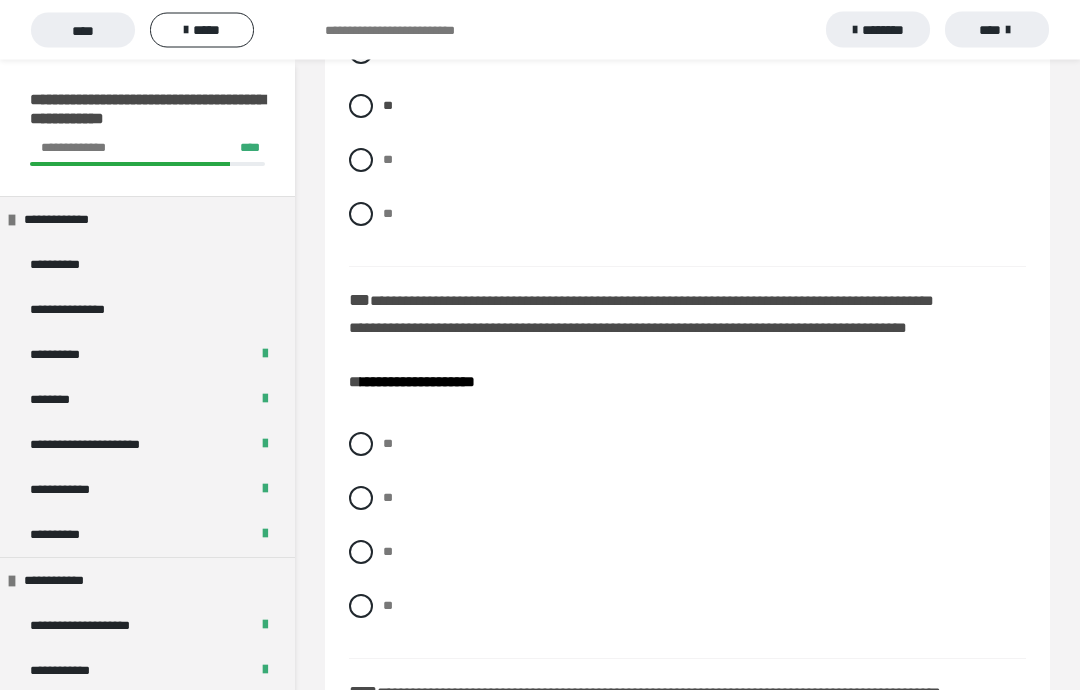 scroll, scrollTop: 3173, scrollLeft: 0, axis: vertical 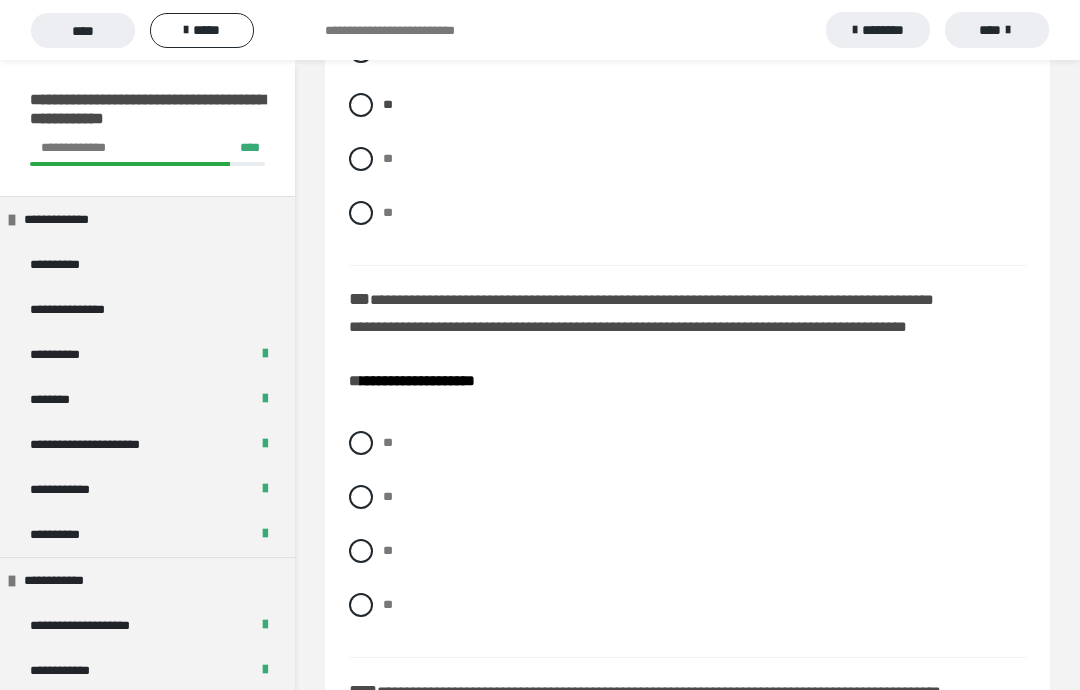 click at bounding box center (361, 497) 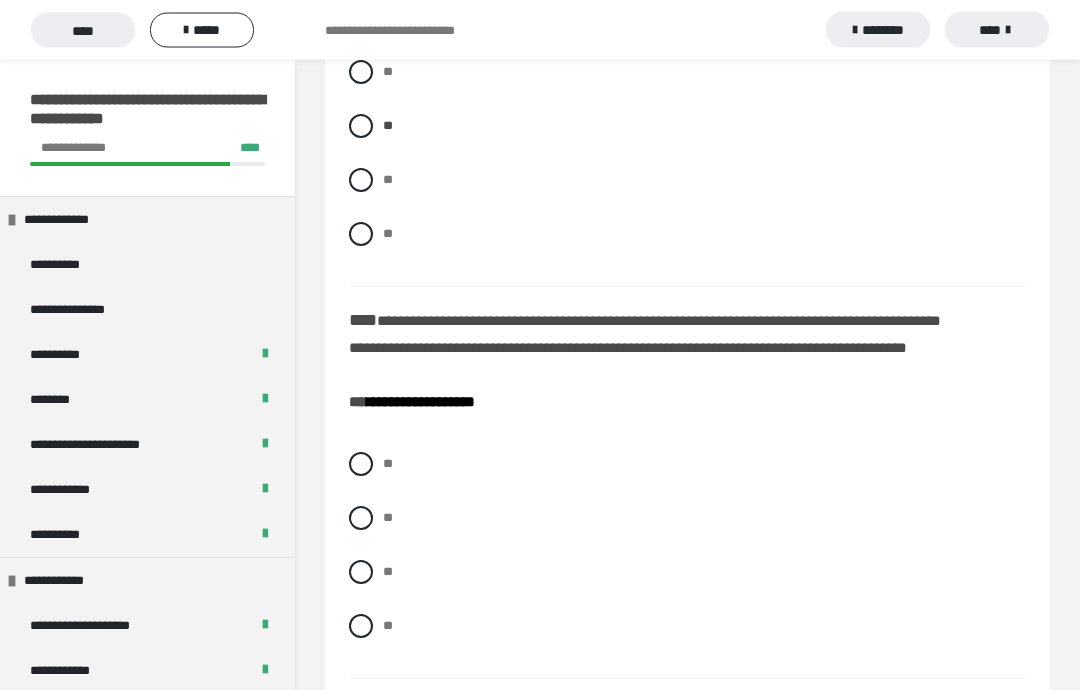 scroll, scrollTop: 3551, scrollLeft: 0, axis: vertical 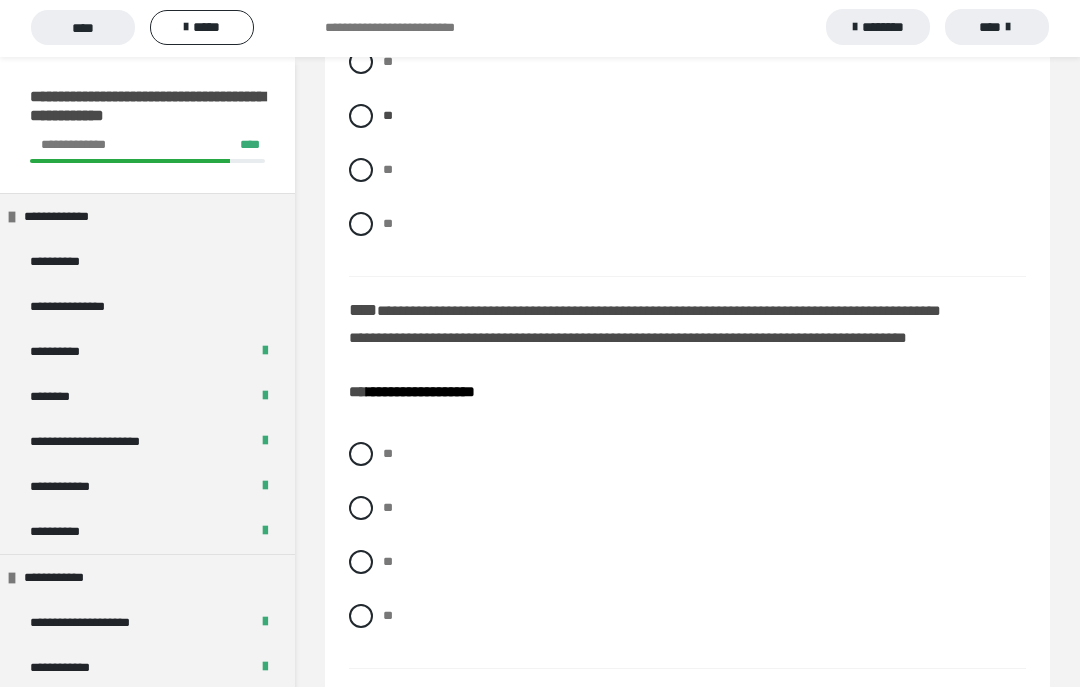 click at bounding box center (361, 511) 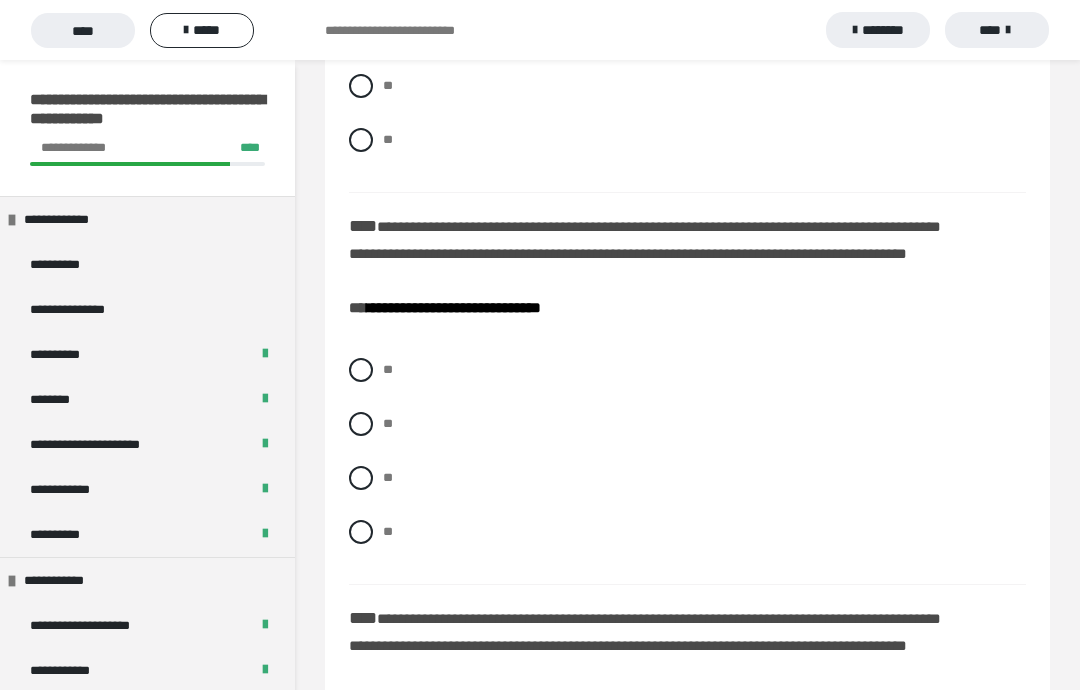 scroll, scrollTop: 4033, scrollLeft: 0, axis: vertical 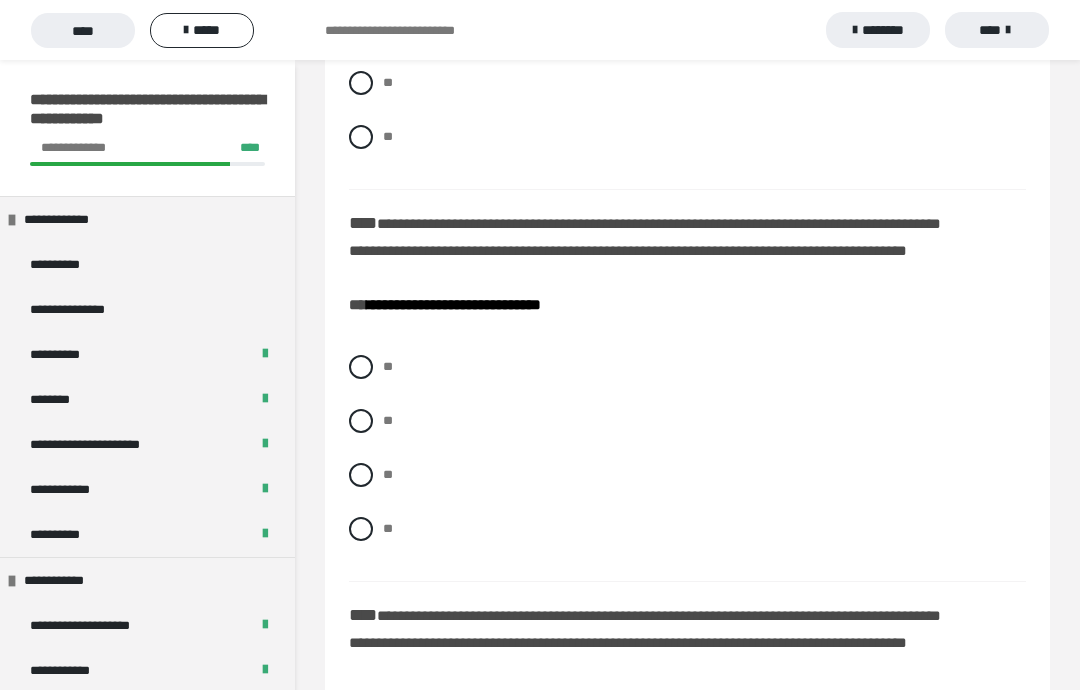 click at bounding box center [361, 529] 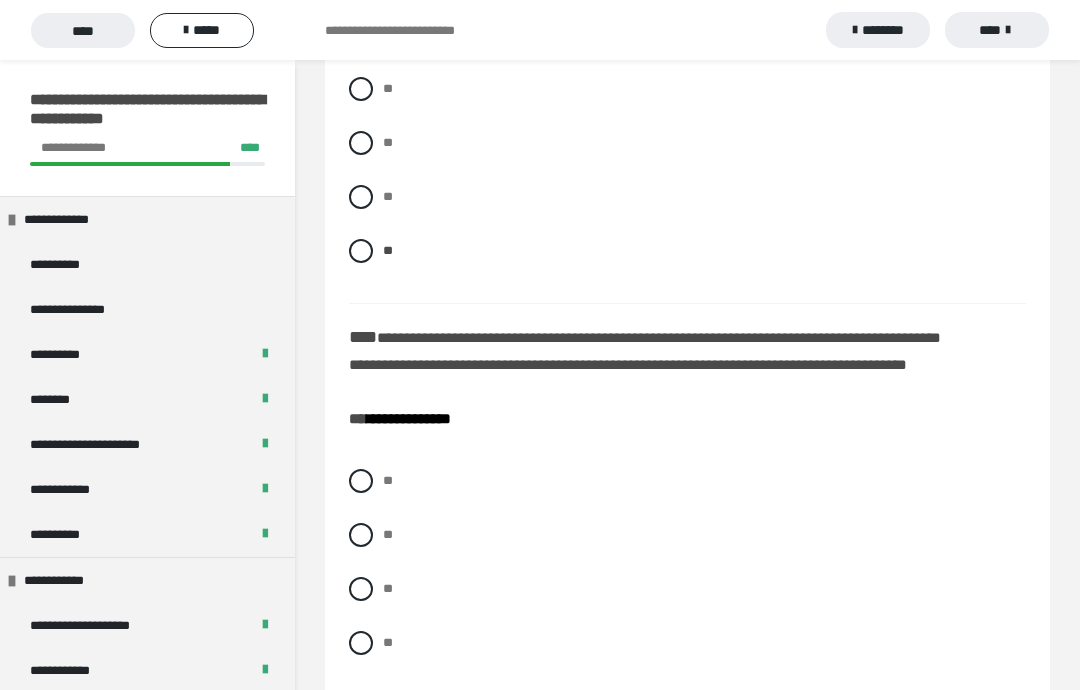 scroll, scrollTop: 4311, scrollLeft: 0, axis: vertical 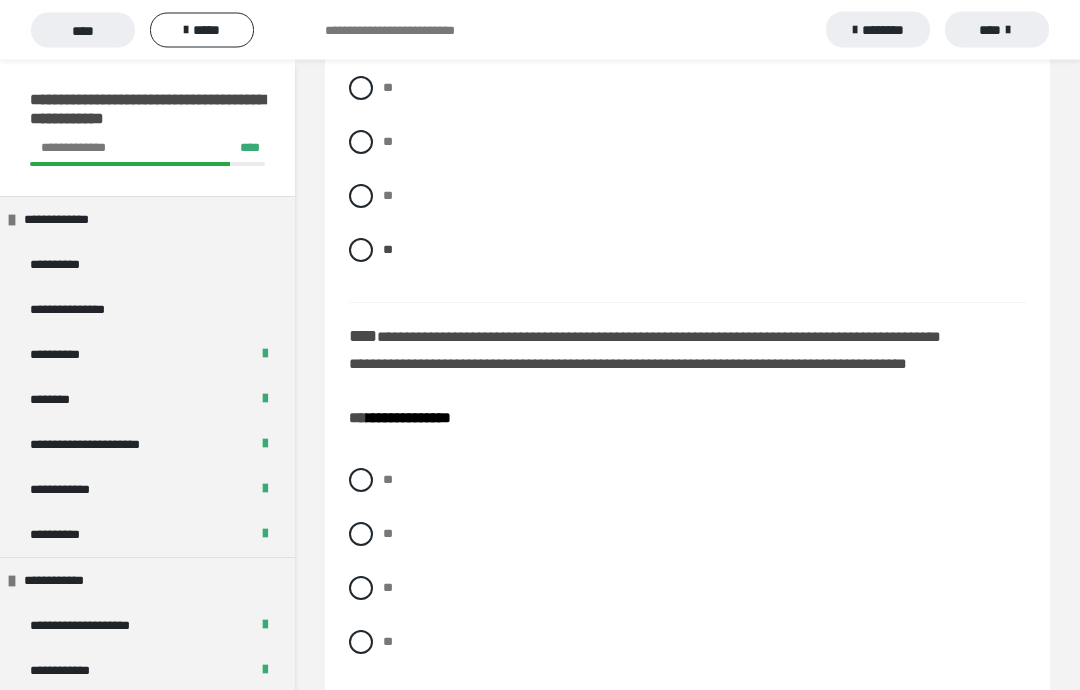 click on "**" at bounding box center (687, 643) 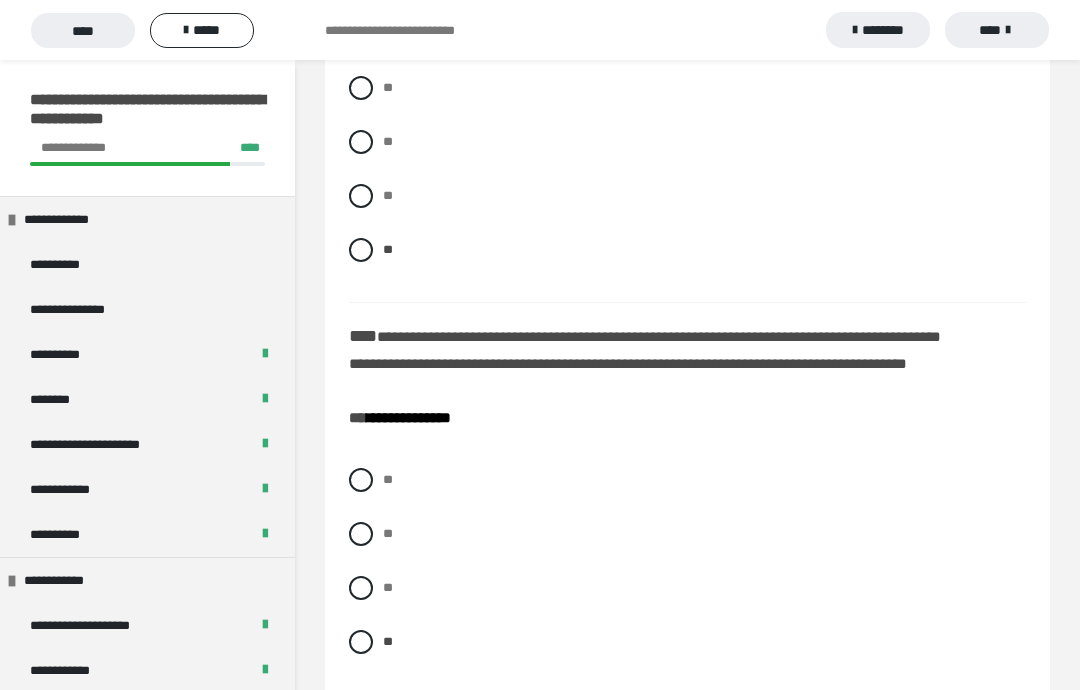 click on "******" at bounding box center [401, 741] 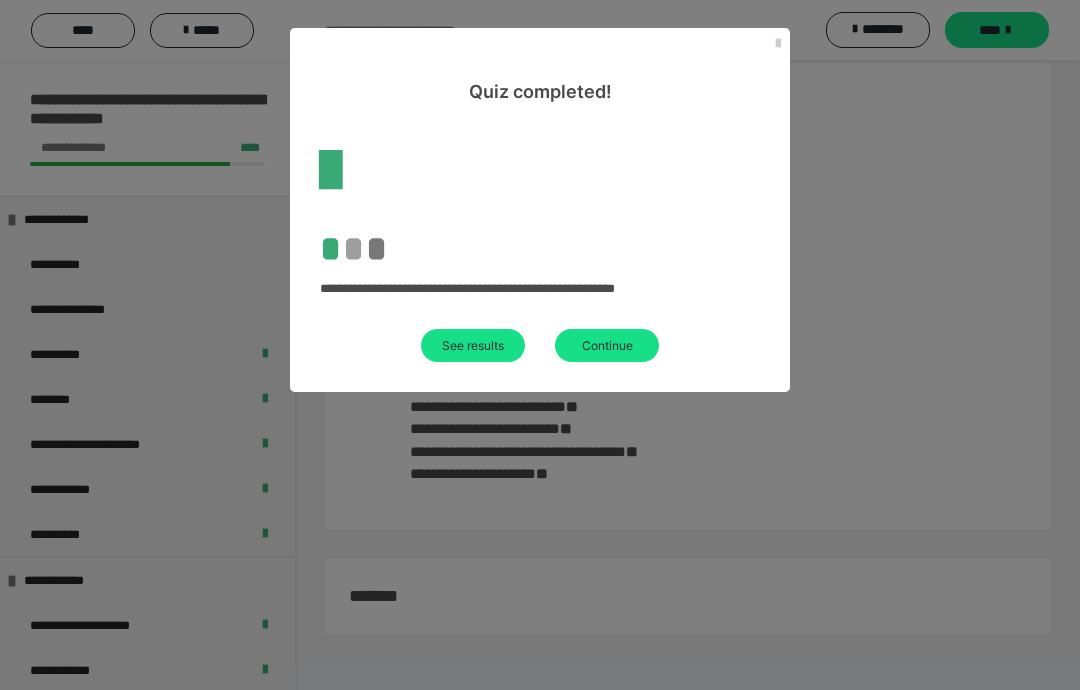 scroll, scrollTop: 60, scrollLeft: 0, axis: vertical 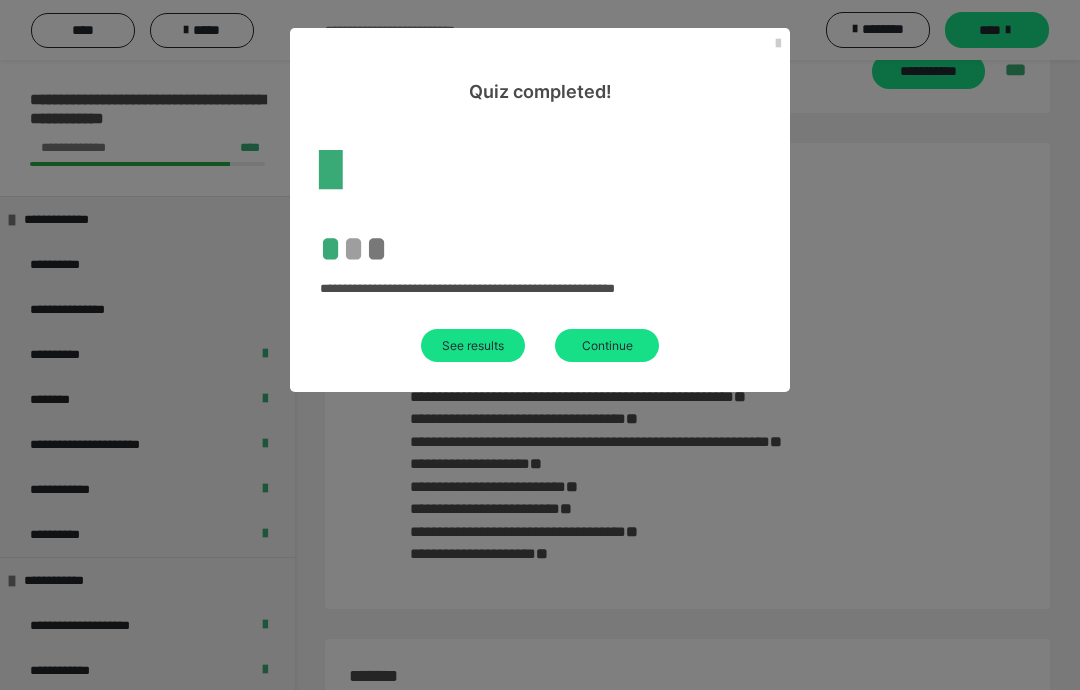 click on "See results" at bounding box center [473, 345] 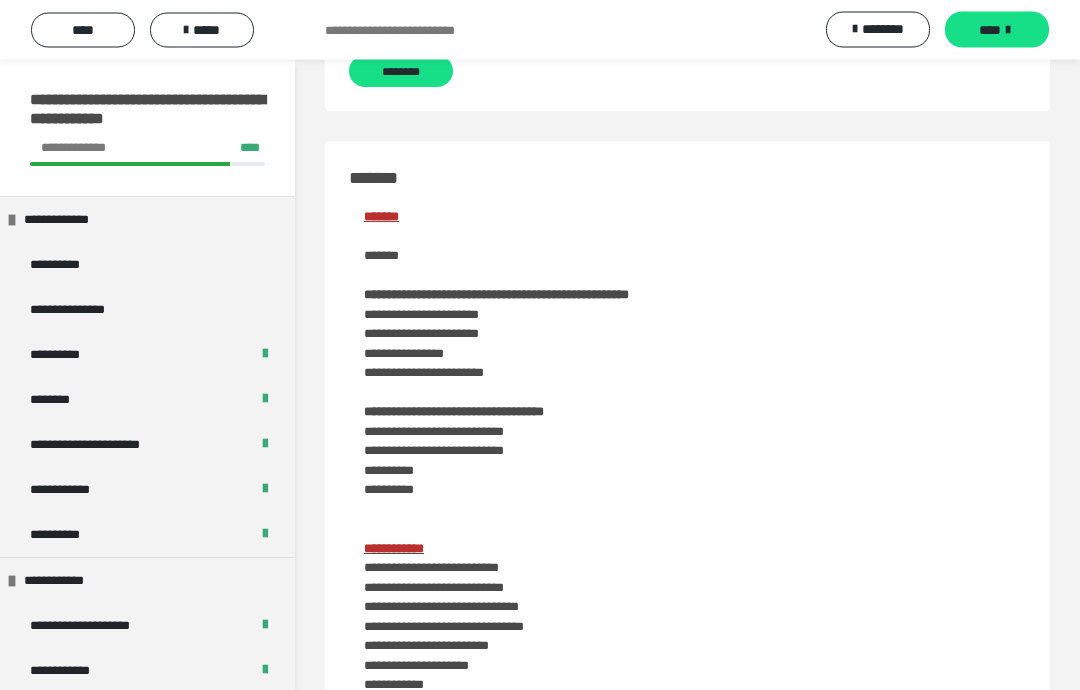 scroll, scrollTop: 3535, scrollLeft: 0, axis: vertical 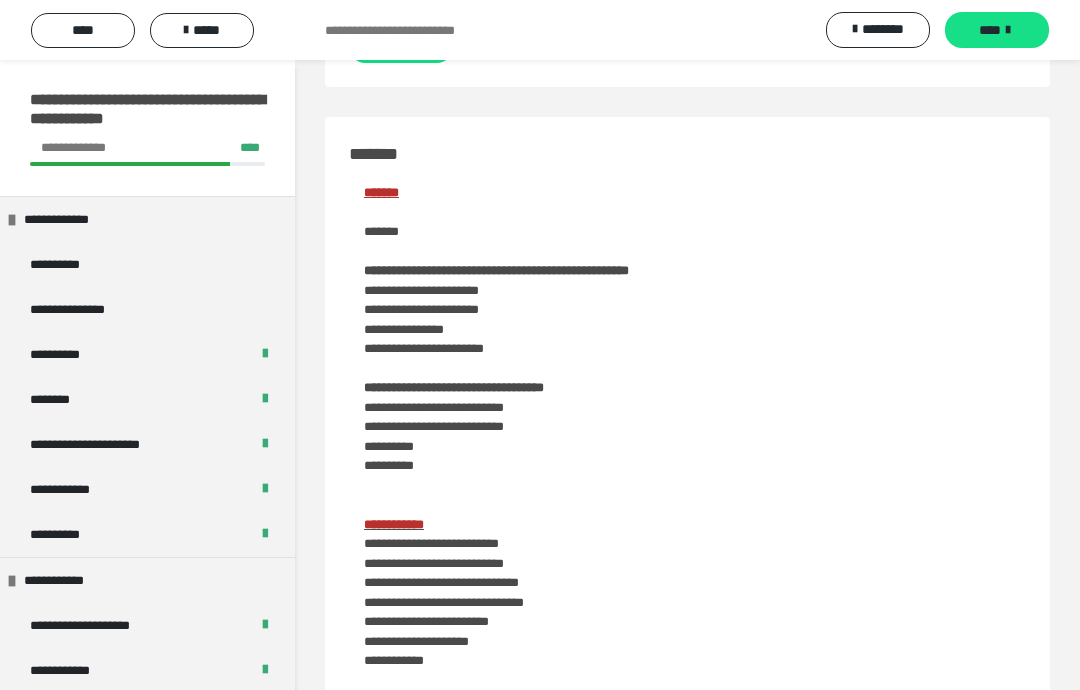 click on "**" at bounding box center [717, -51] 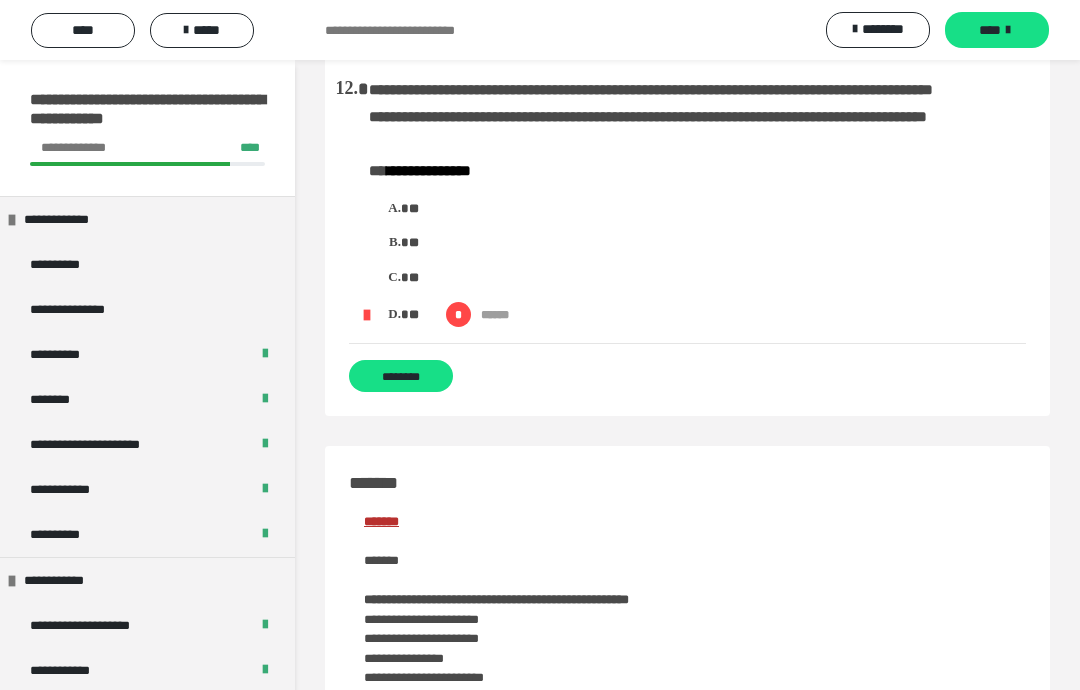scroll, scrollTop: 3204, scrollLeft: 0, axis: vertical 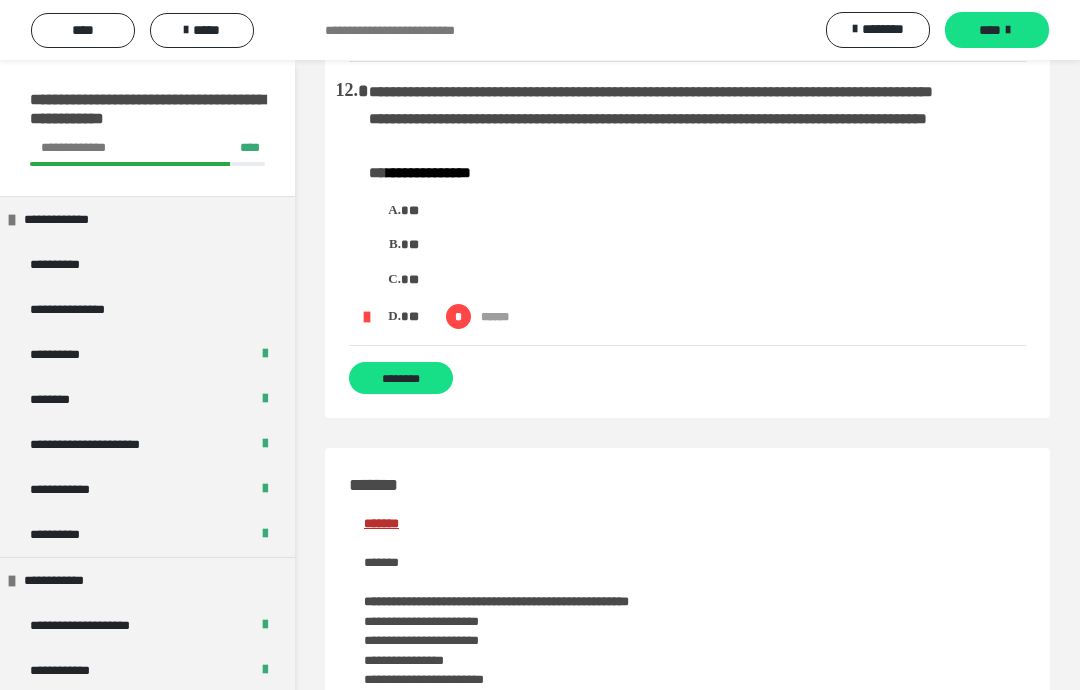 click at bounding box center [186, 30] 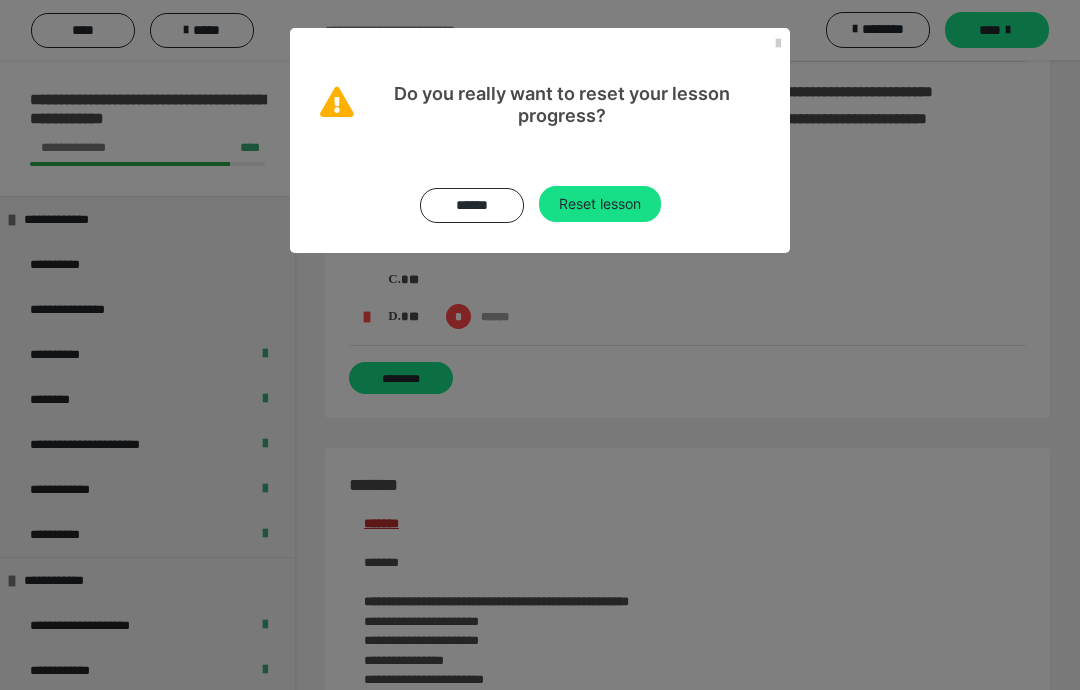 click on "Reset lesson" at bounding box center (600, 204) 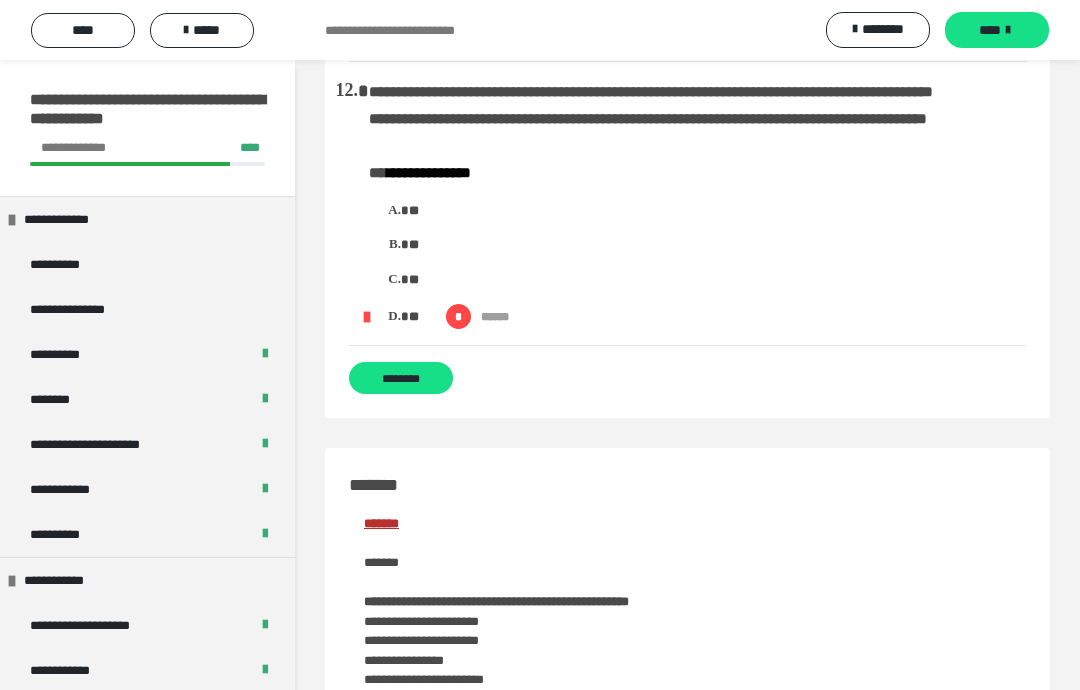 scroll, scrollTop: 80, scrollLeft: 0, axis: vertical 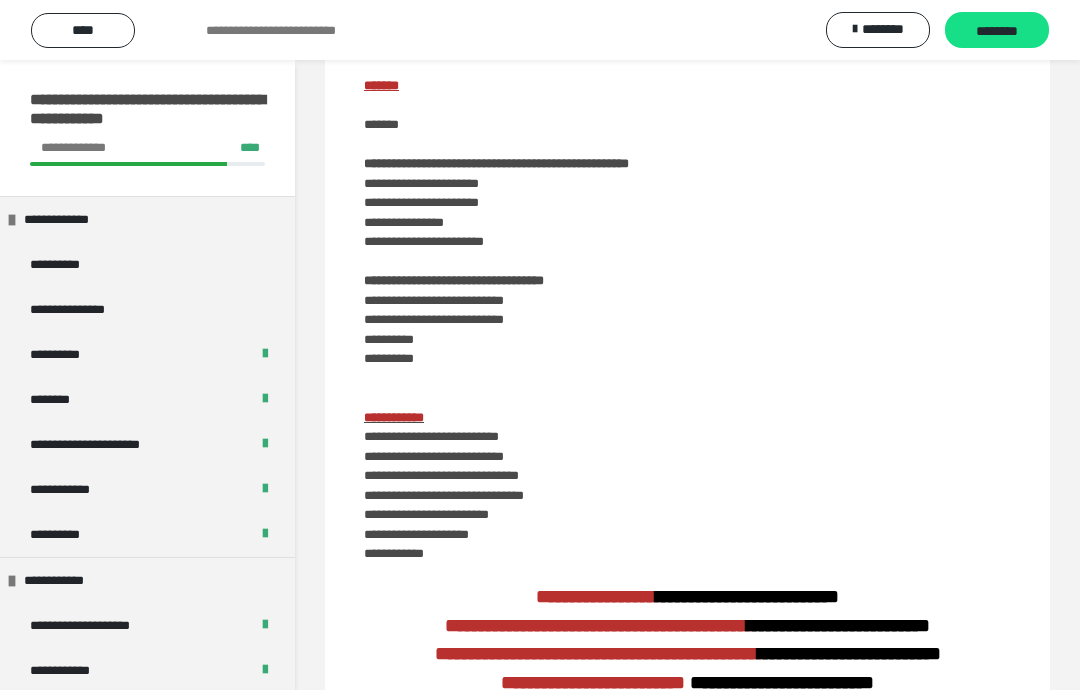 click on "********" at bounding box center [997, 31] 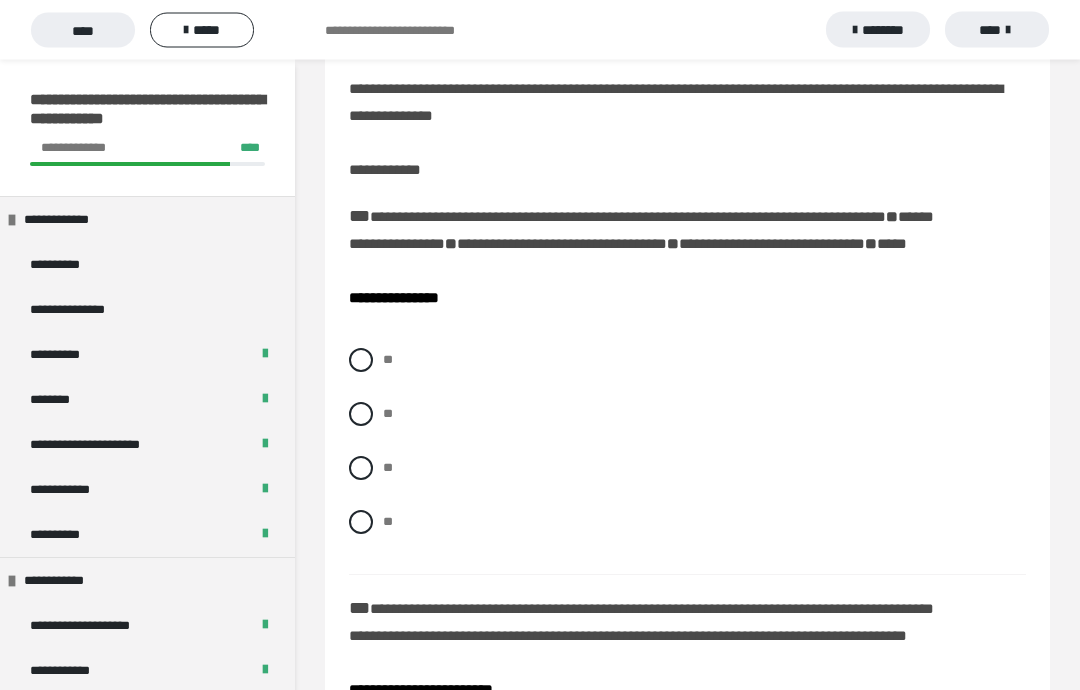scroll, scrollTop: 141, scrollLeft: 0, axis: vertical 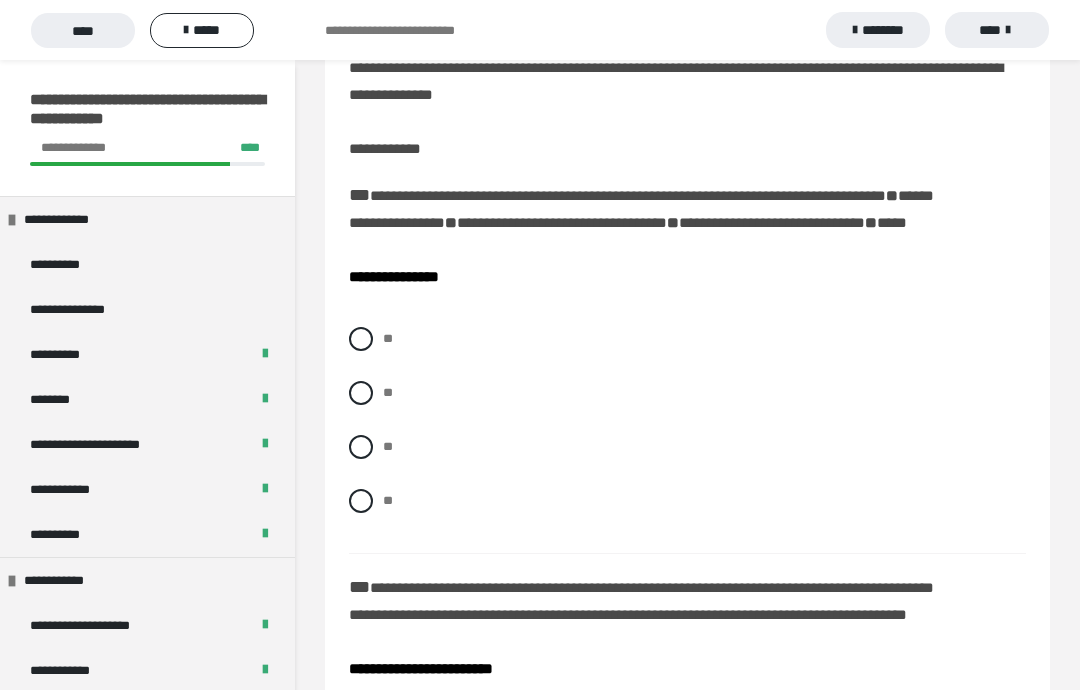 click at bounding box center (361, 393) 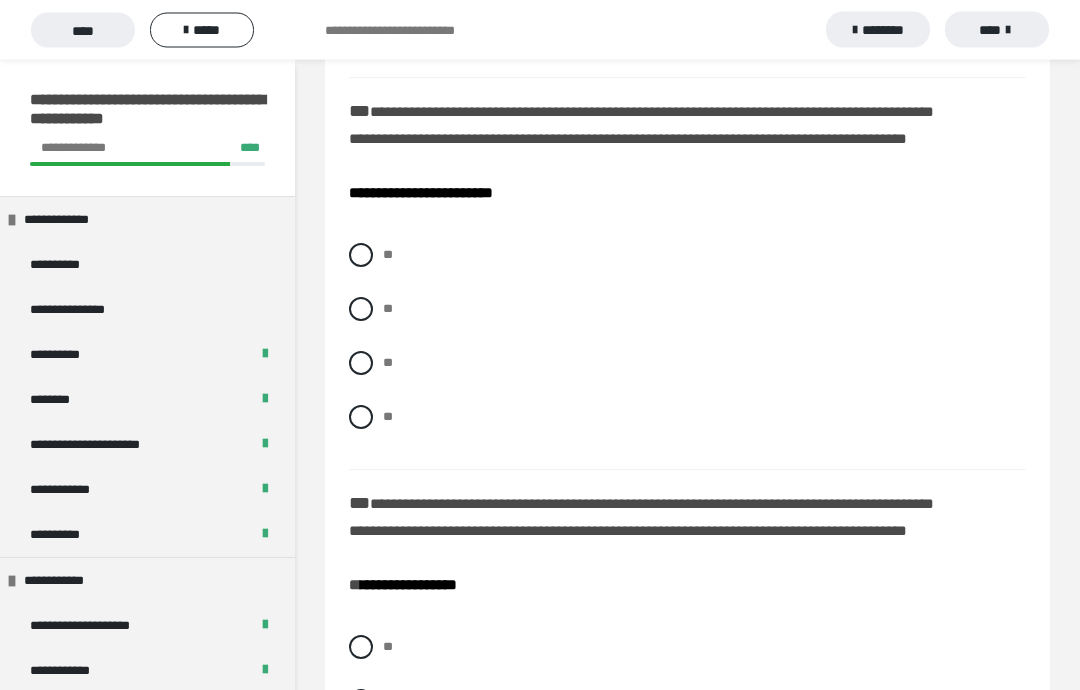 scroll, scrollTop: 617, scrollLeft: 0, axis: vertical 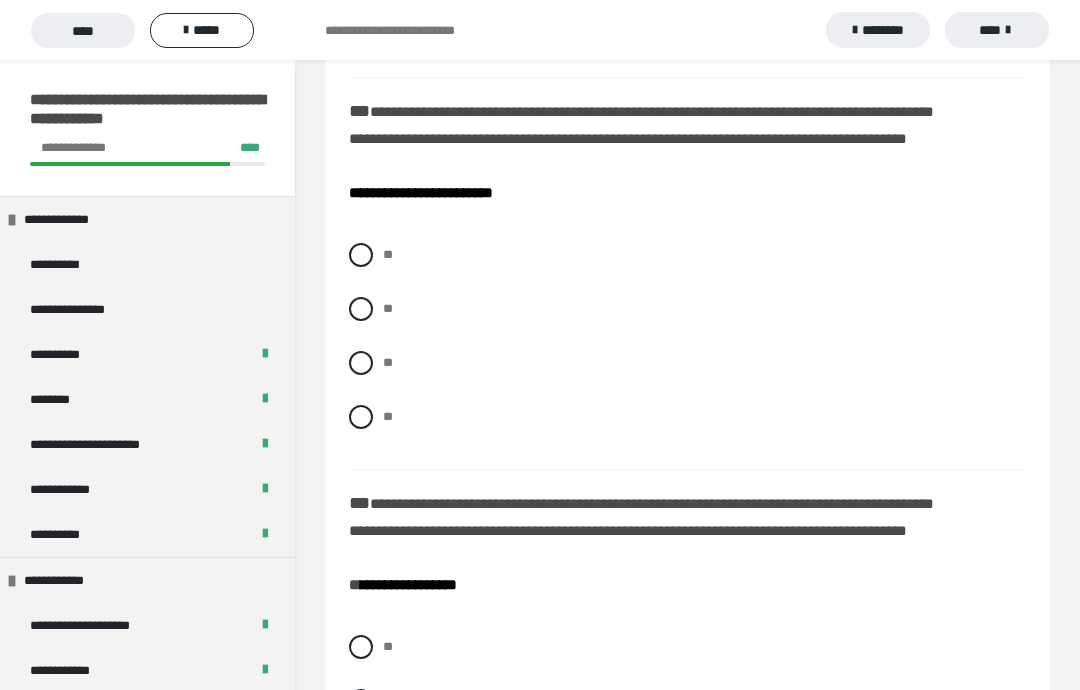 click at bounding box center [361, 255] 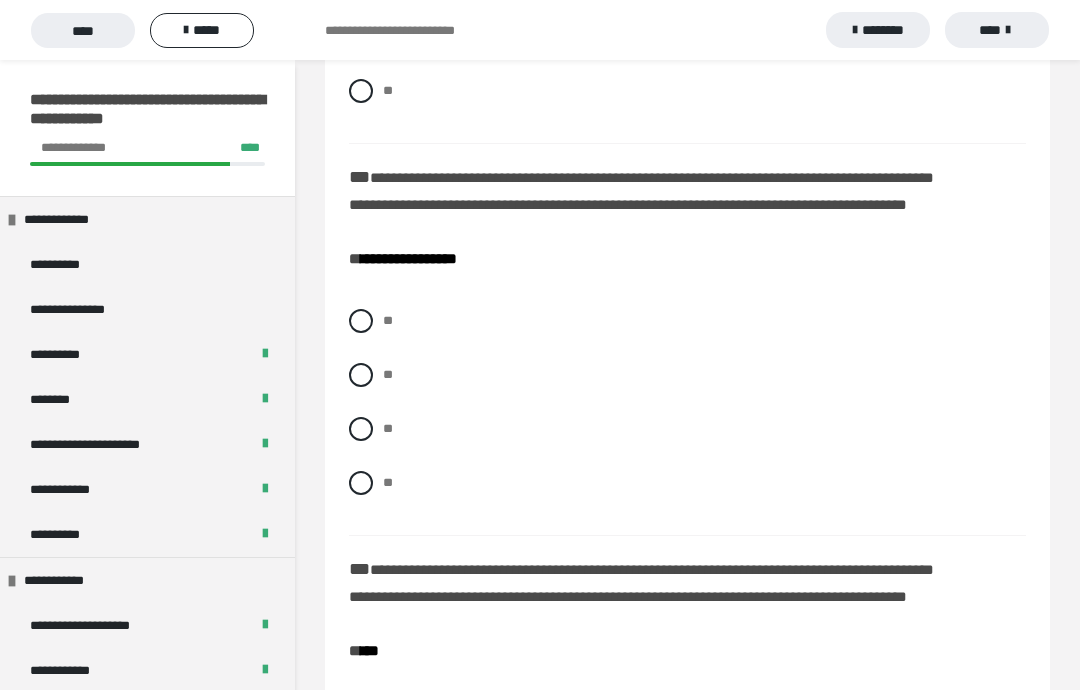 scroll, scrollTop: 987, scrollLeft: 0, axis: vertical 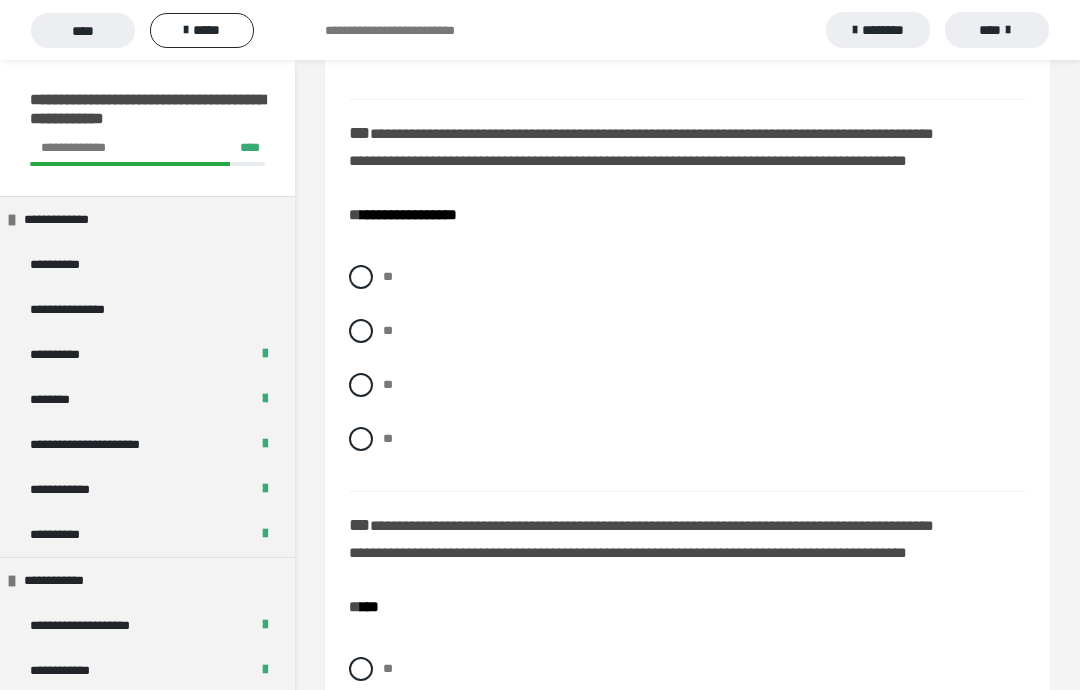 click at bounding box center [361, 277] 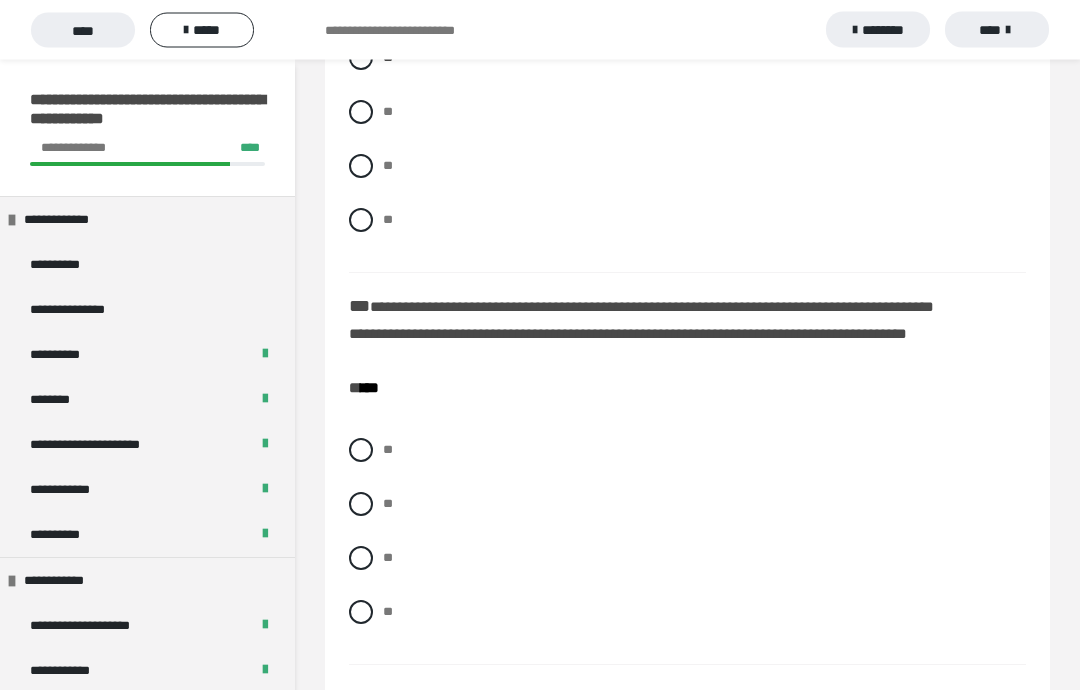 scroll, scrollTop: 1410, scrollLeft: 0, axis: vertical 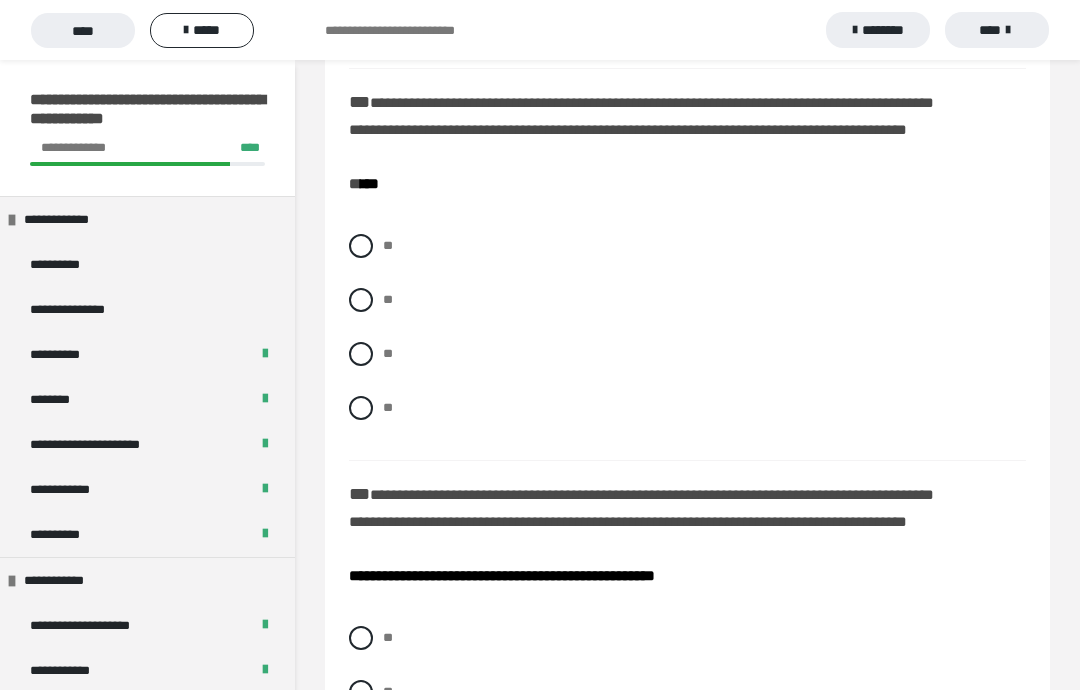 click at bounding box center (361, 246) 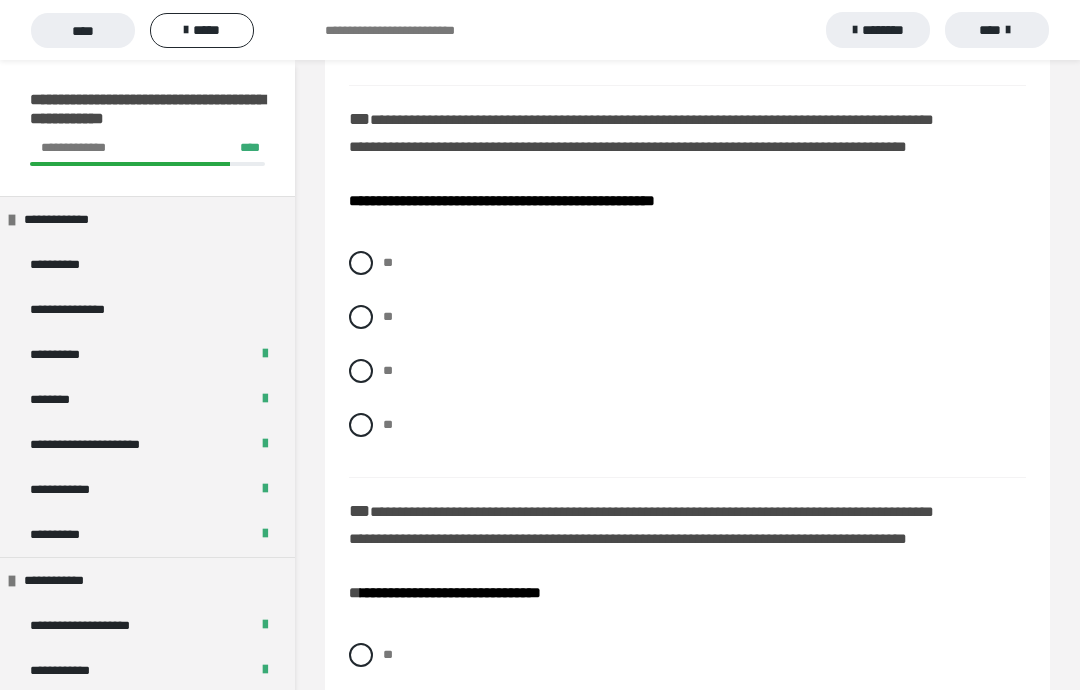 scroll, scrollTop: 1848, scrollLeft: 0, axis: vertical 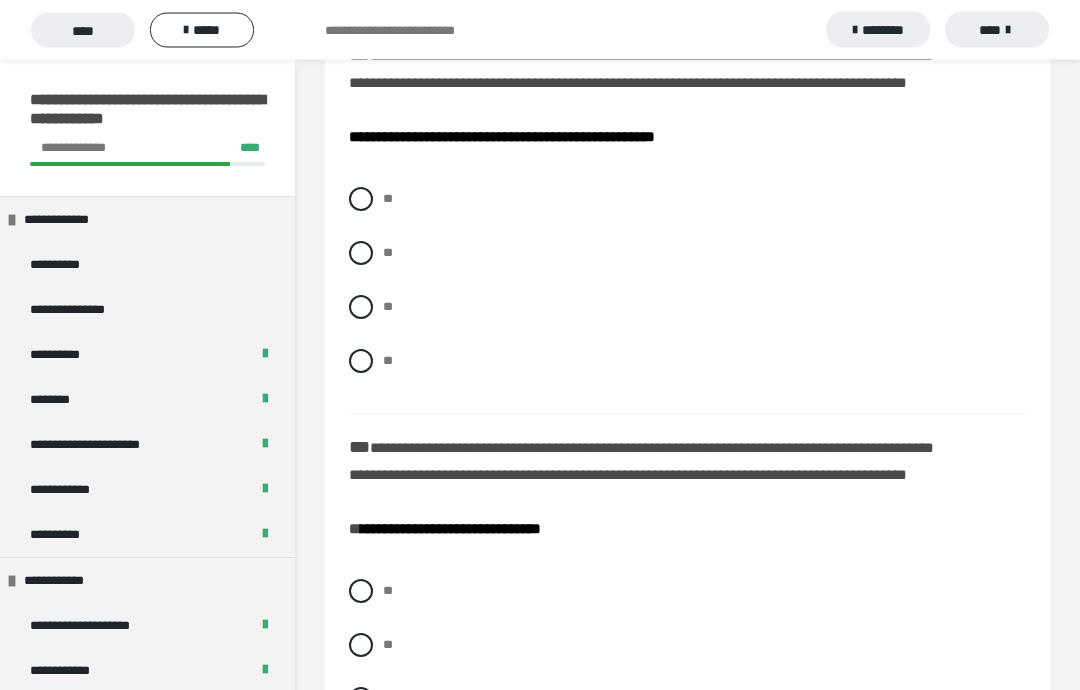click at bounding box center [361, 254] 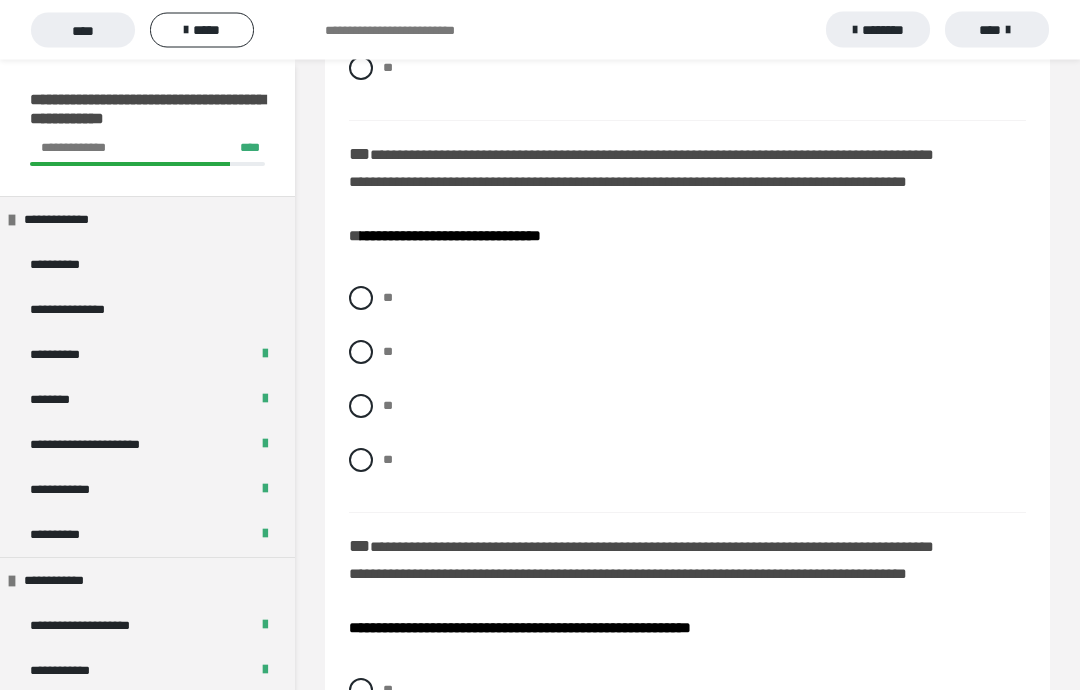 scroll, scrollTop: 2142, scrollLeft: 0, axis: vertical 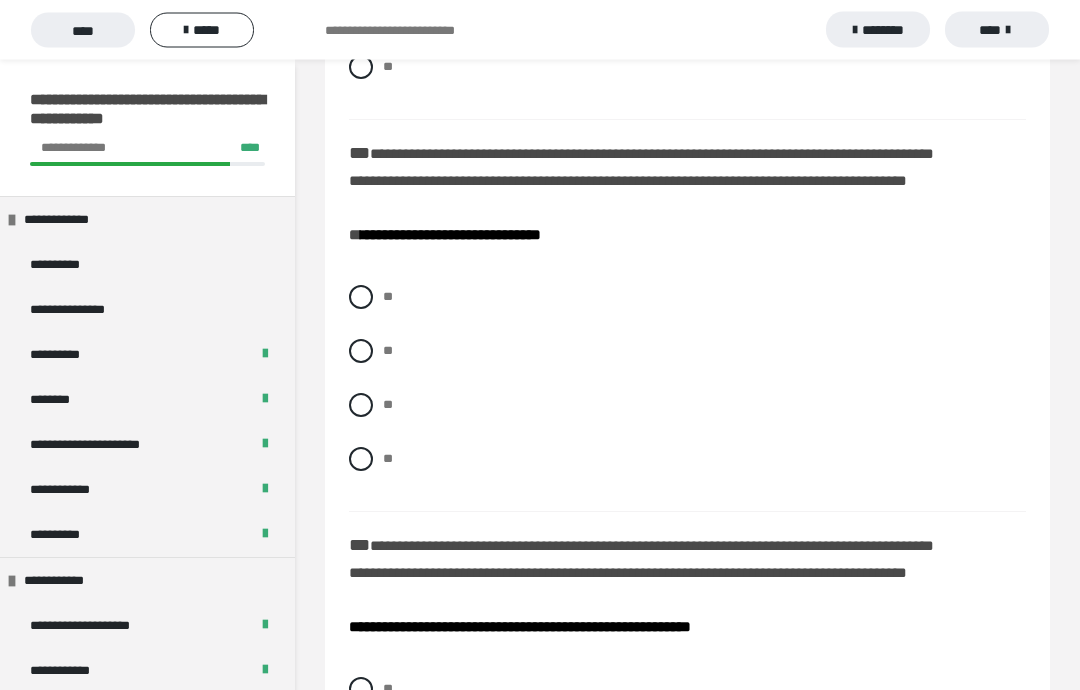 click on "**" at bounding box center (687, 406) 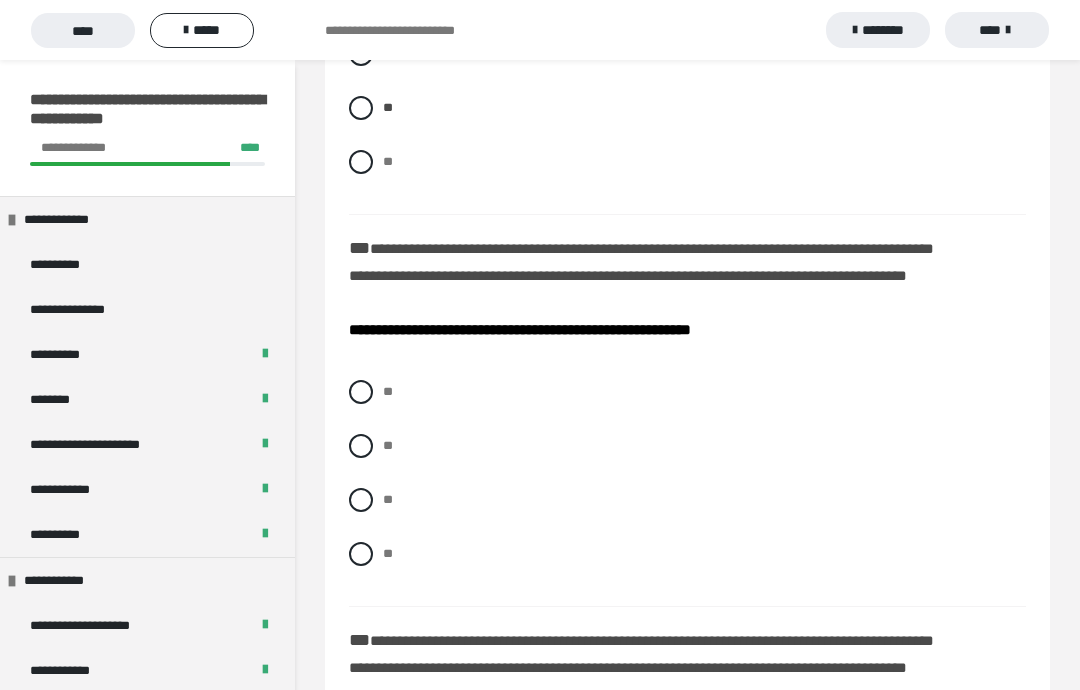 scroll, scrollTop: 2455, scrollLeft: 0, axis: vertical 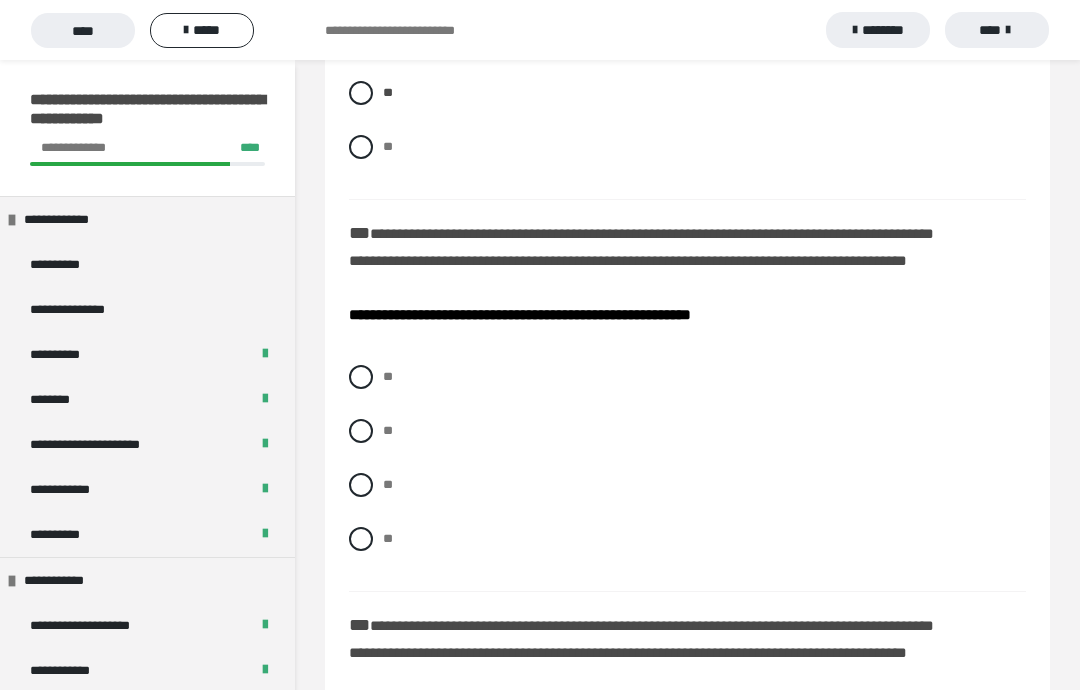 click at bounding box center [361, 431] 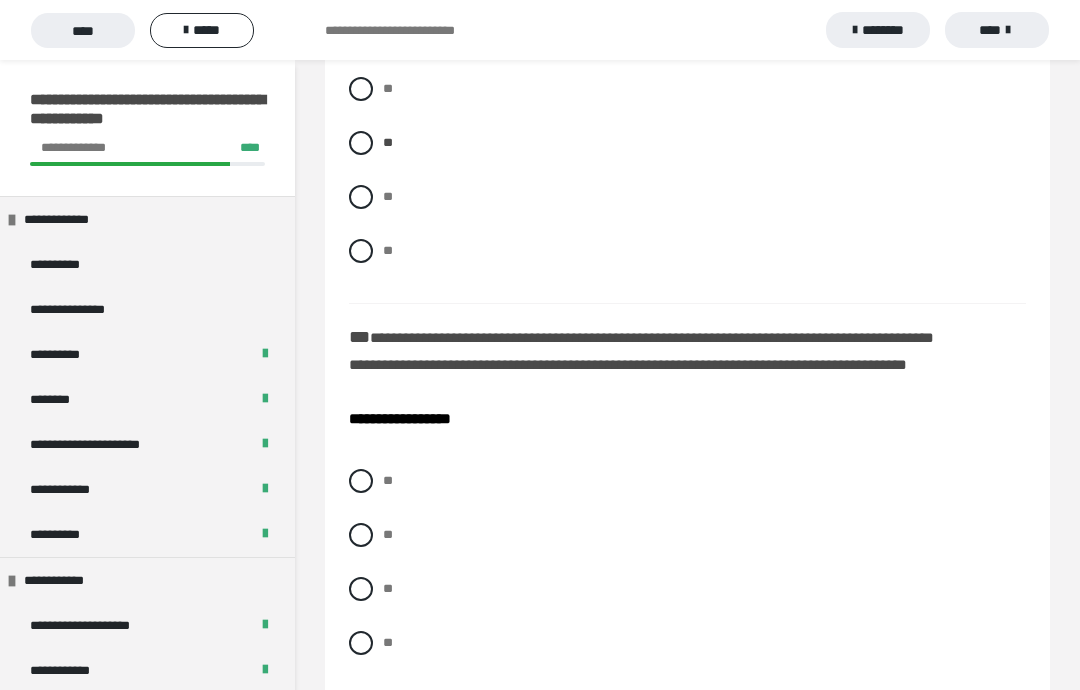 scroll, scrollTop: 2899, scrollLeft: 0, axis: vertical 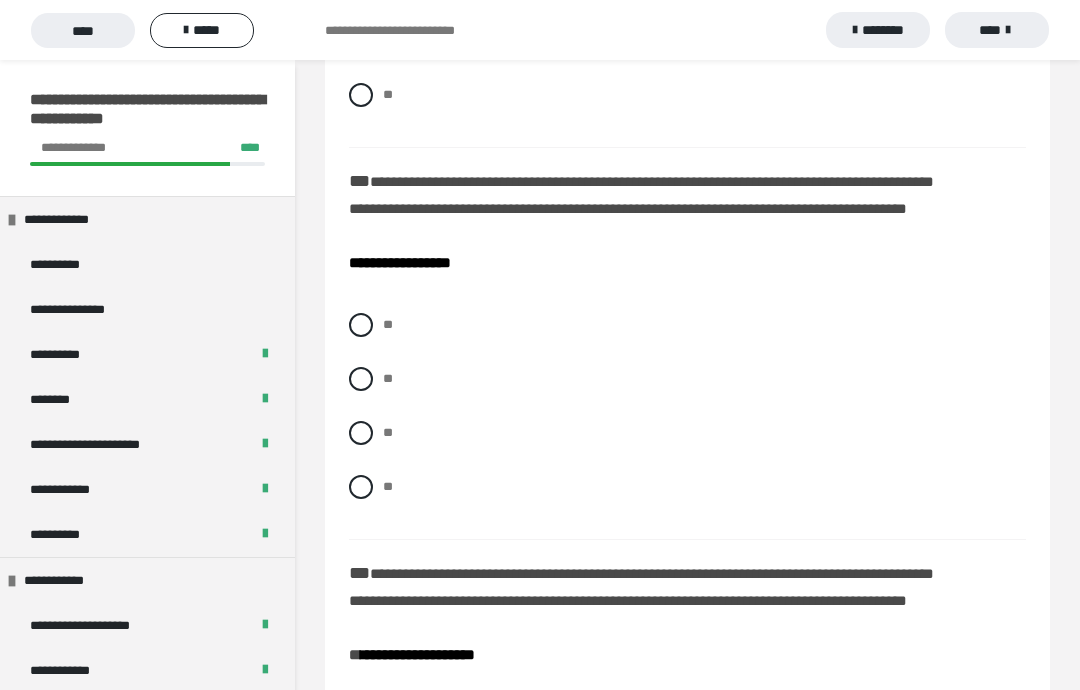click on "**" at bounding box center (687, 379) 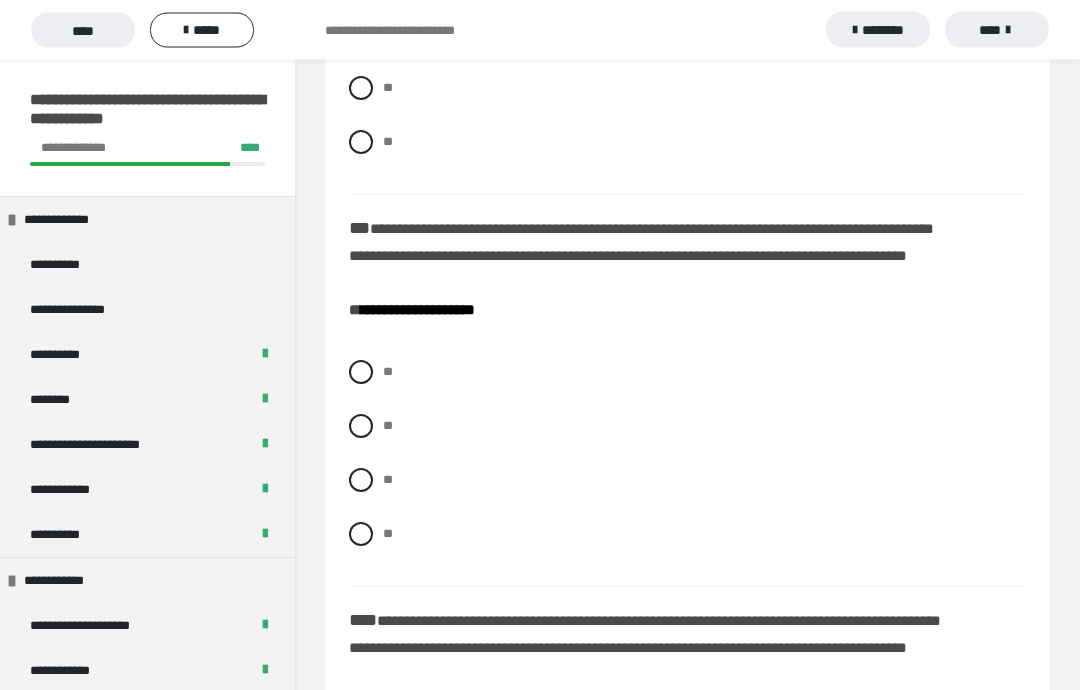 scroll, scrollTop: 3325, scrollLeft: 0, axis: vertical 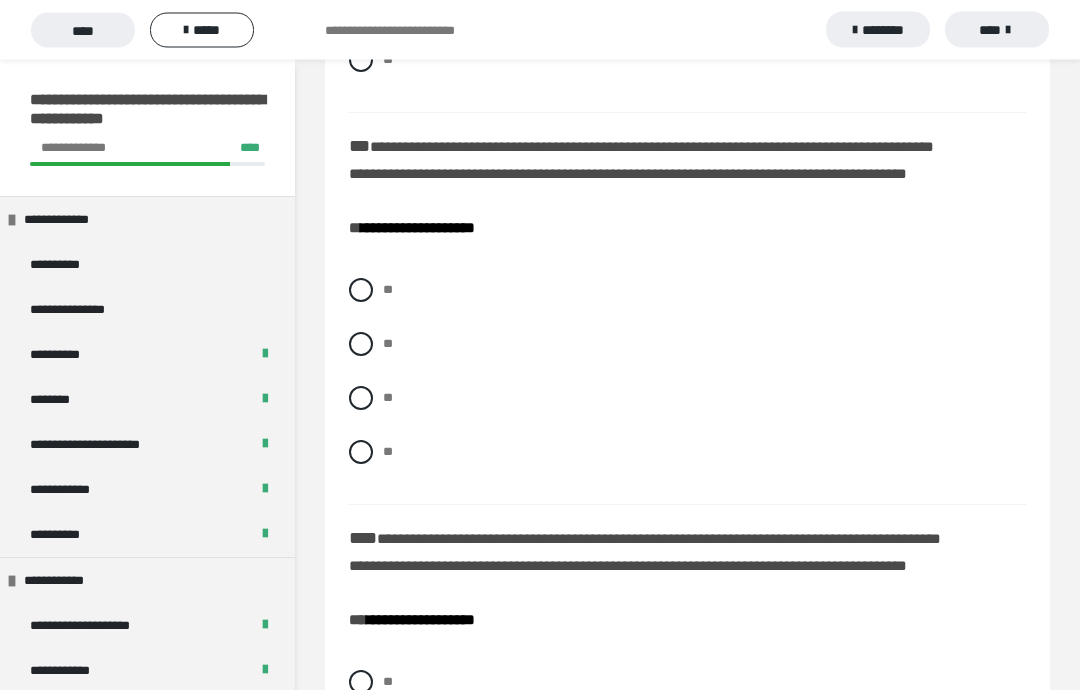 click at bounding box center [361, 345] 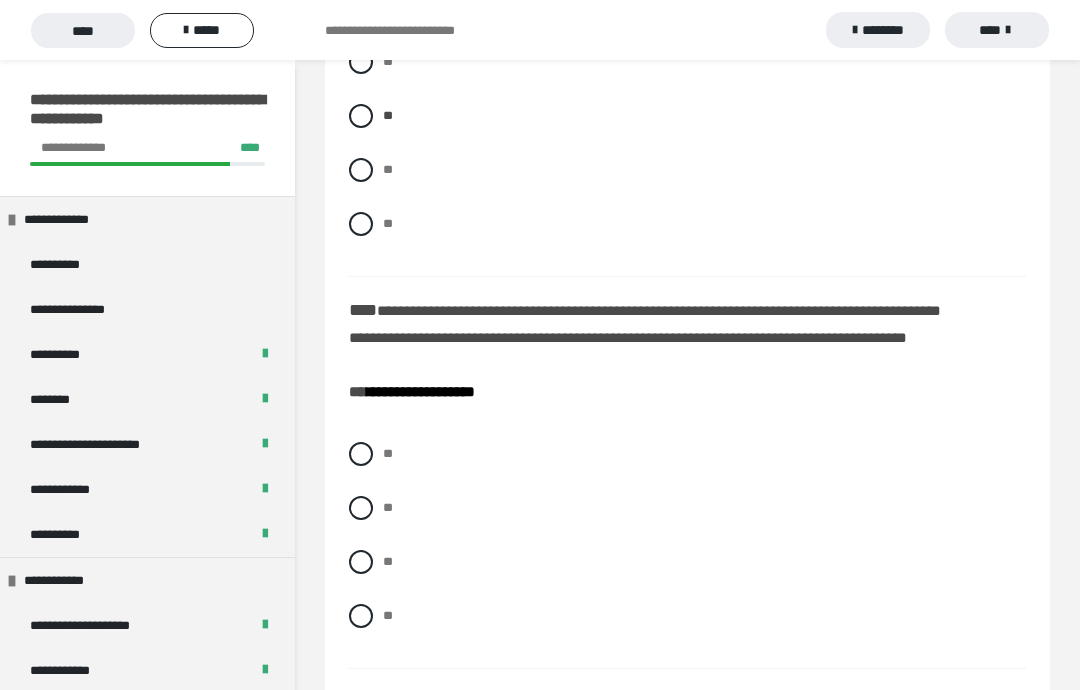 scroll, scrollTop: 3583, scrollLeft: 0, axis: vertical 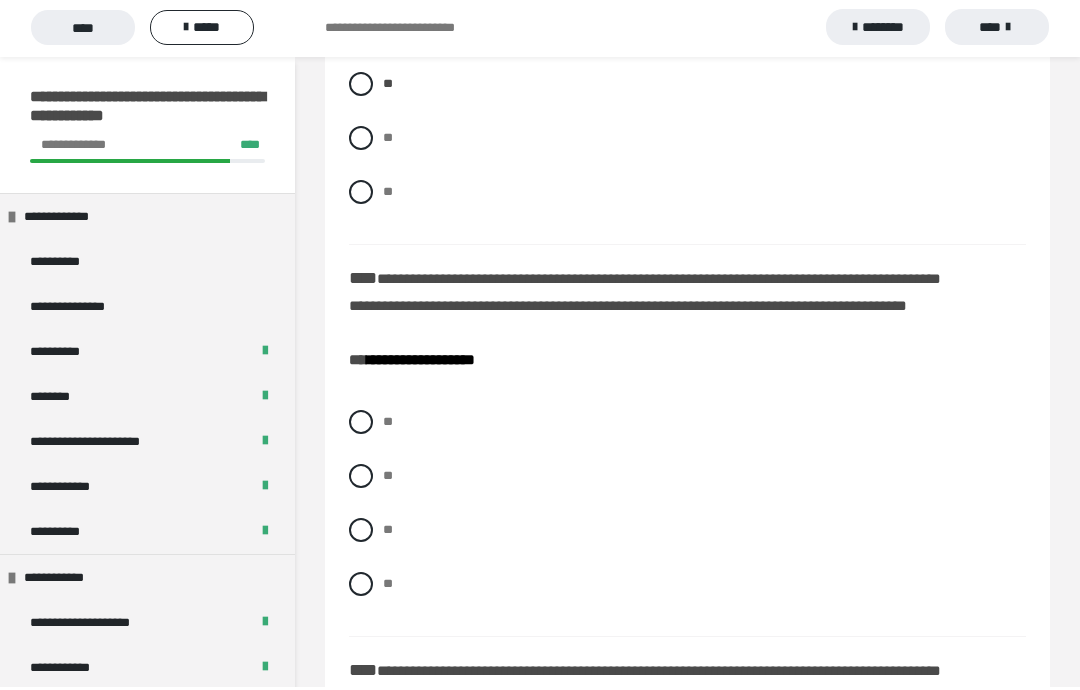 click at bounding box center [361, 425] 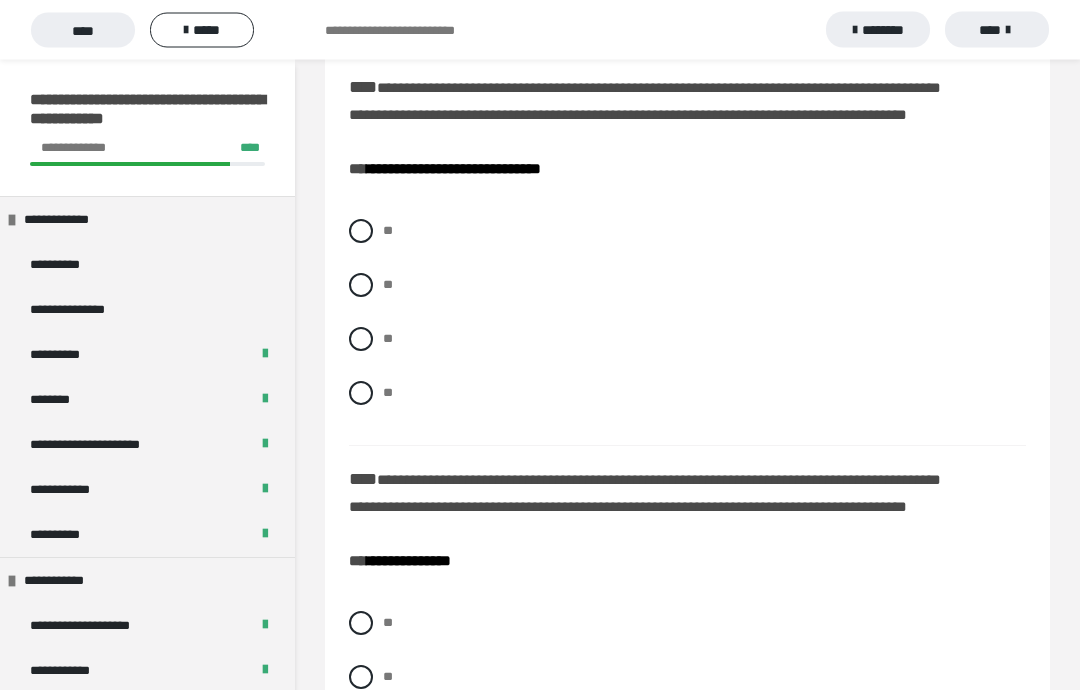 scroll, scrollTop: 4169, scrollLeft: 0, axis: vertical 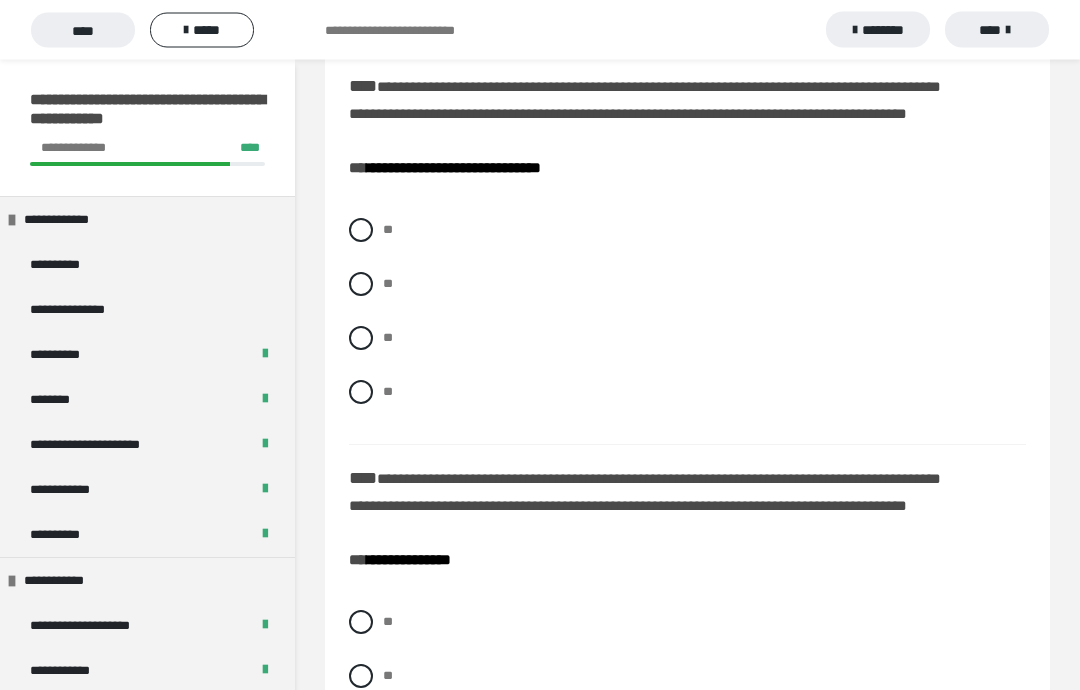 click on "**" at bounding box center (687, 393) 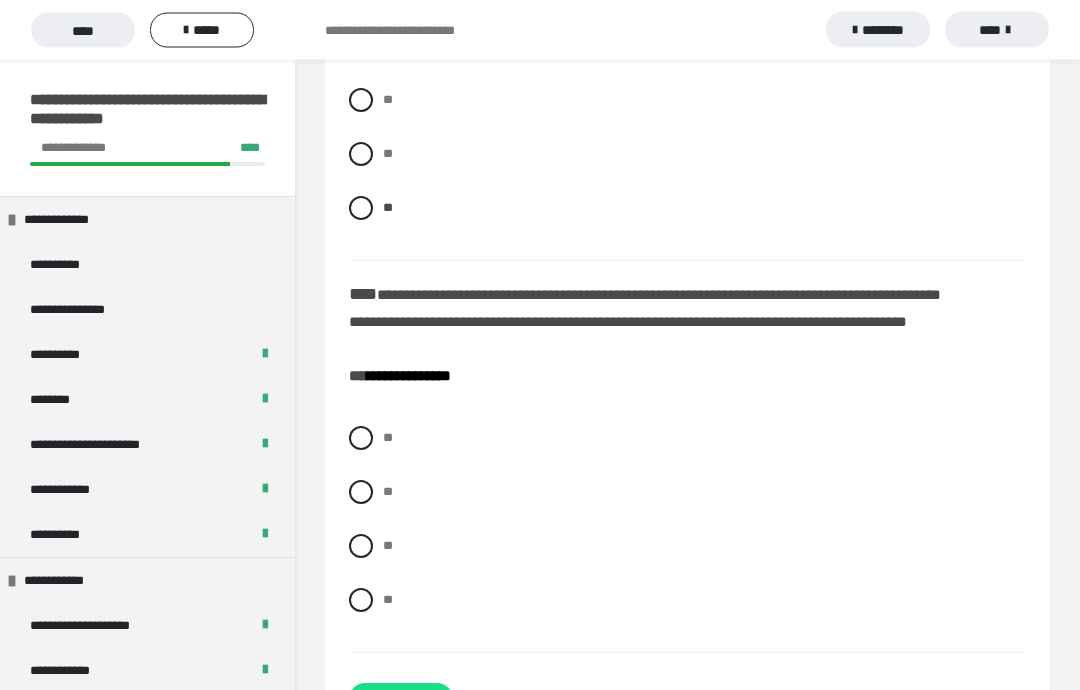 scroll, scrollTop: 4353, scrollLeft: 0, axis: vertical 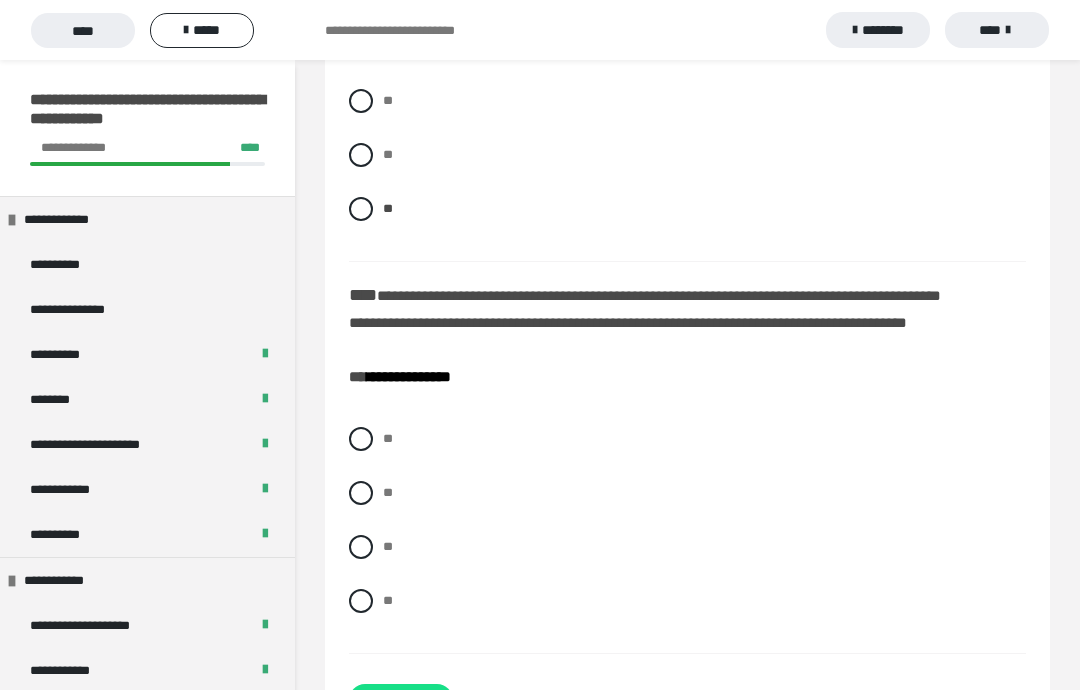 click at bounding box center (361, 493) 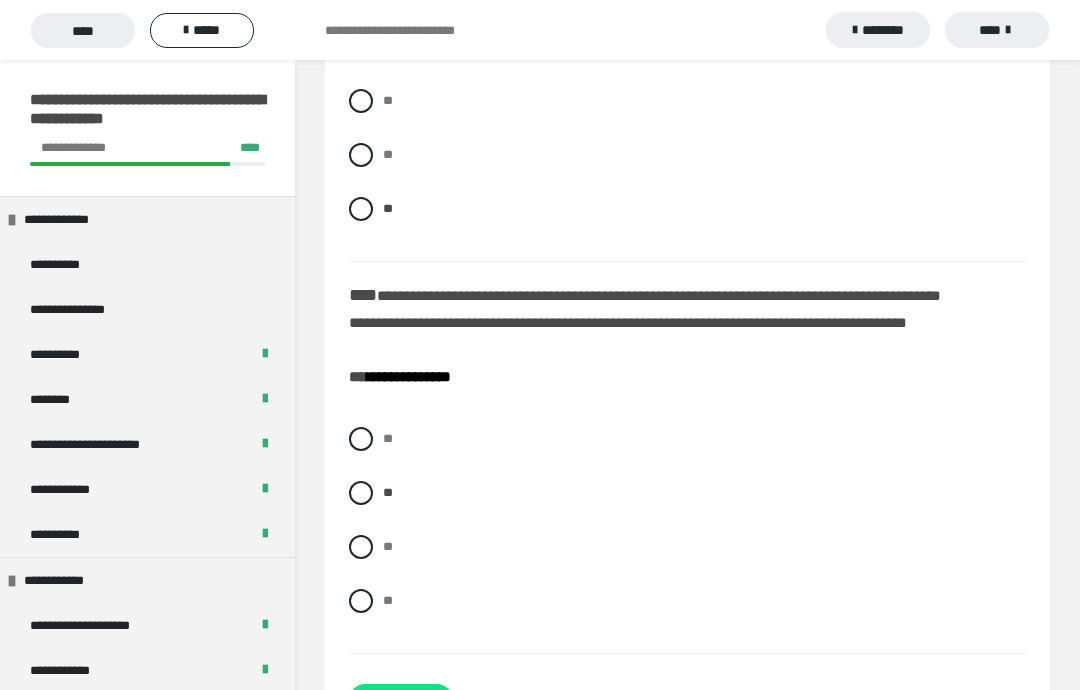 click on "******" at bounding box center [401, 700] 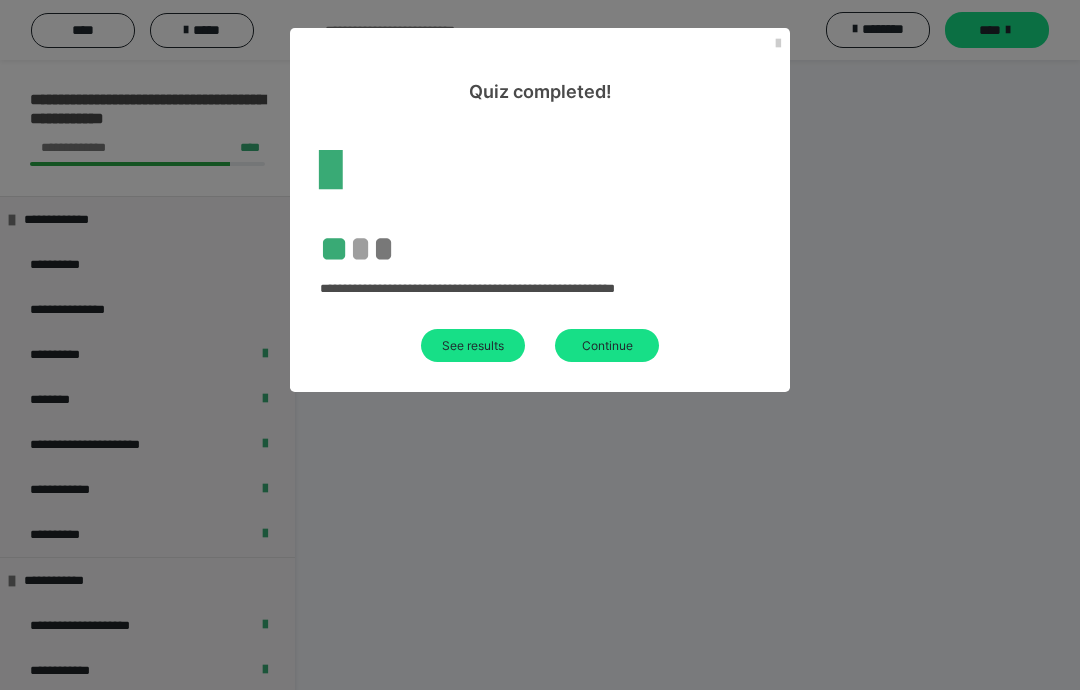 scroll, scrollTop: 60, scrollLeft: 0, axis: vertical 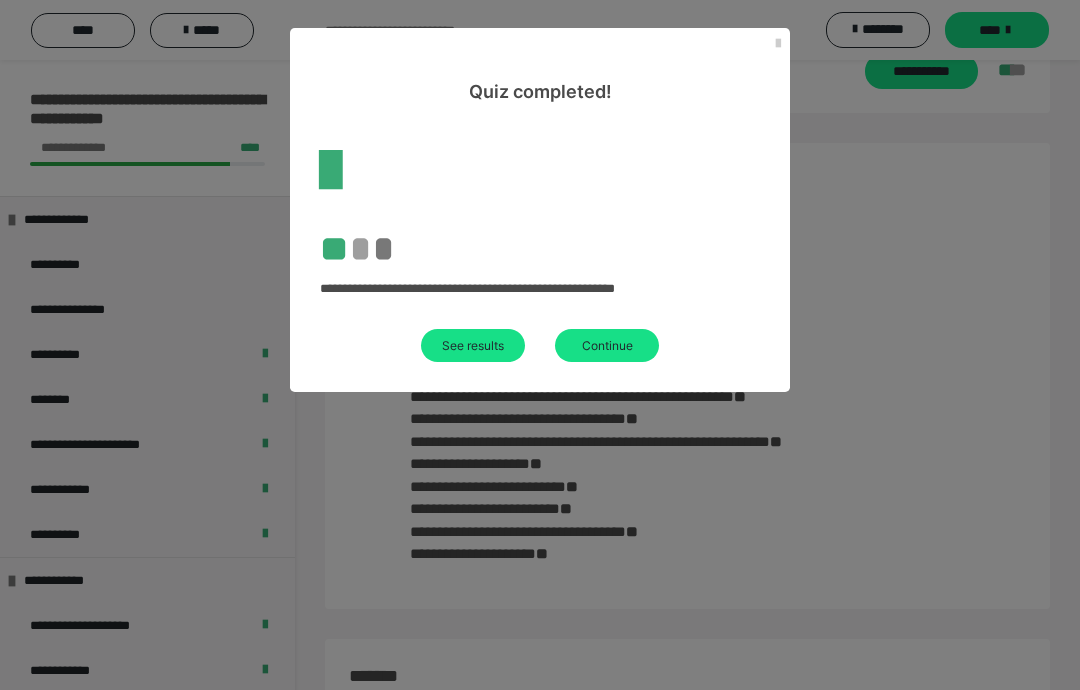 click on "See results" at bounding box center (473, 345) 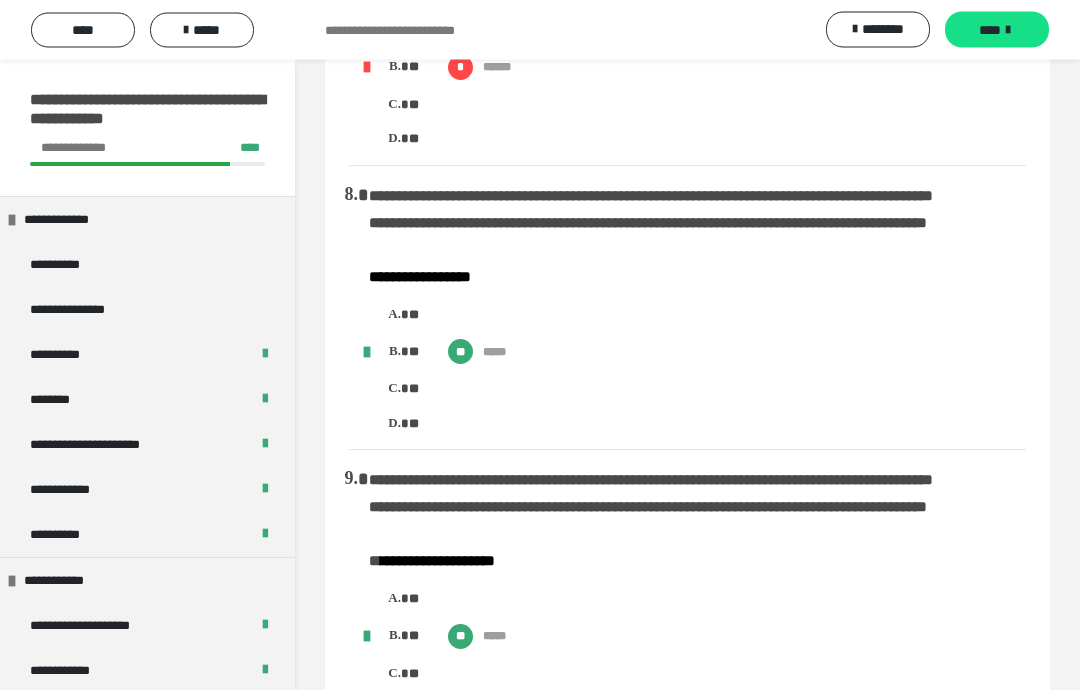 scroll, scrollTop: 1962, scrollLeft: 0, axis: vertical 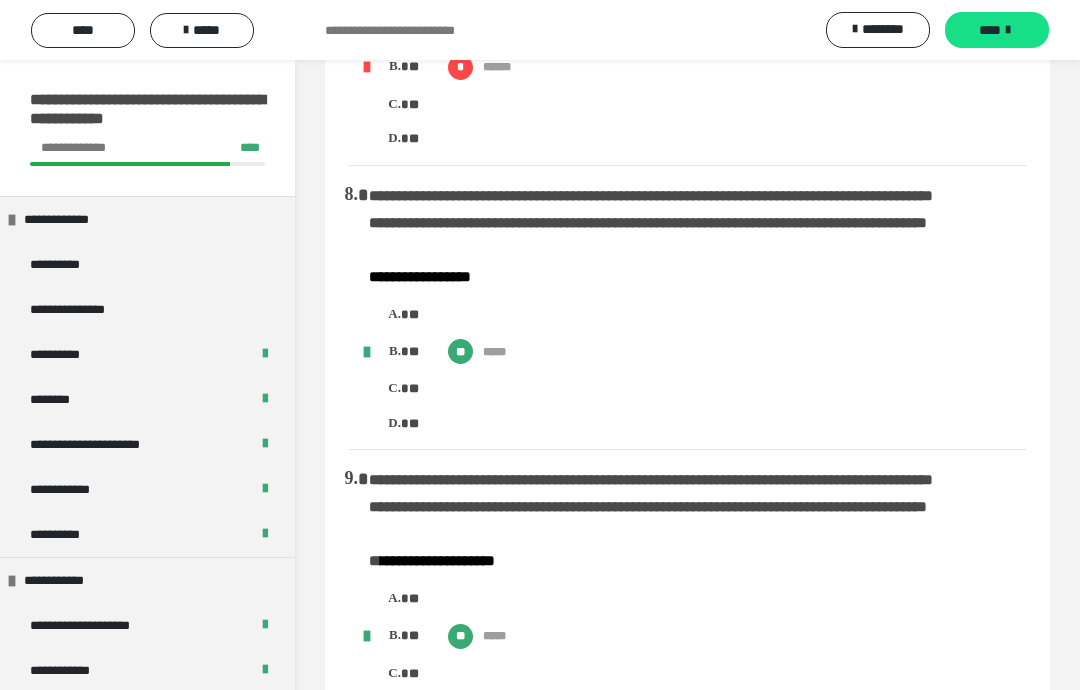 click on "*****" at bounding box center (202, 30) 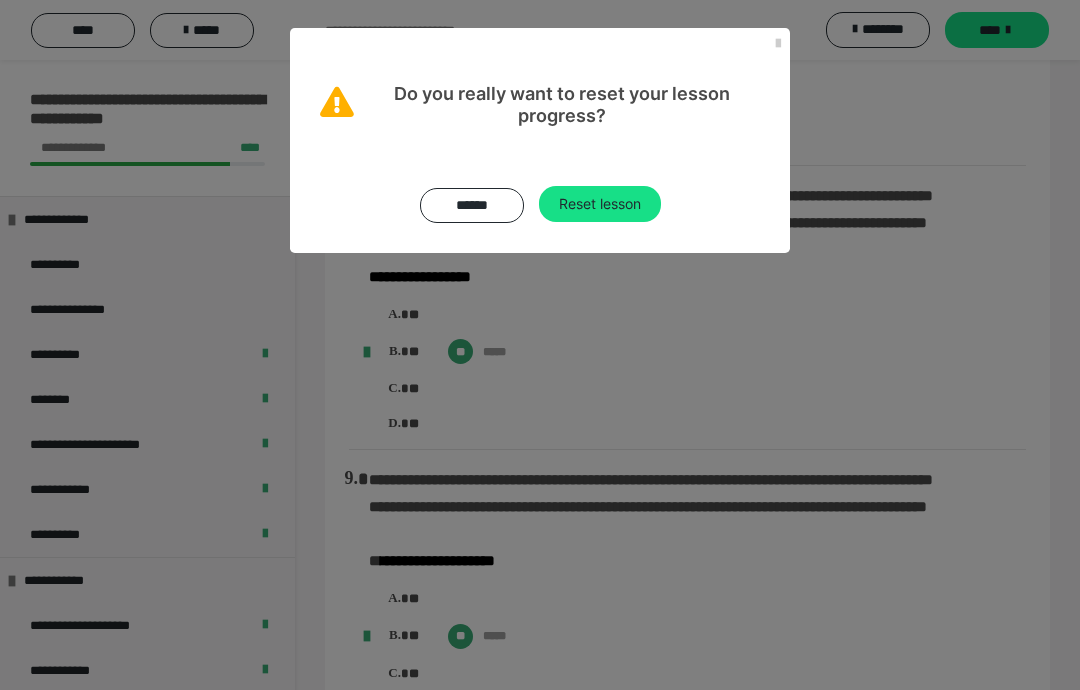 click on "Reset lesson" at bounding box center [600, 204] 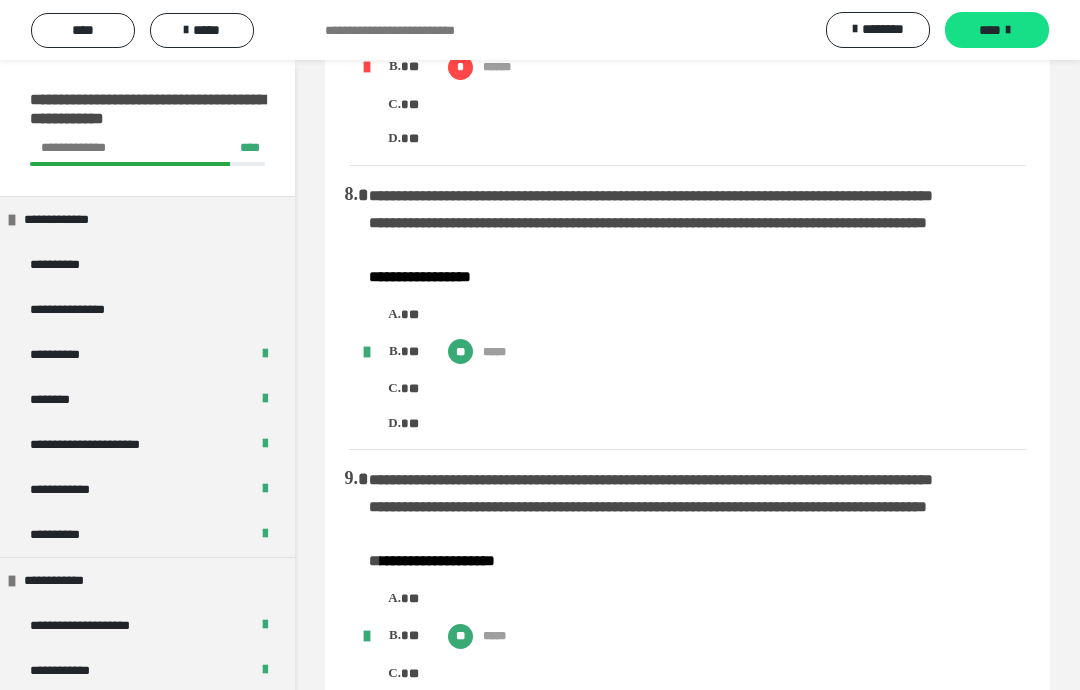scroll, scrollTop: 80, scrollLeft: 0, axis: vertical 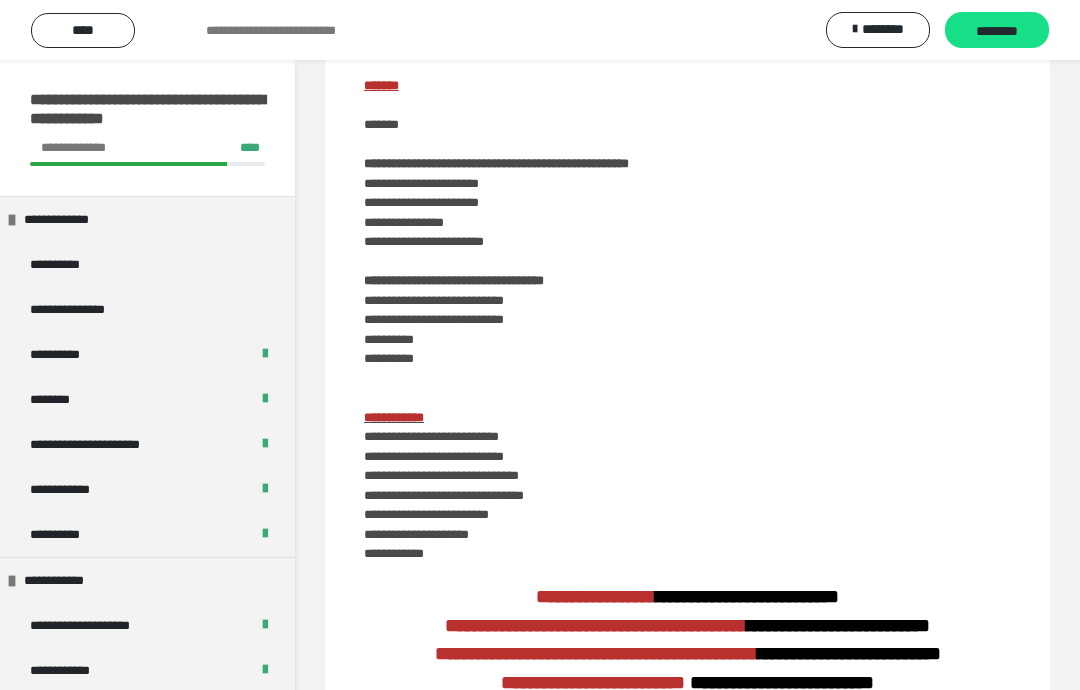 click on "********" at bounding box center [997, 30] 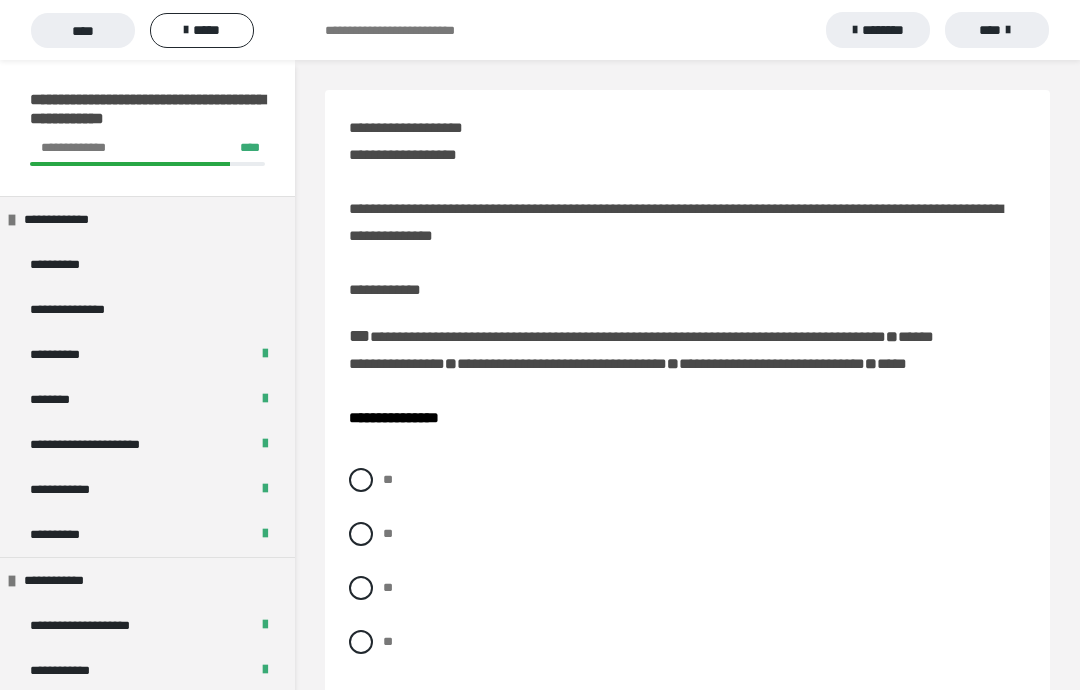click at bounding box center (361, 534) 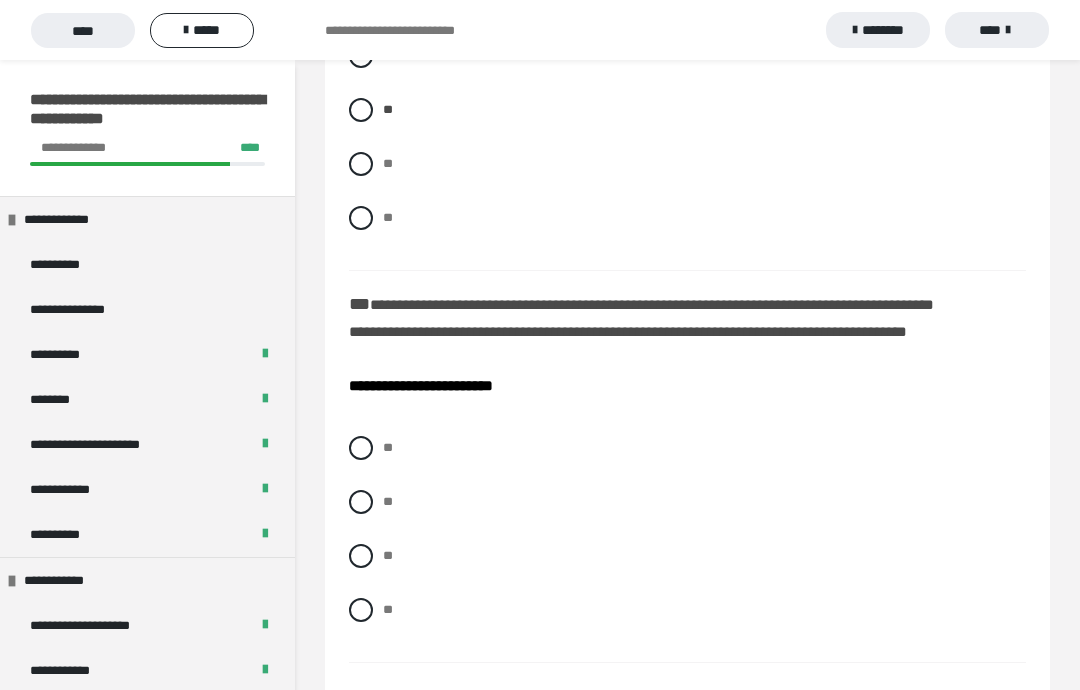 scroll, scrollTop: 471, scrollLeft: 0, axis: vertical 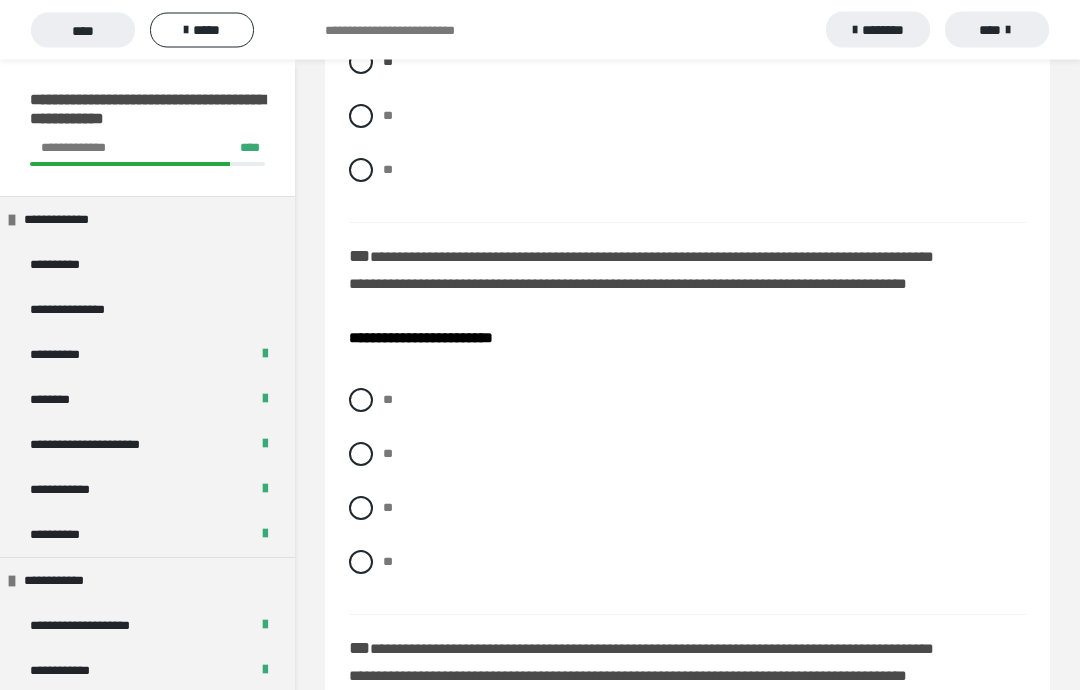 click at bounding box center [361, 401] 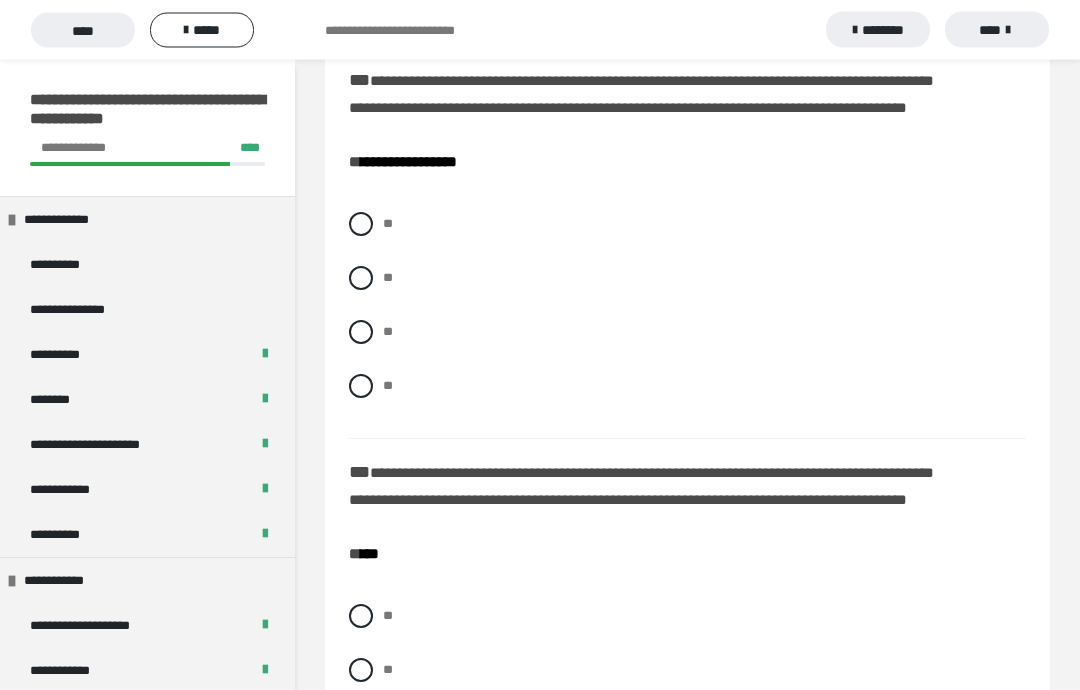 scroll, scrollTop: 1003, scrollLeft: 0, axis: vertical 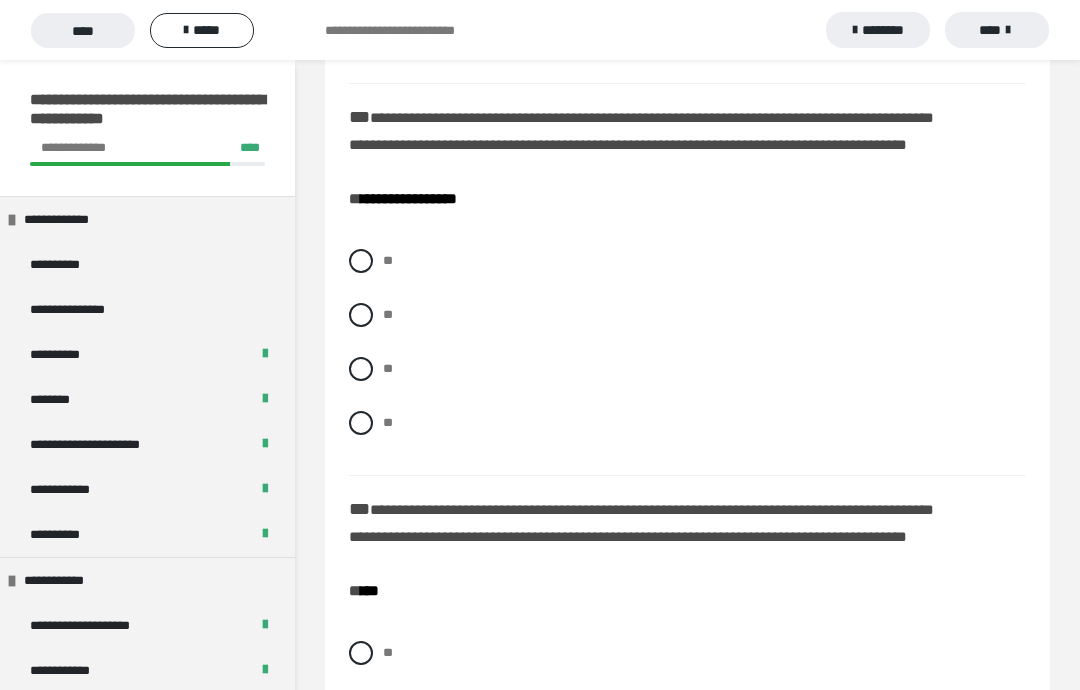 click at bounding box center [361, 261] 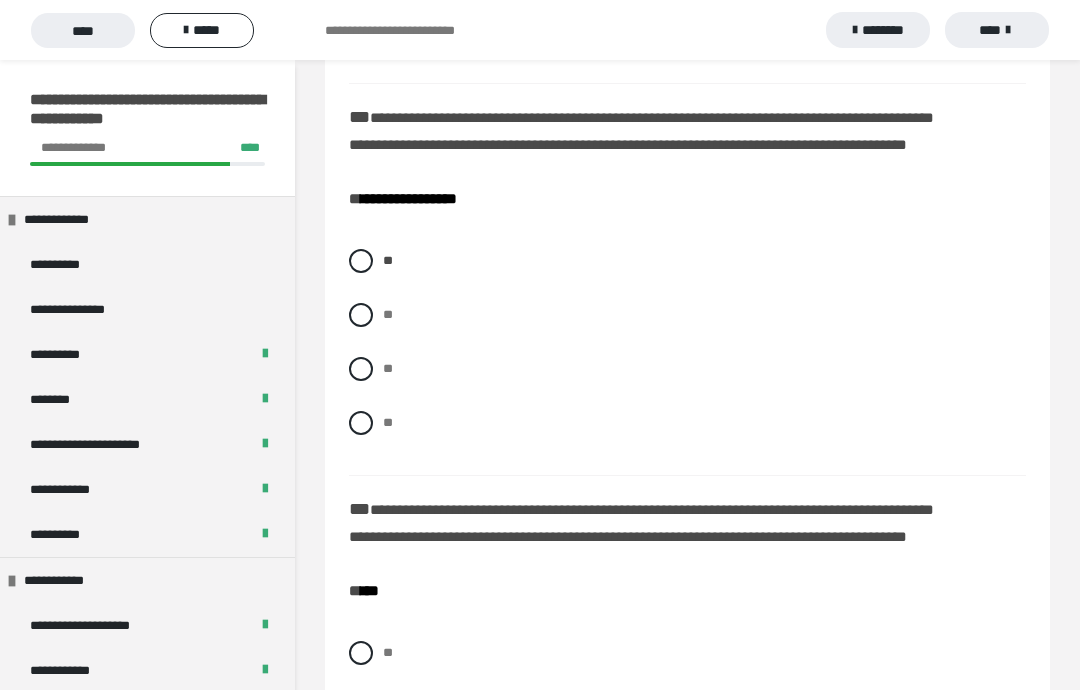 click at bounding box center (361, 653) 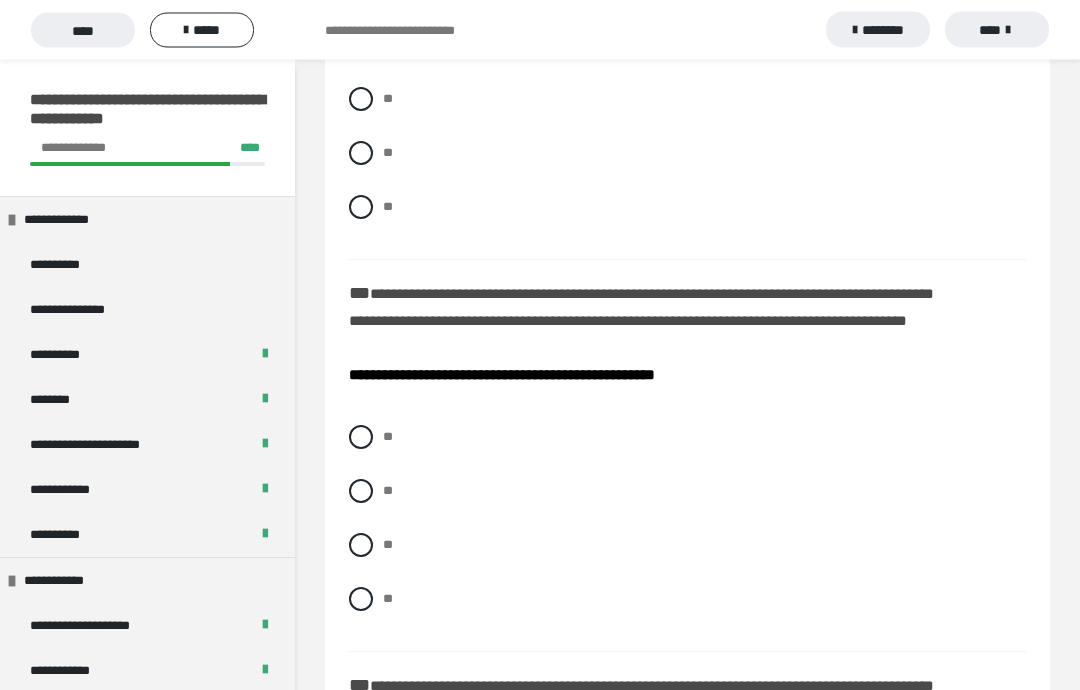 scroll, scrollTop: 1613, scrollLeft: 0, axis: vertical 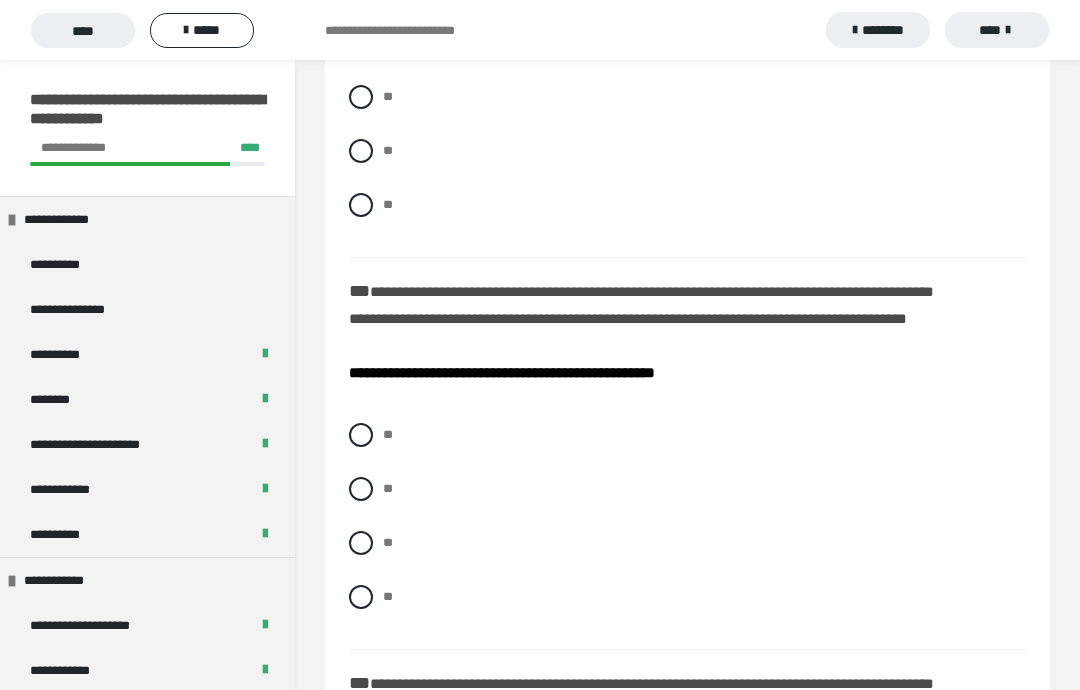 click at bounding box center (361, 489) 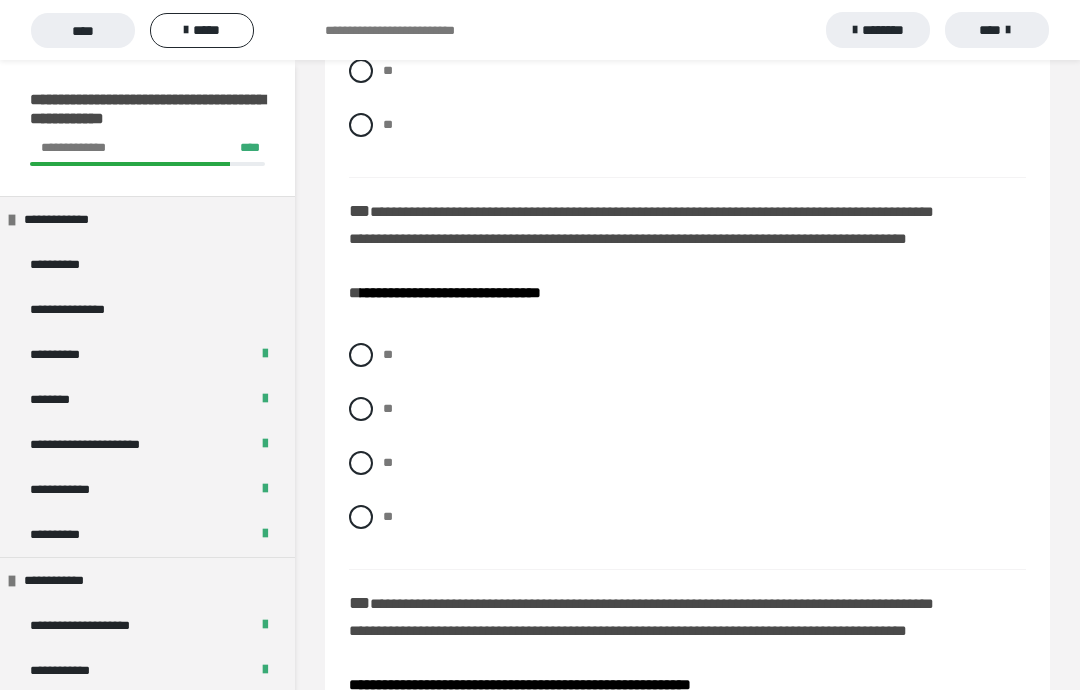 scroll, scrollTop: 2049, scrollLeft: 0, axis: vertical 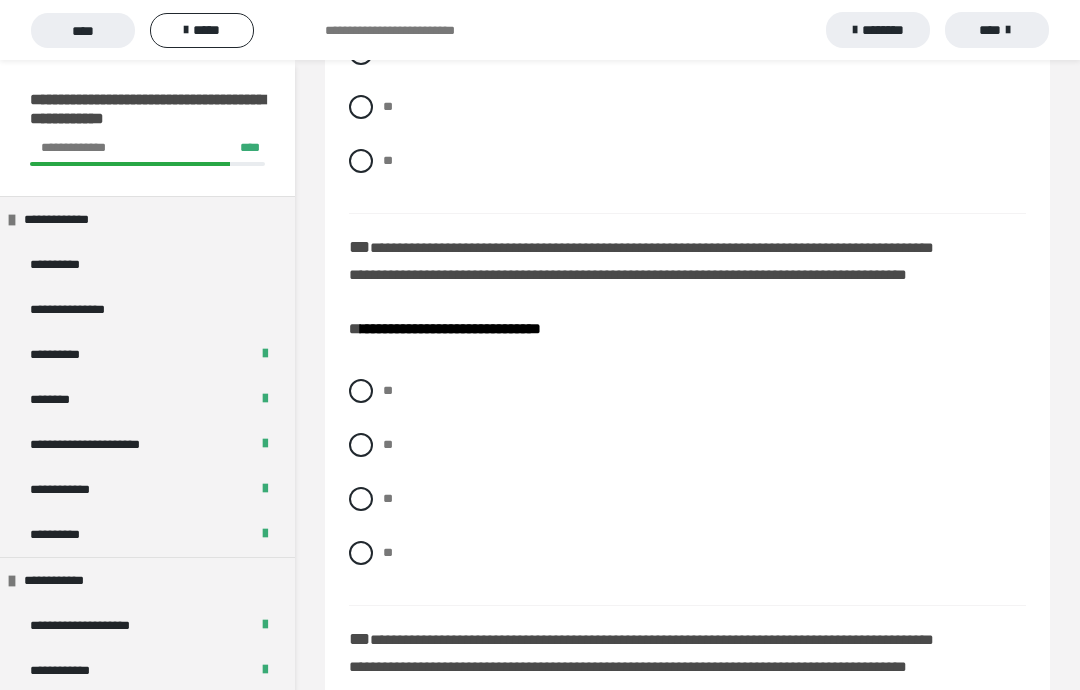 click at bounding box center (361, 499) 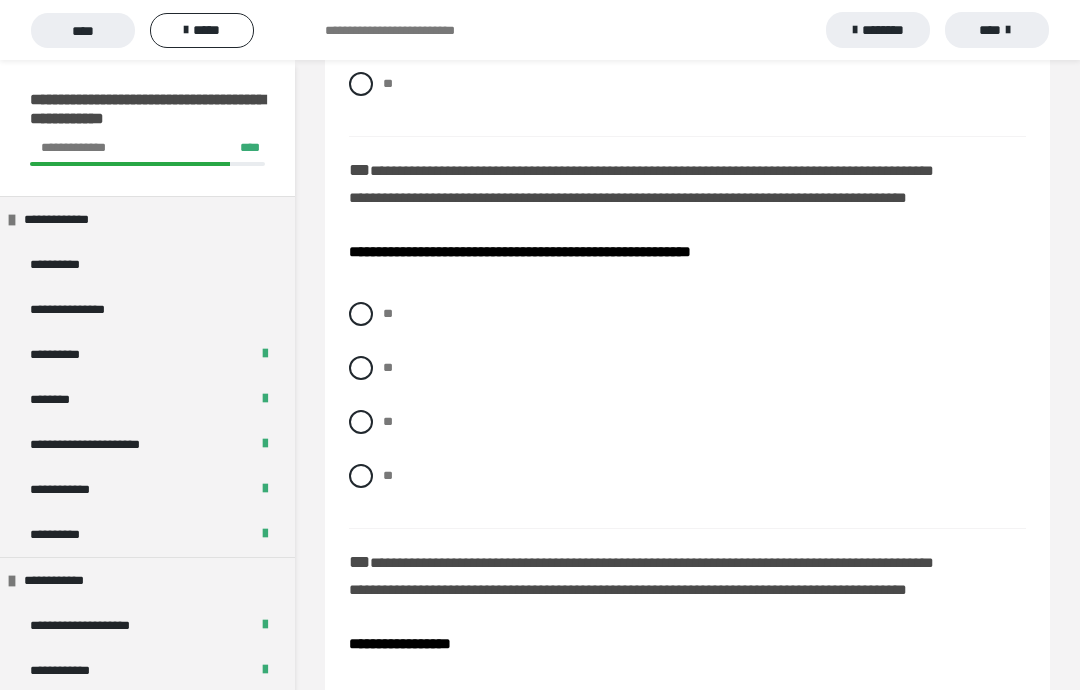 scroll, scrollTop: 2531, scrollLeft: 0, axis: vertical 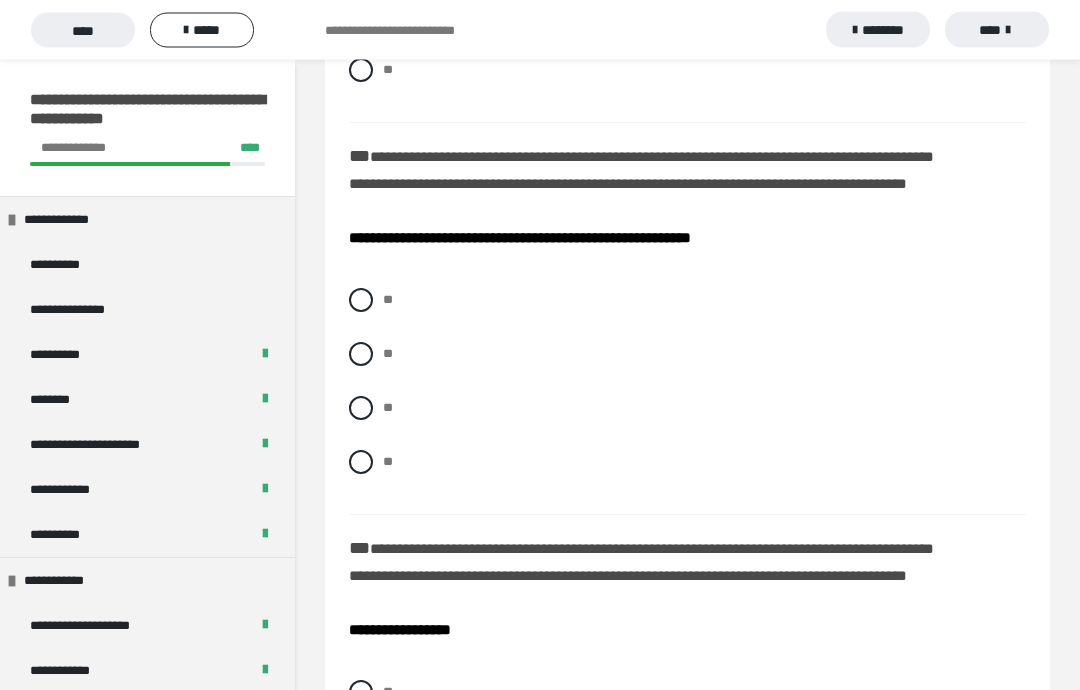 click on "**" at bounding box center (687, 355) 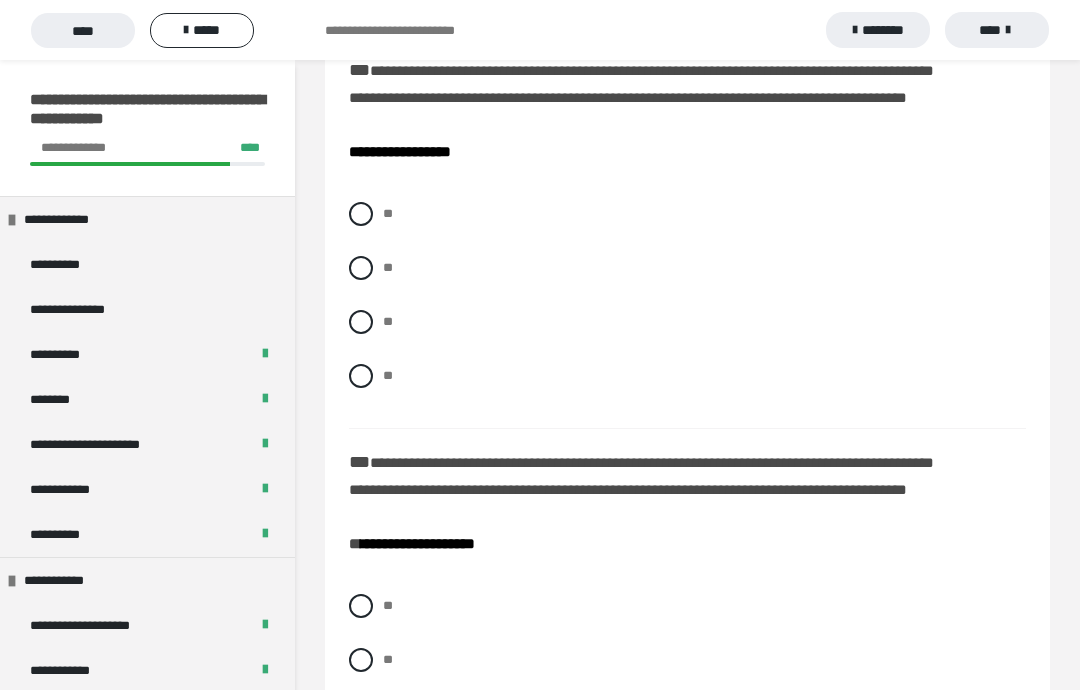 scroll, scrollTop: 2994, scrollLeft: 0, axis: vertical 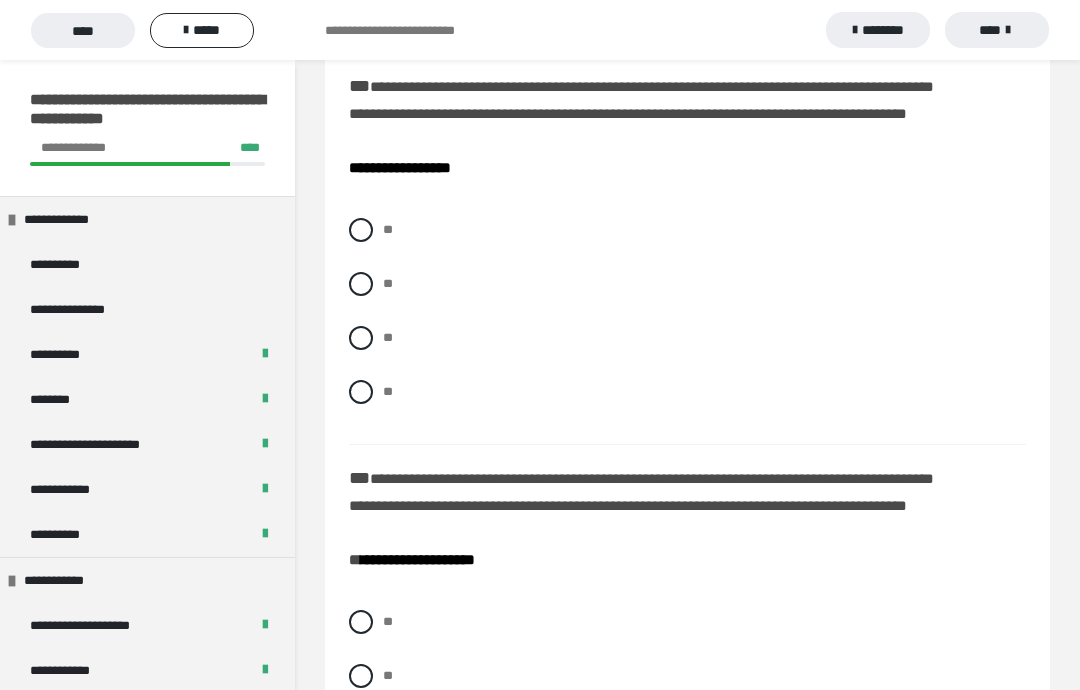 click at bounding box center (361, 284) 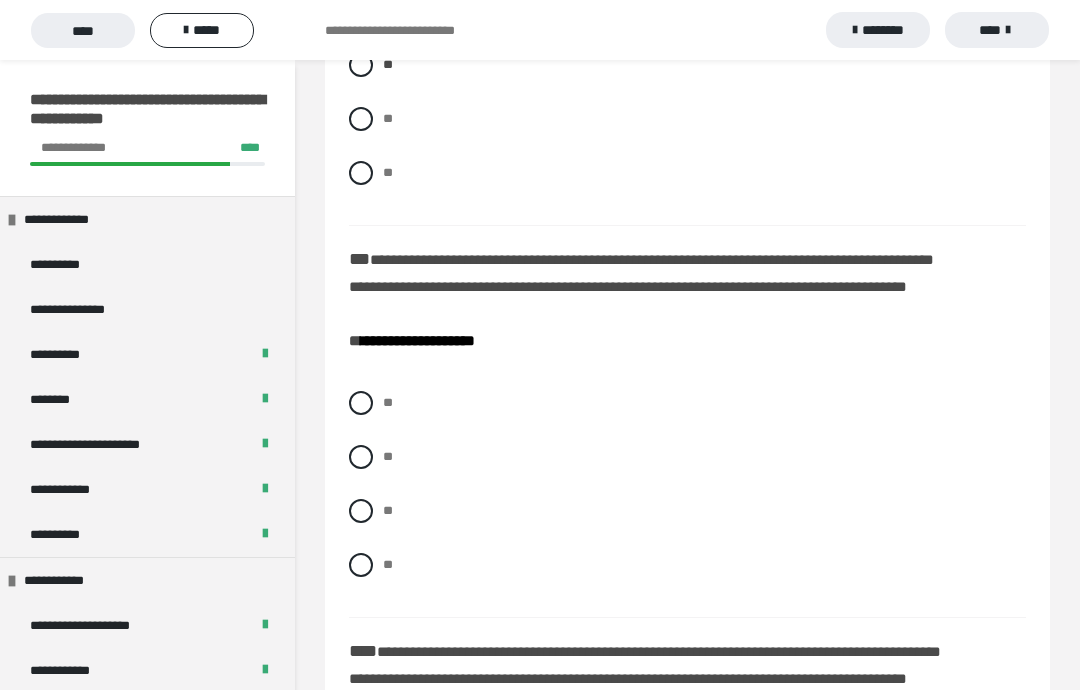 scroll, scrollTop: 3216, scrollLeft: 0, axis: vertical 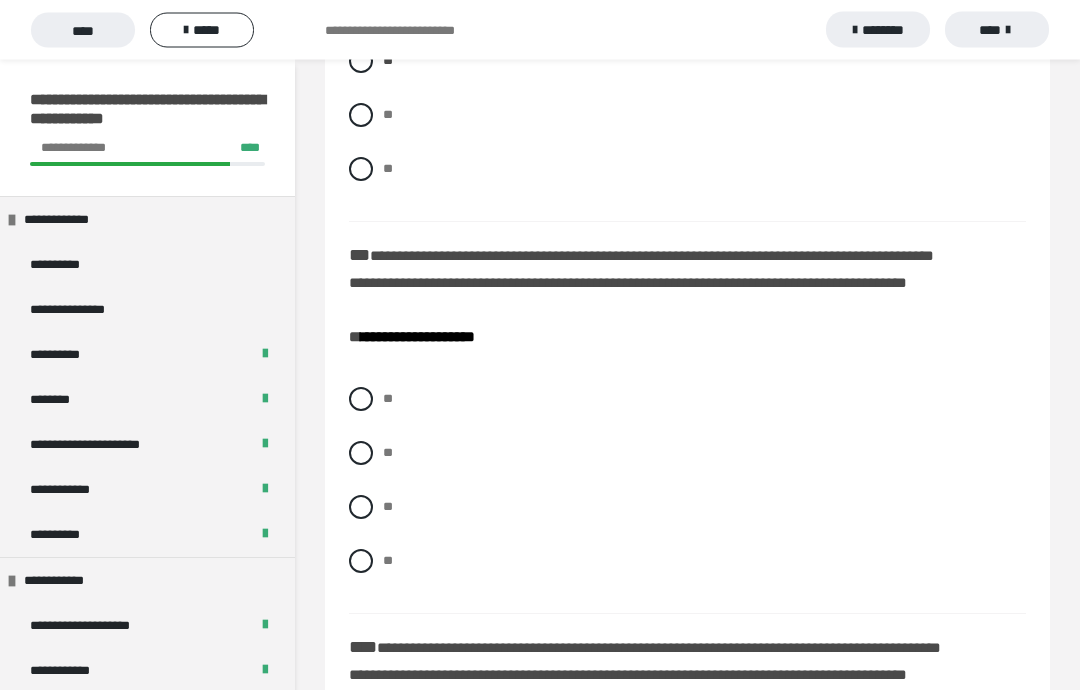 click on "**" at bounding box center [687, 454] 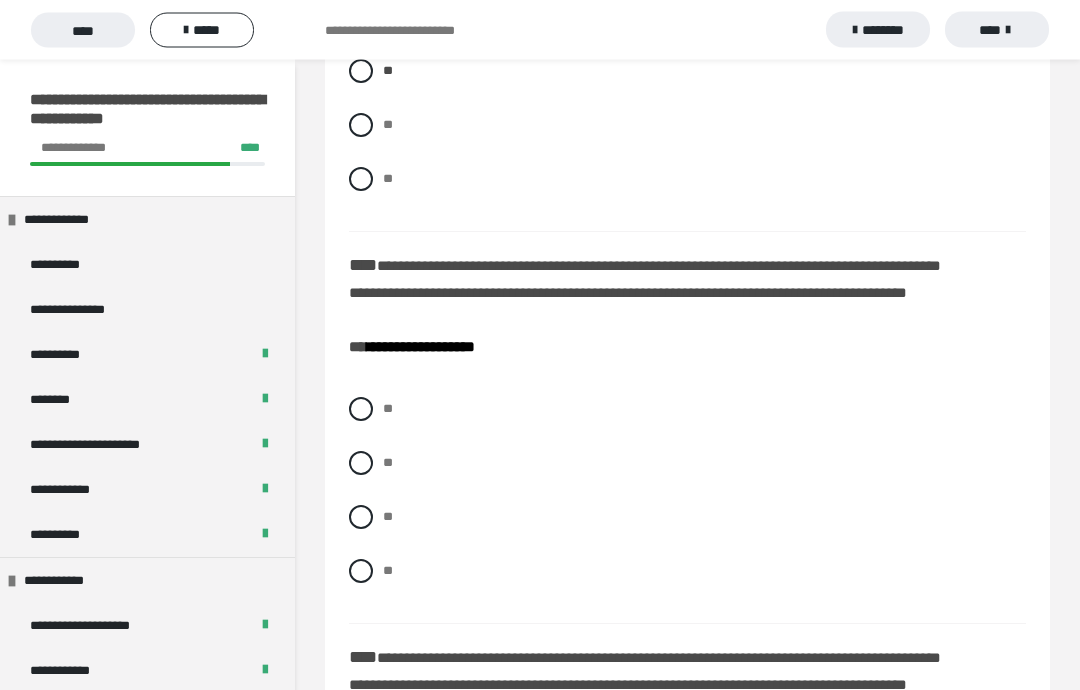 scroll, scrollTop: 3599, scrollLeft: 0, axis: vertical 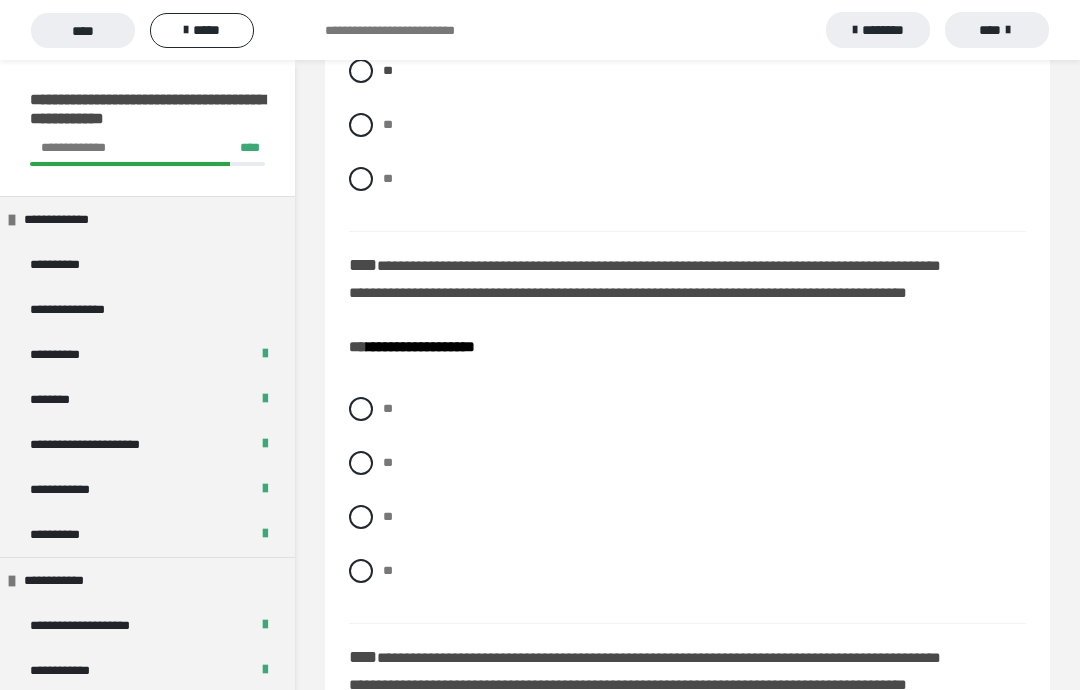 click at bounding box center (361, 409) 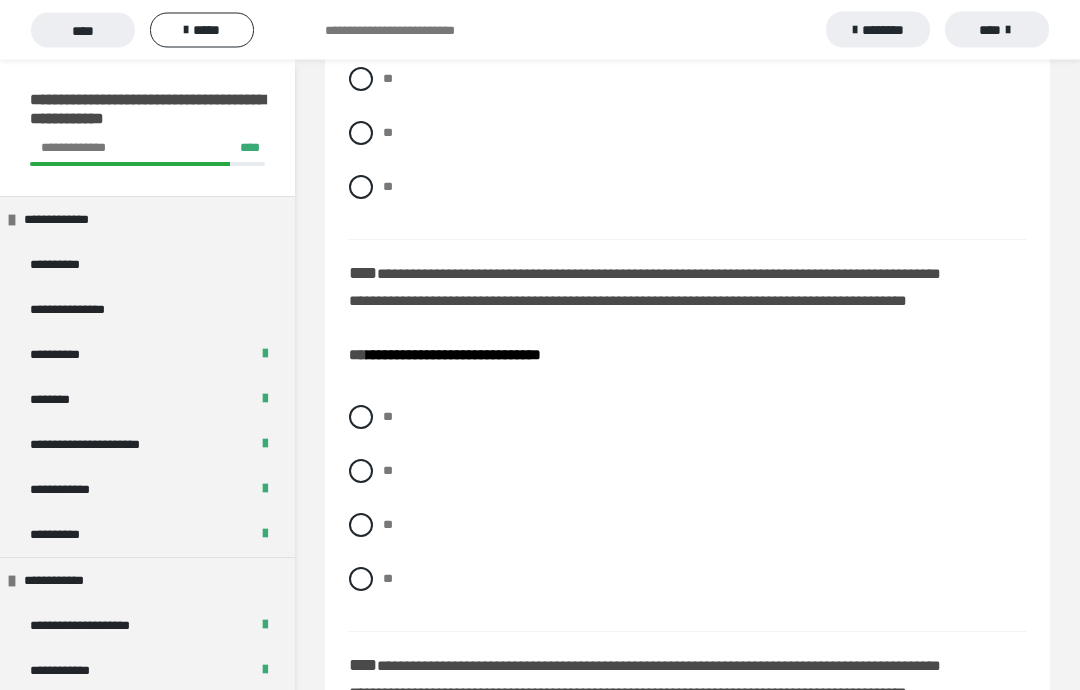 scroll, scrollTop: 3985, scrollLeft: 0, axis: vertical 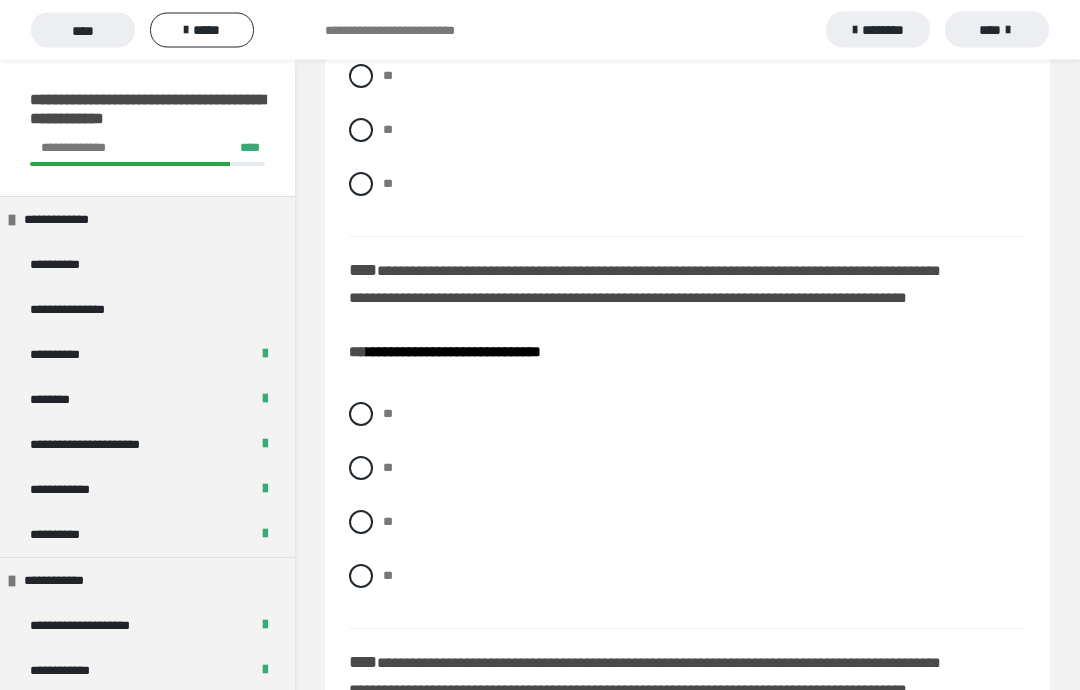 click at bounding box center (361, 577) 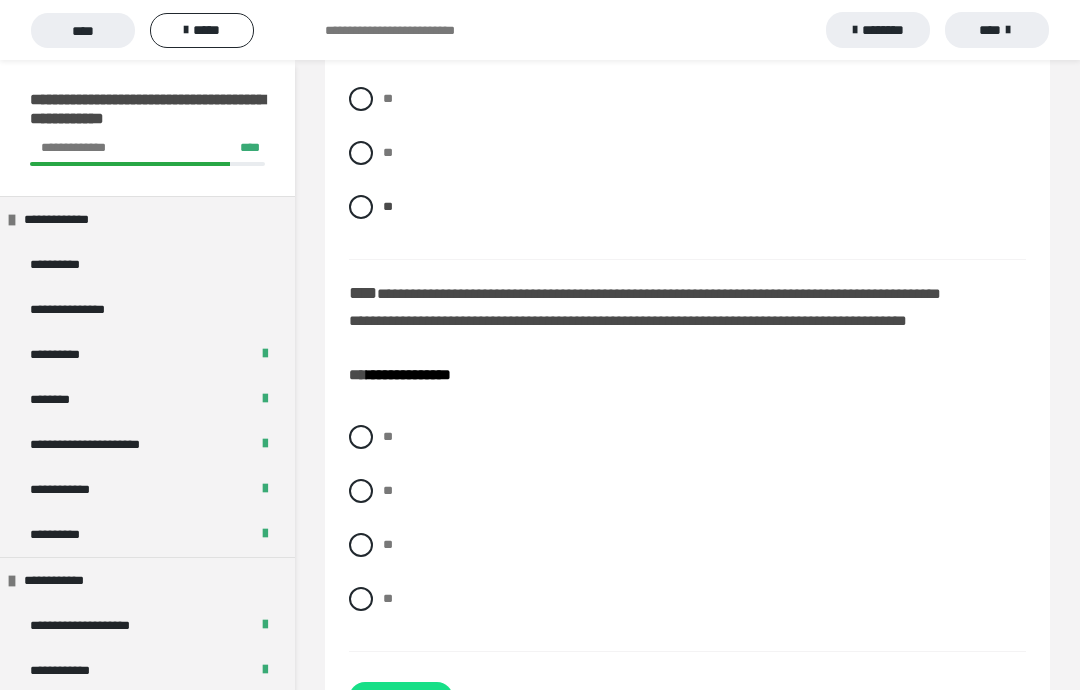 scroll, scrollTop: 4353, scrollLeft: 0, axis: vertical 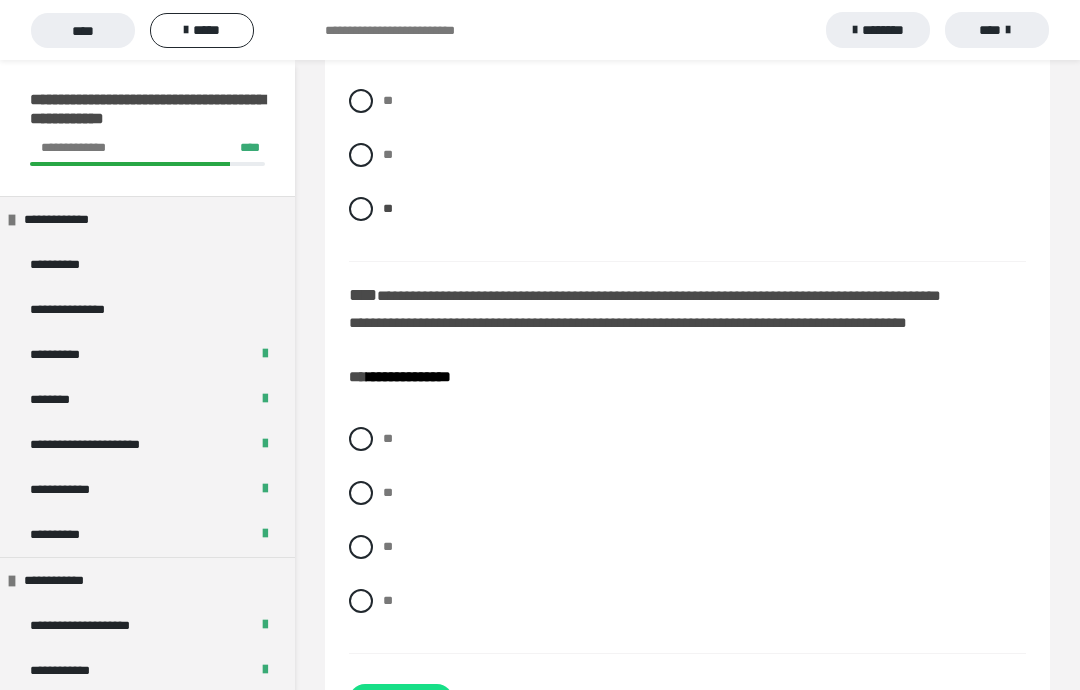 click at bounding box center (361, 493) 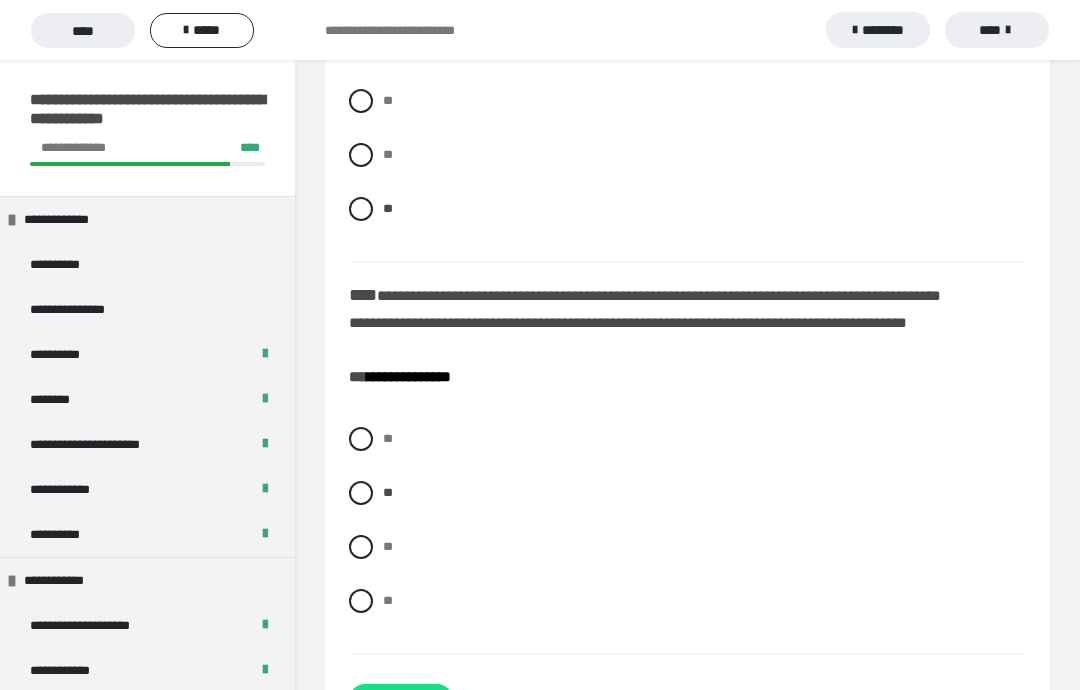 click on "******" at bounding box center [401, 700] 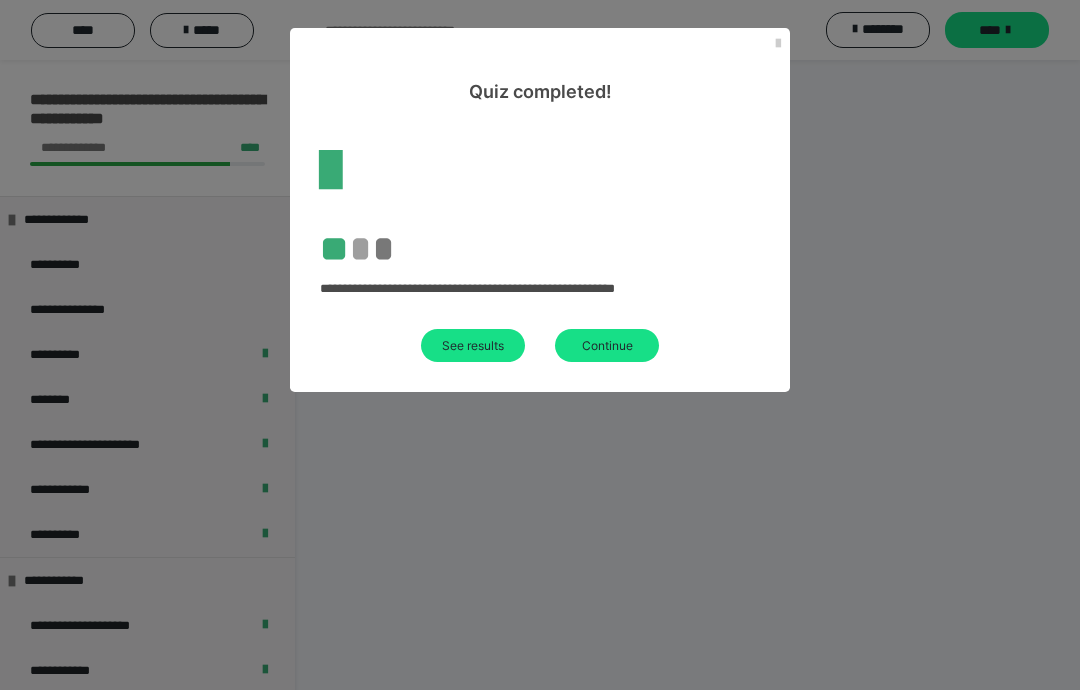 scroll, scrollTop: 60, scrollLeft: 0, axis: vertical 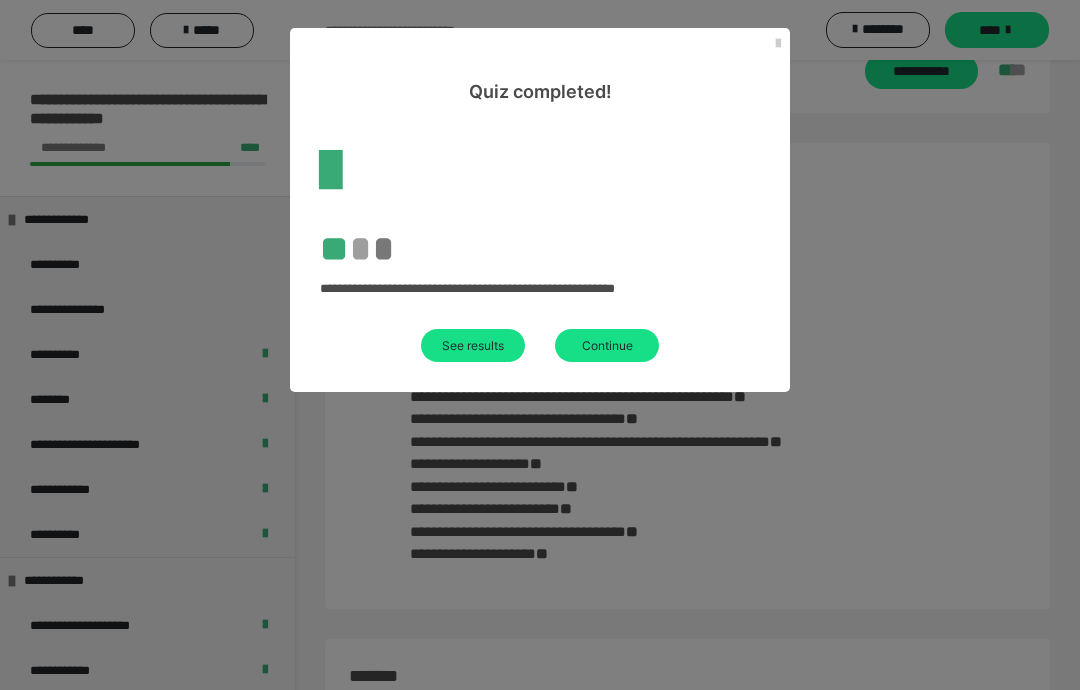 click on "See results" at bounding box center (473, 345) 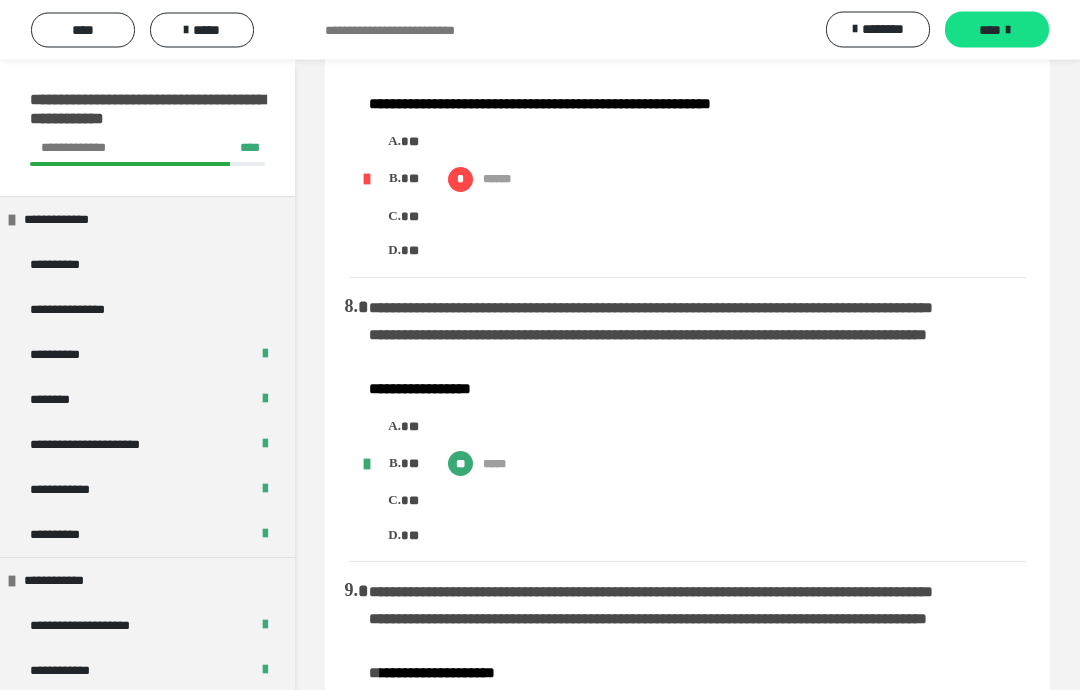 scroll, scrollTop: 1850, scrollLeft: 0, axis: vertical 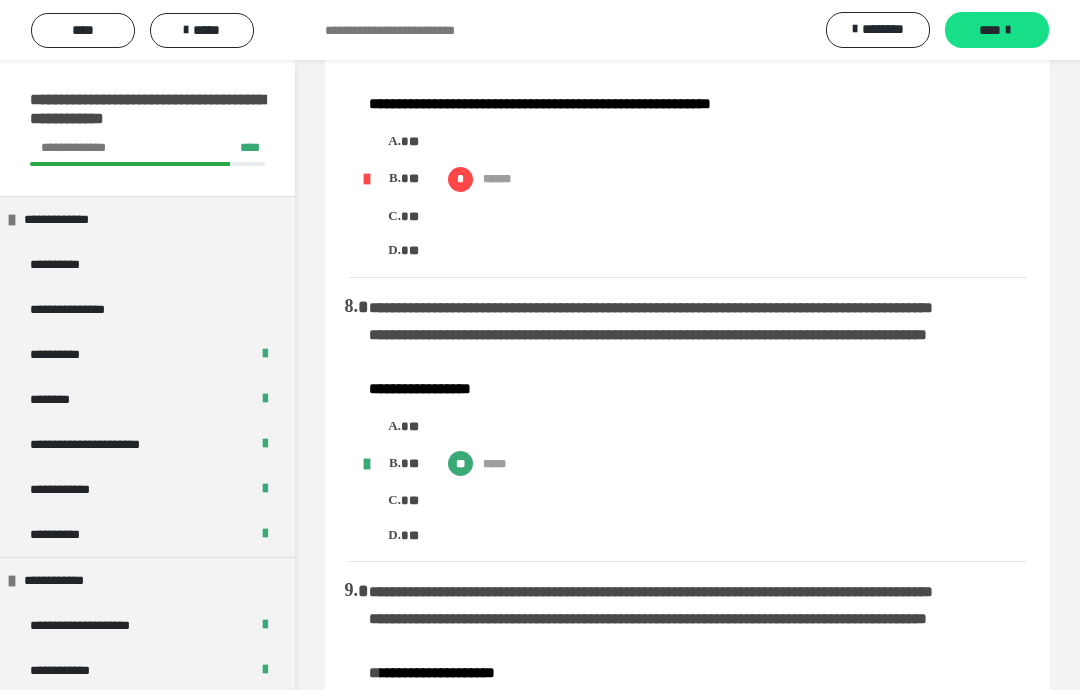 click on "*****" at bounding box center [202, 30] 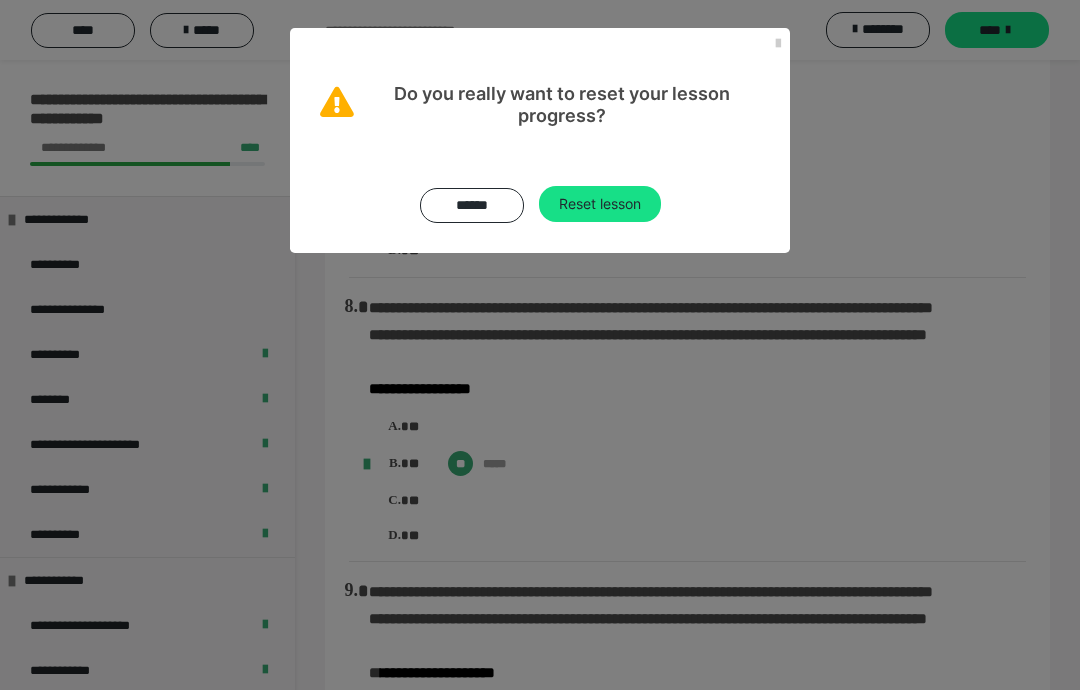 scroll, scrollTop: 1843, scrollLeft: 0, axis: vertical 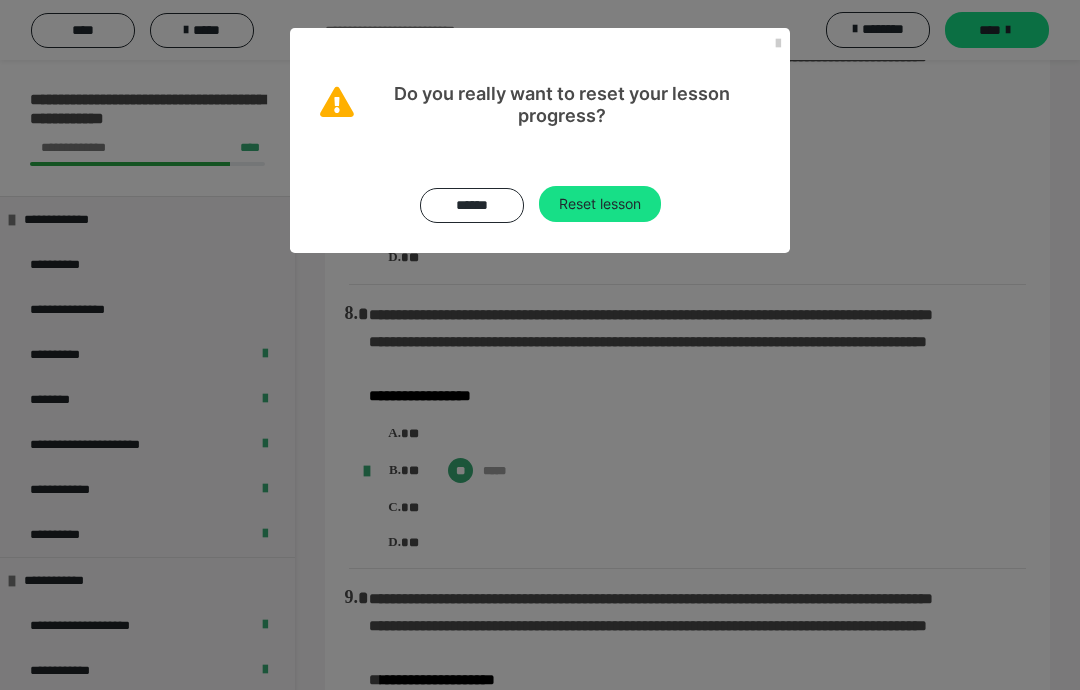 click on "Reset lesson" at bounding box center (600, 204) 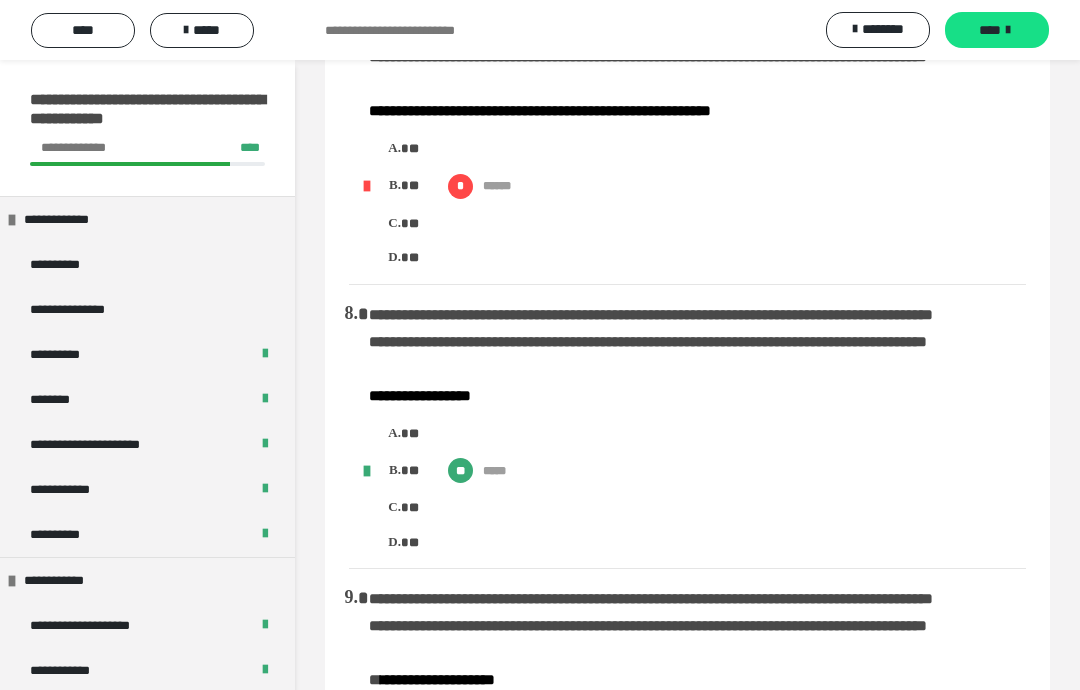 scroll, scrollTop: 80, scrollLeft: 0, axis: vertical 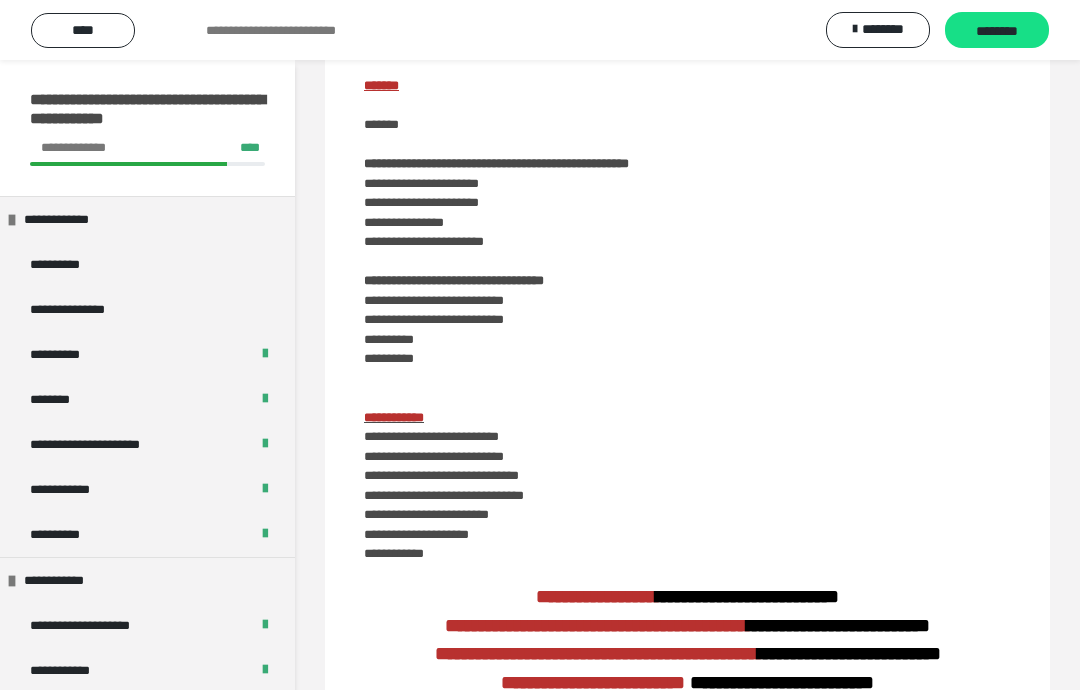 click on "********" at bounding box center (997, 31) 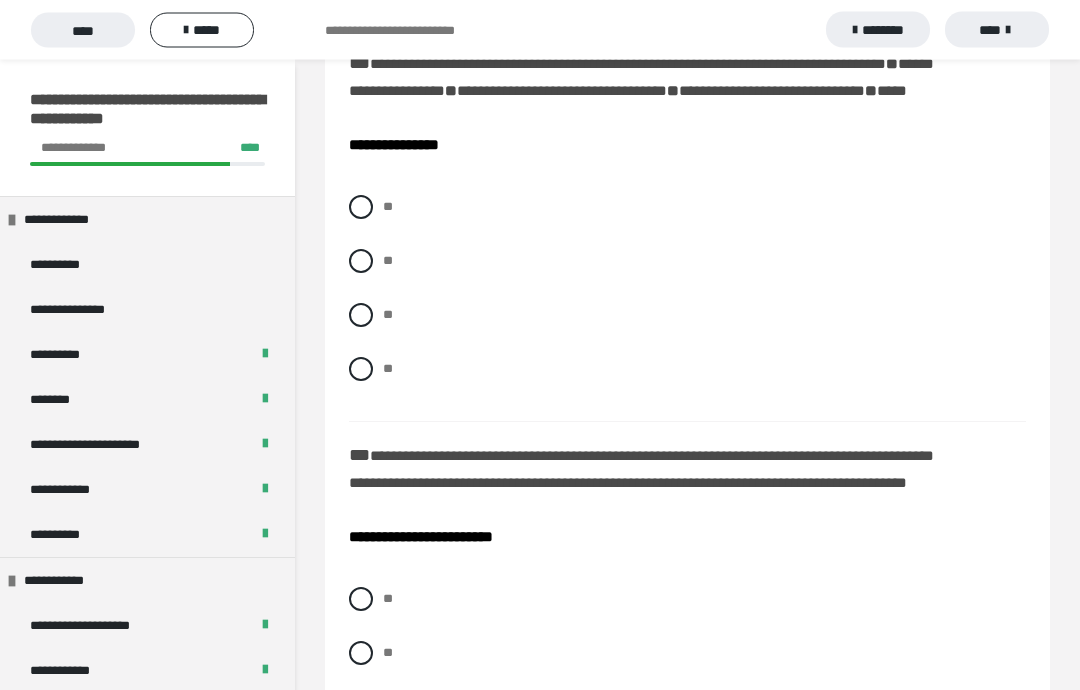 scroll, scrollTop: 274, scrollLeft: 0, axis: vertical 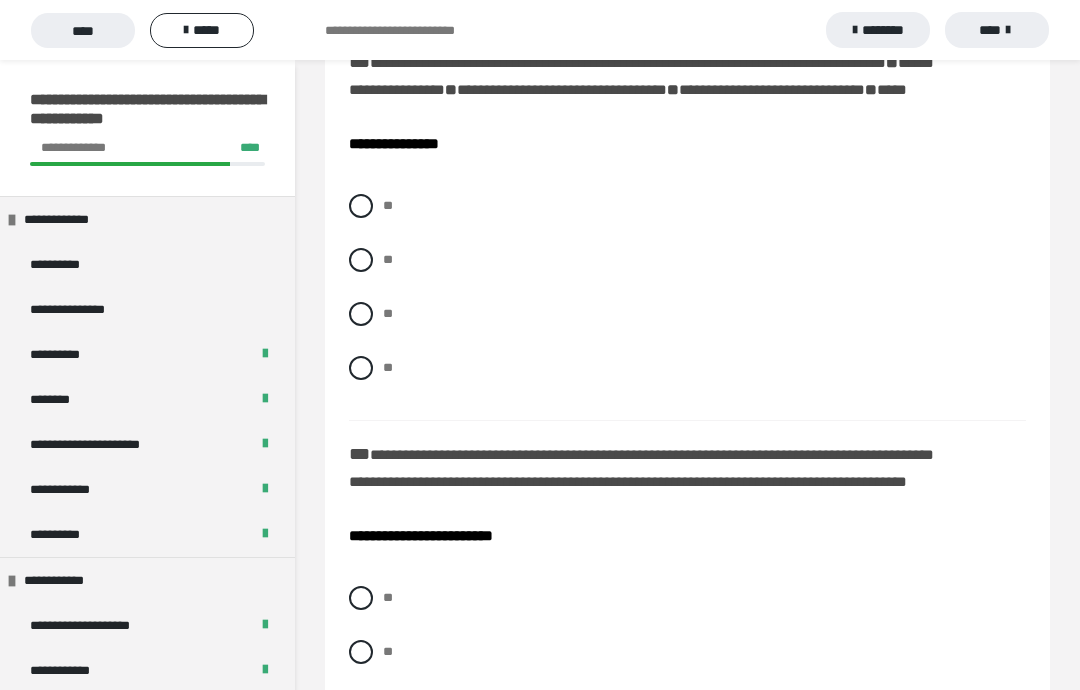 click on "**" at bounding box center (687, 260) 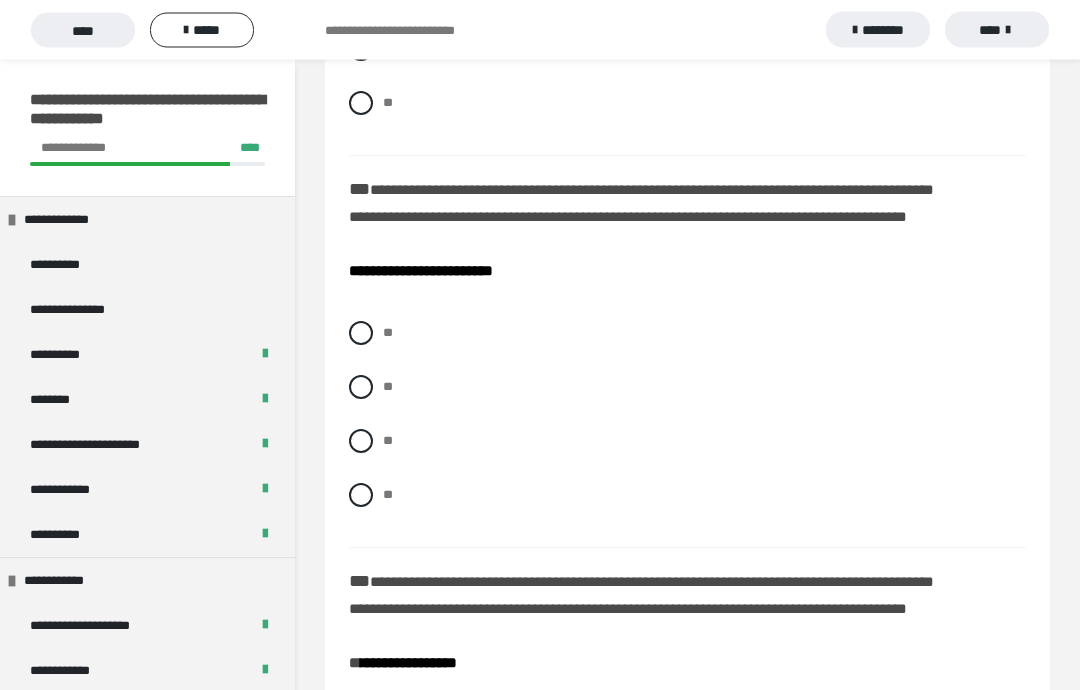 scroll, scrollTop: 561, scrollLeft: 0, axis: vertical 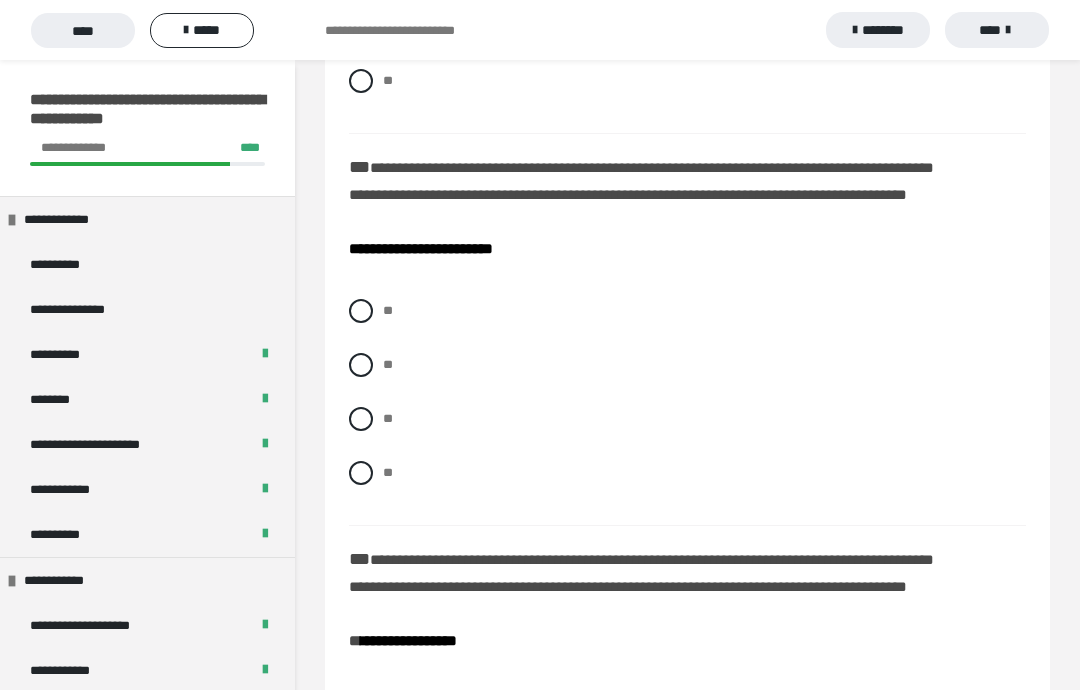 click at bounding box center (361, 311) 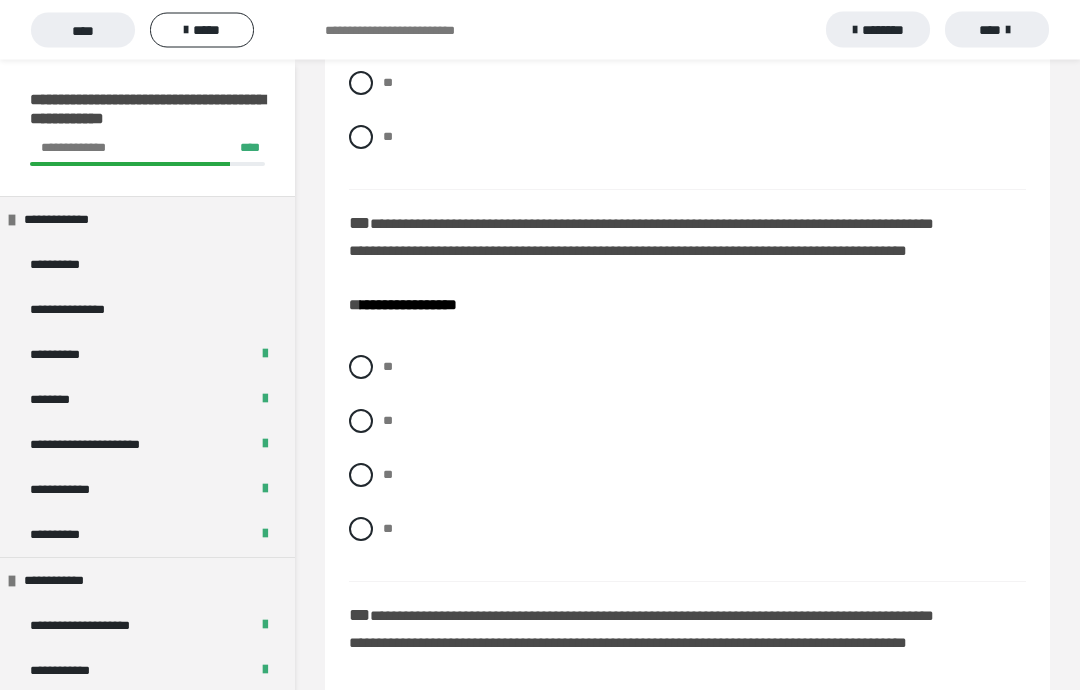 click at bounding box center (361, 368) 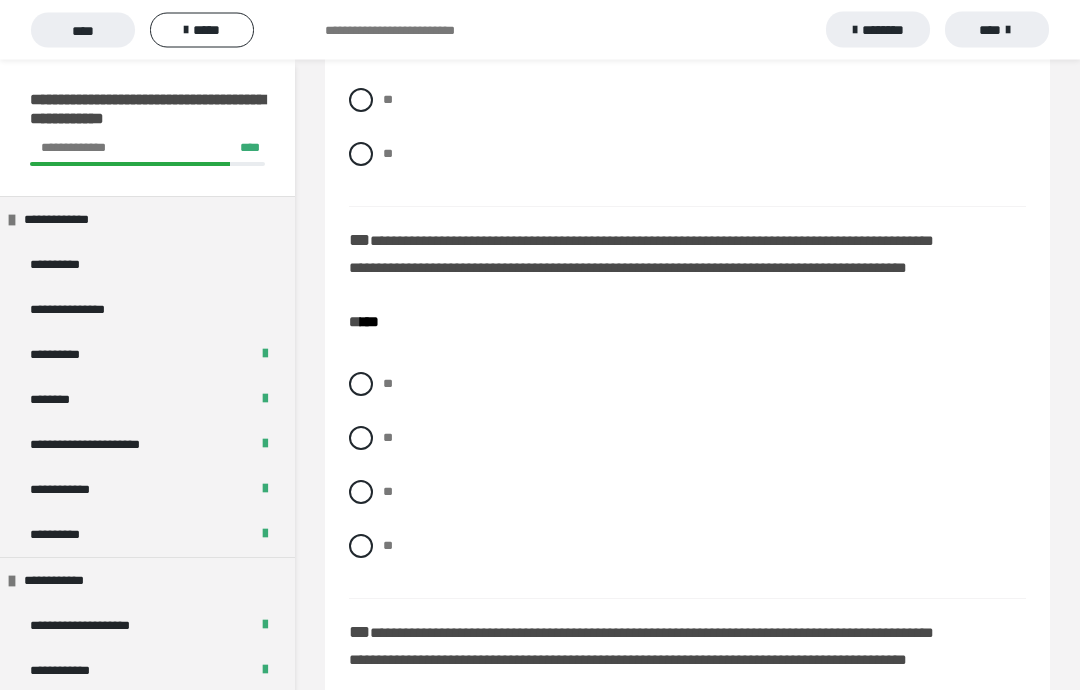 scroll, scrollTop: 1278, scrollLeft: 0, axis: vertical 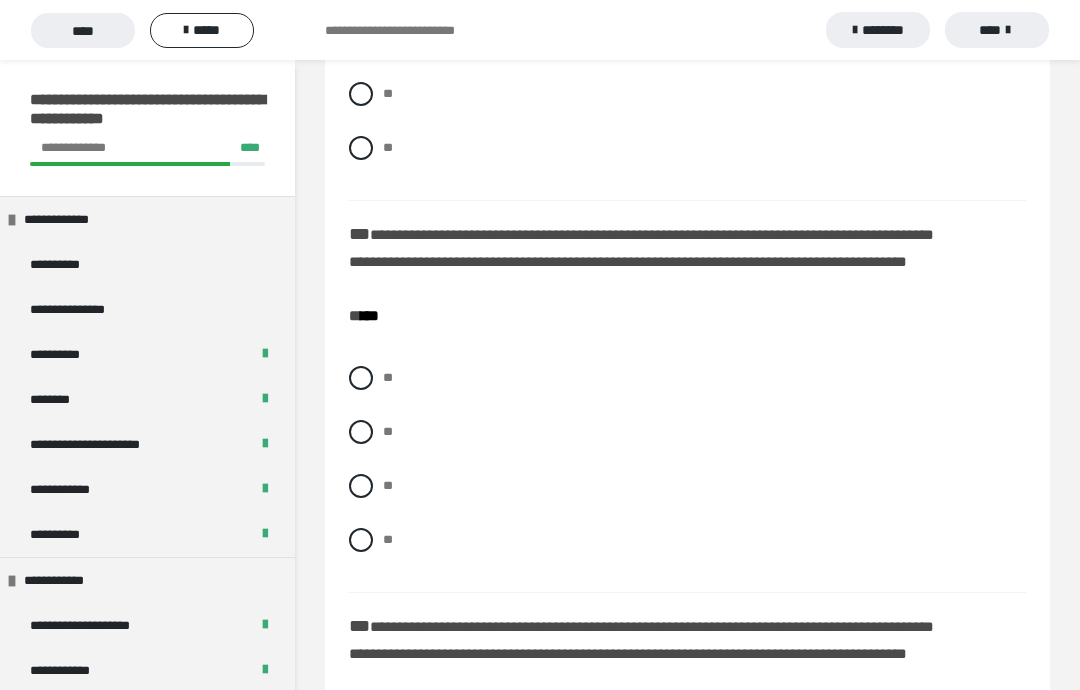 click at bounding box center (361, 378) 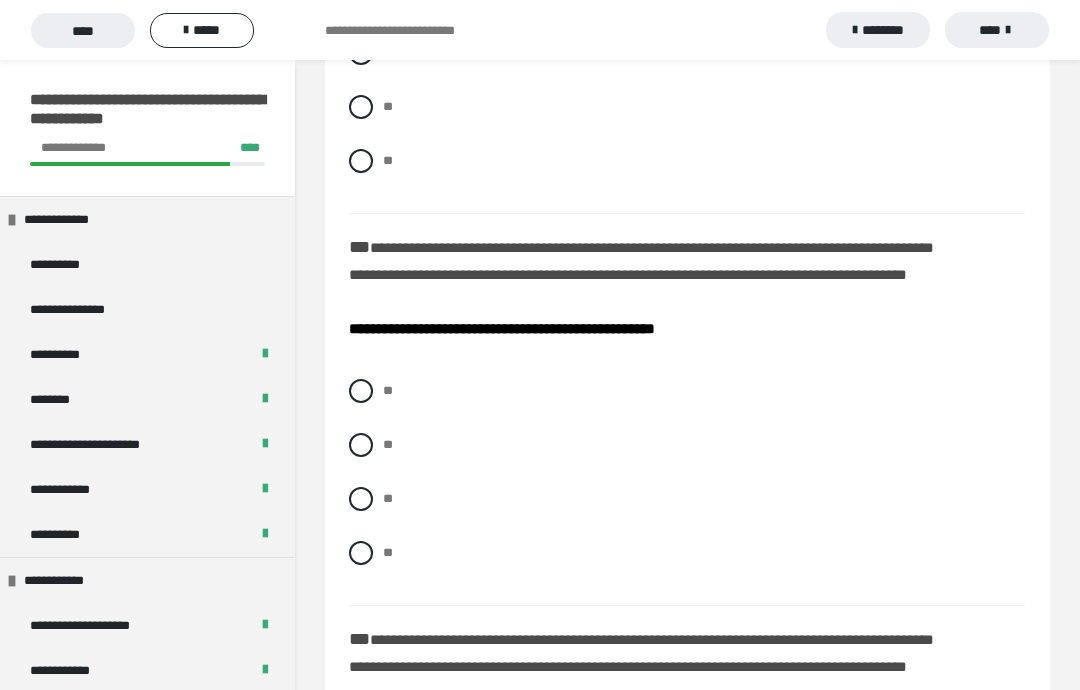 scroll, scrollTop: 1670, scrollLeft: 0, axis: vertical 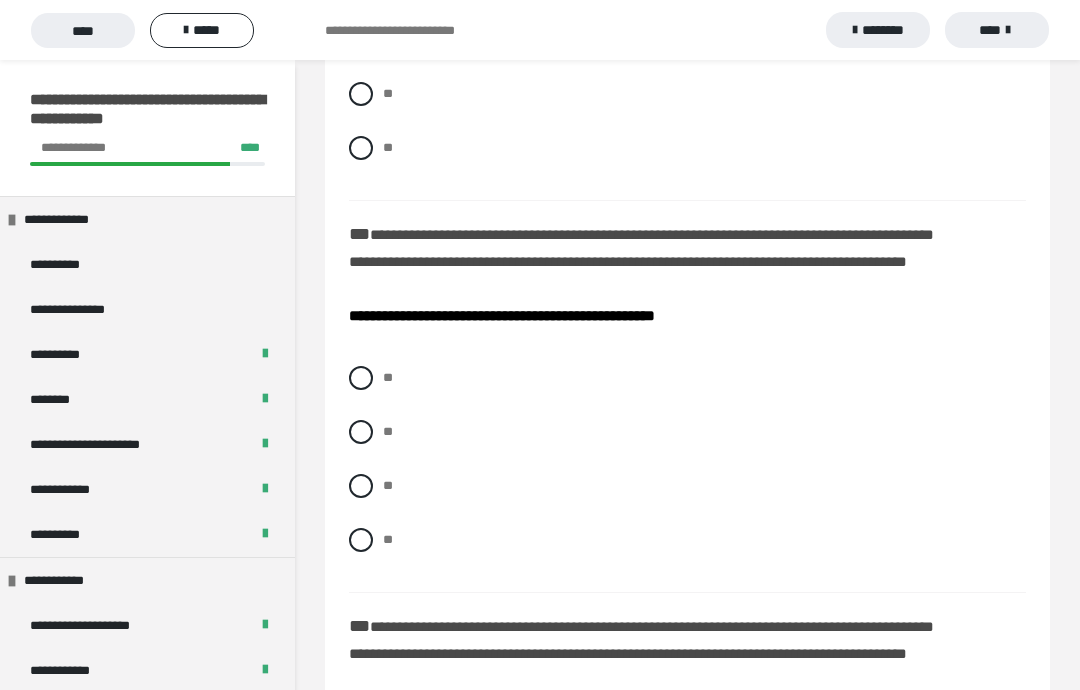 click at bounding box center [361, 432] 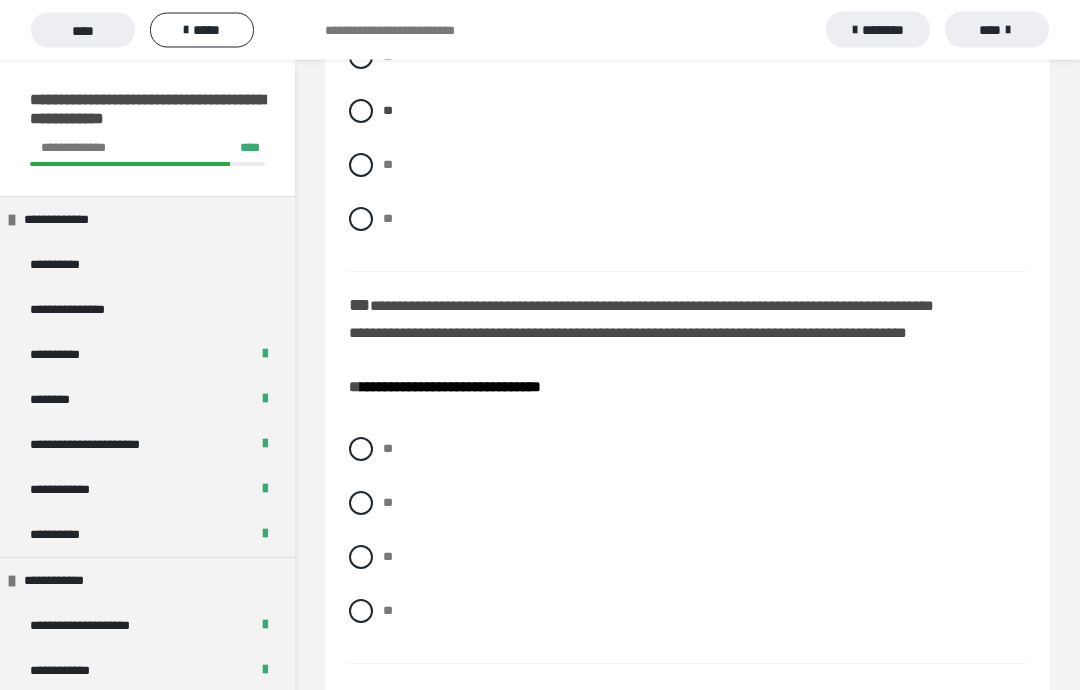scroll, scrollTop: 1991, scrollLeft: 0, axis: vertical 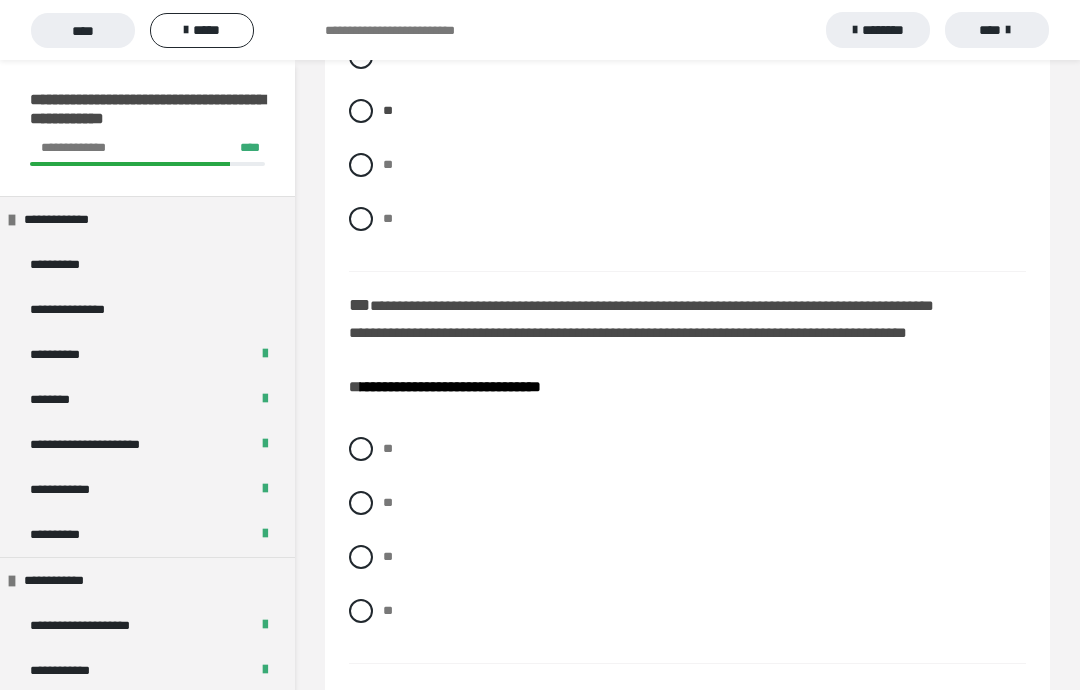 click at bounding box center (361, 557) 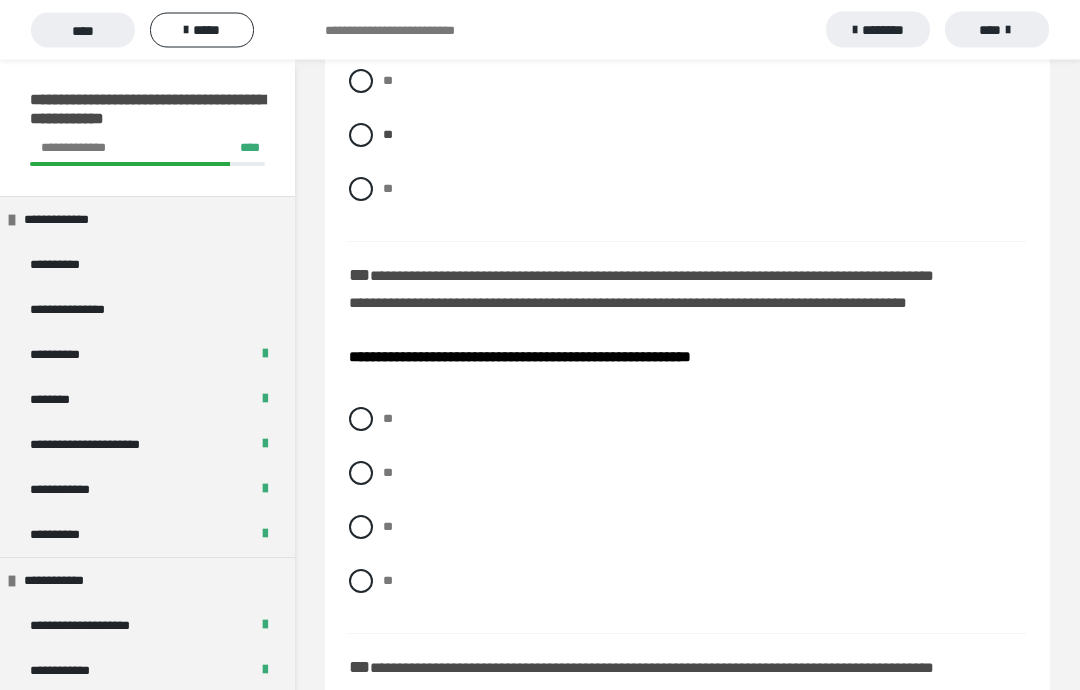 scroll, scrollTop: 2413, scrollLeft: 0, axis: vertical 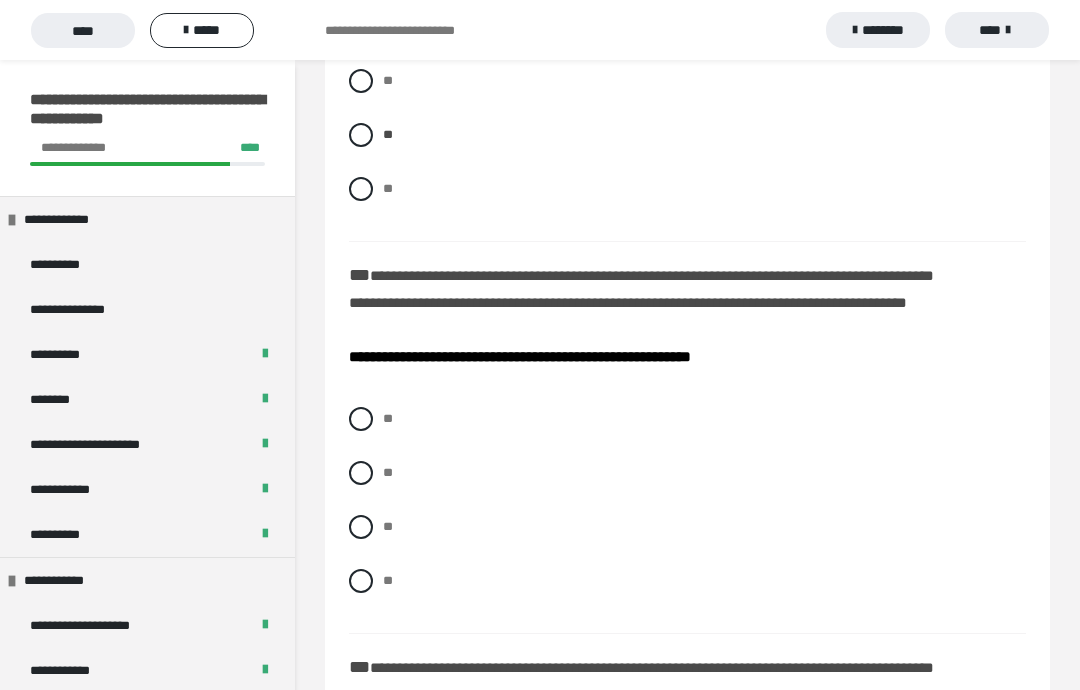 click on "**" at bounding box center (687, 581) 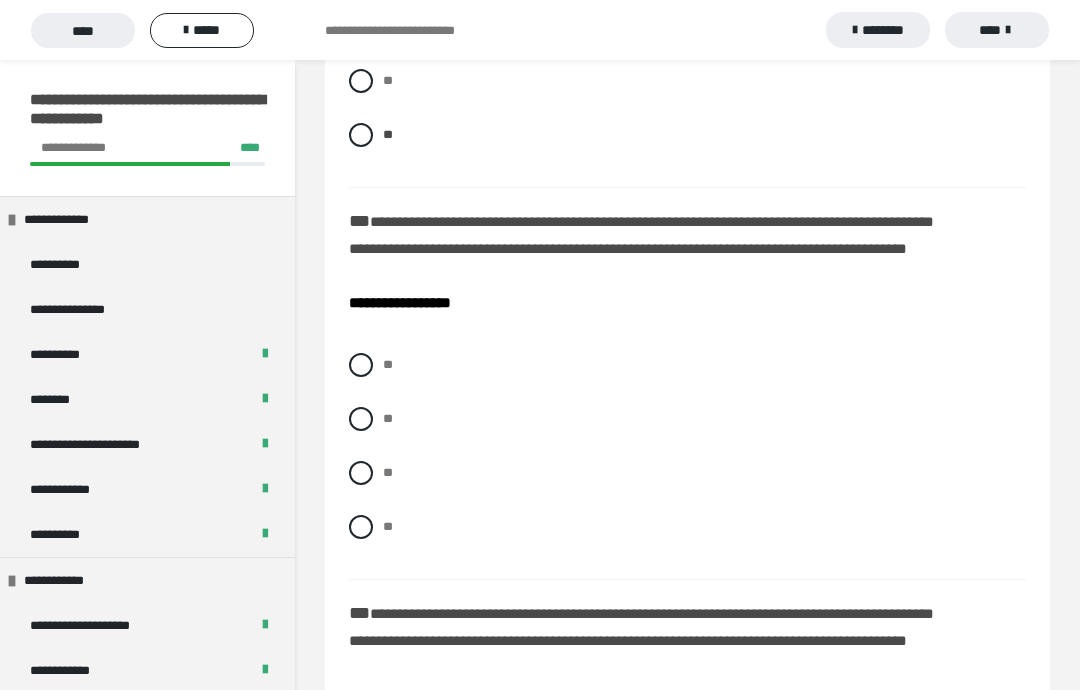 scroll, scrollTop: 2860, scrollLeft: 0, axis: vertical 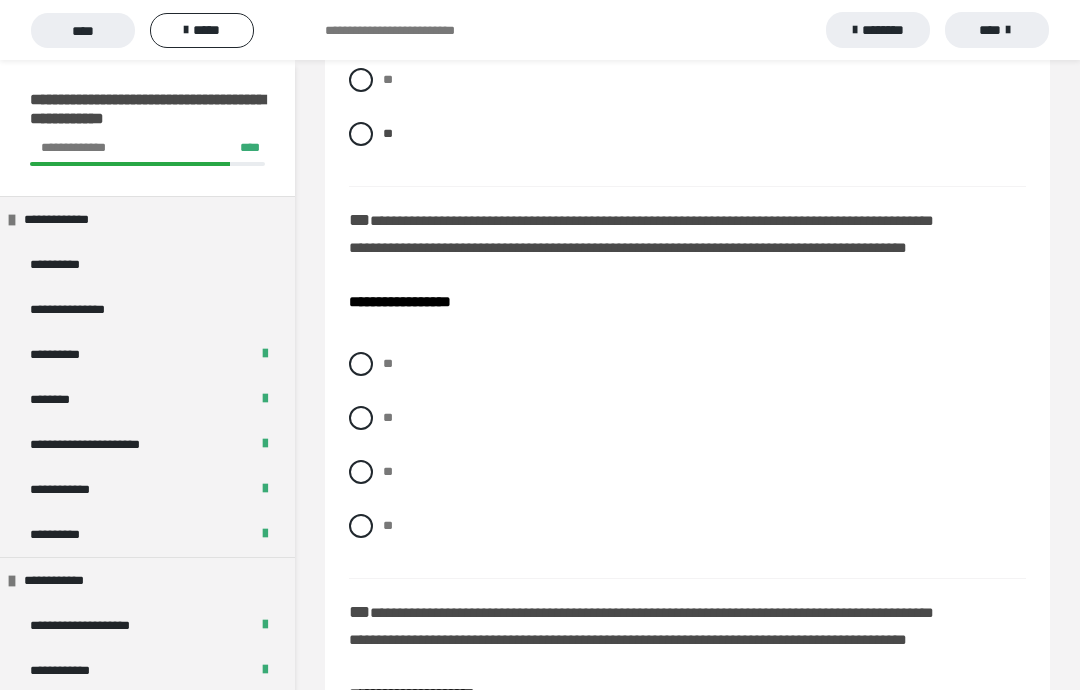 click at bounding box center [361, 418] 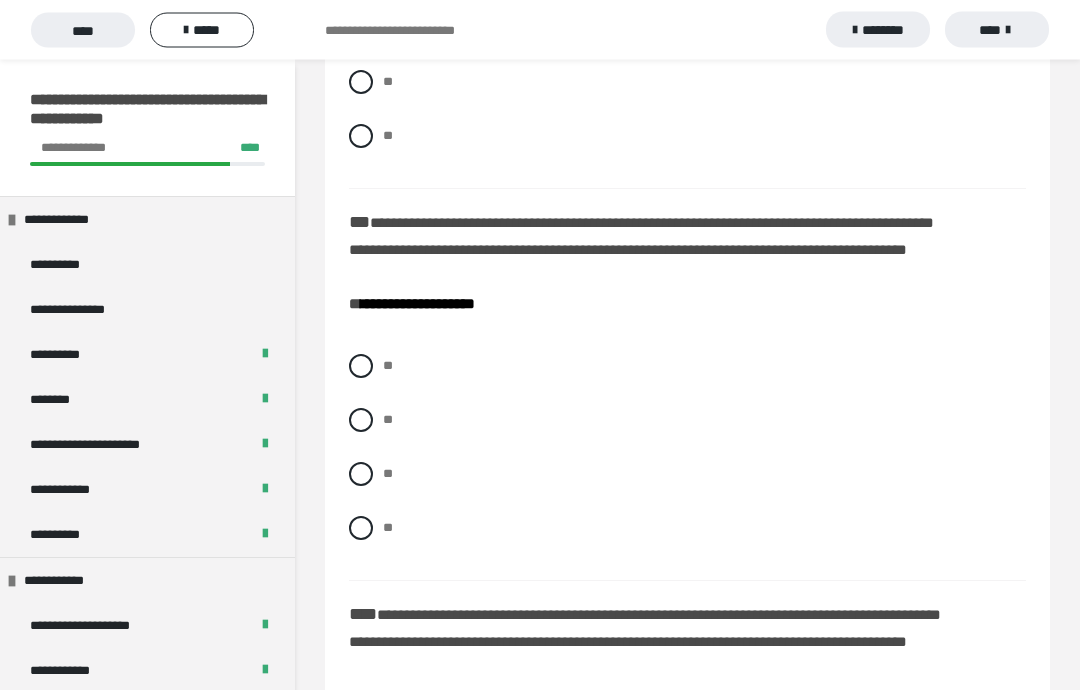 scroll, scrollTop: 3255, scrollLeft: 0, axis: vertical 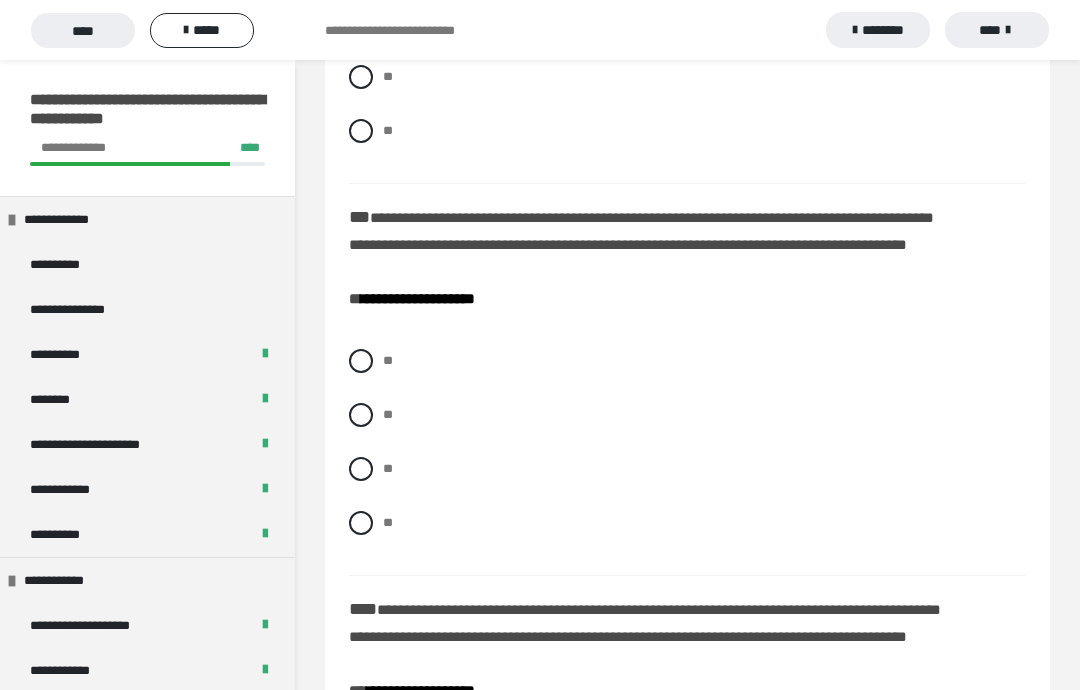 click at bounding box center (361, 415) 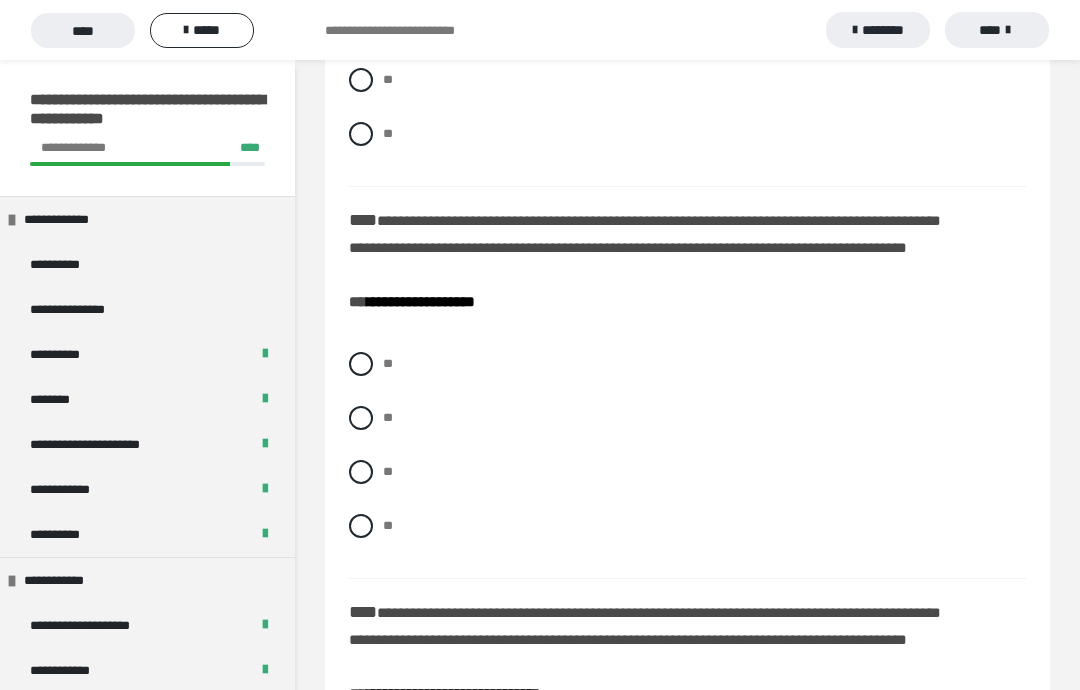 scroll, scrollTop: 3650, scrollLeft: 0, axis: vertical 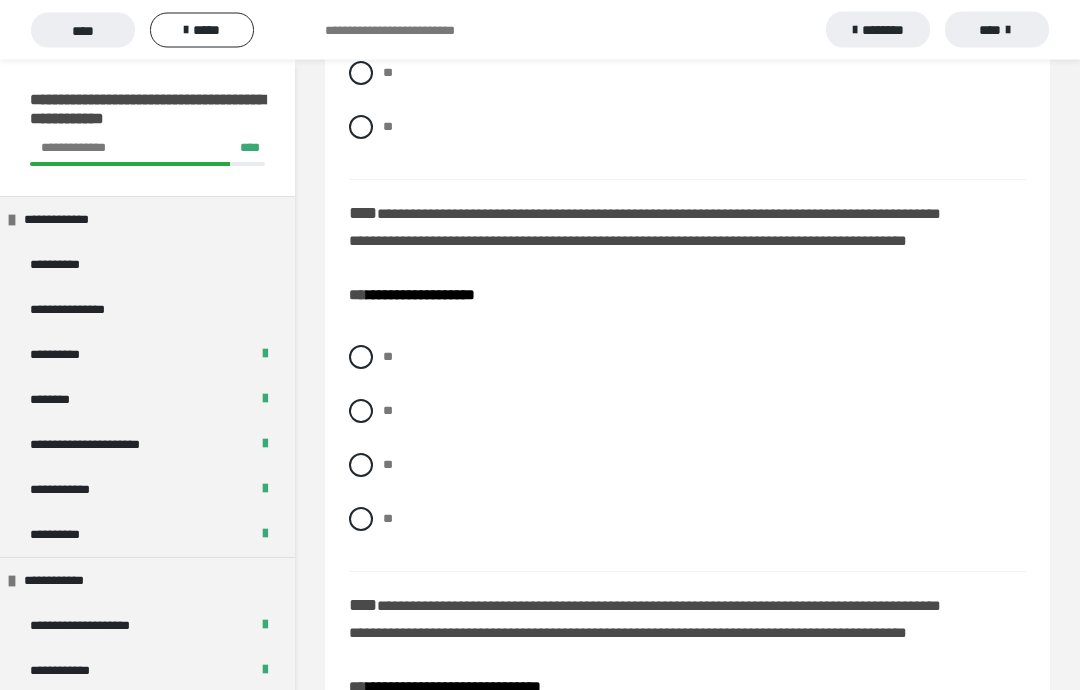click on "**" at bounding box center (687, 358) 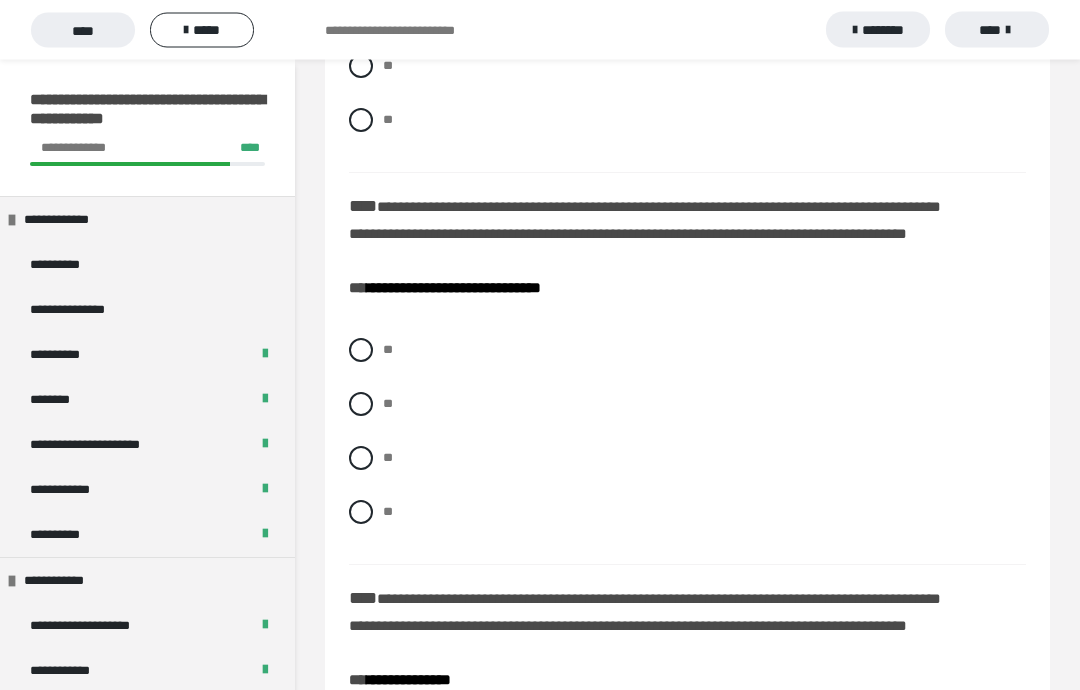 scroll, scrollTop: 4050, scrollLeft: 0, axis: vertical 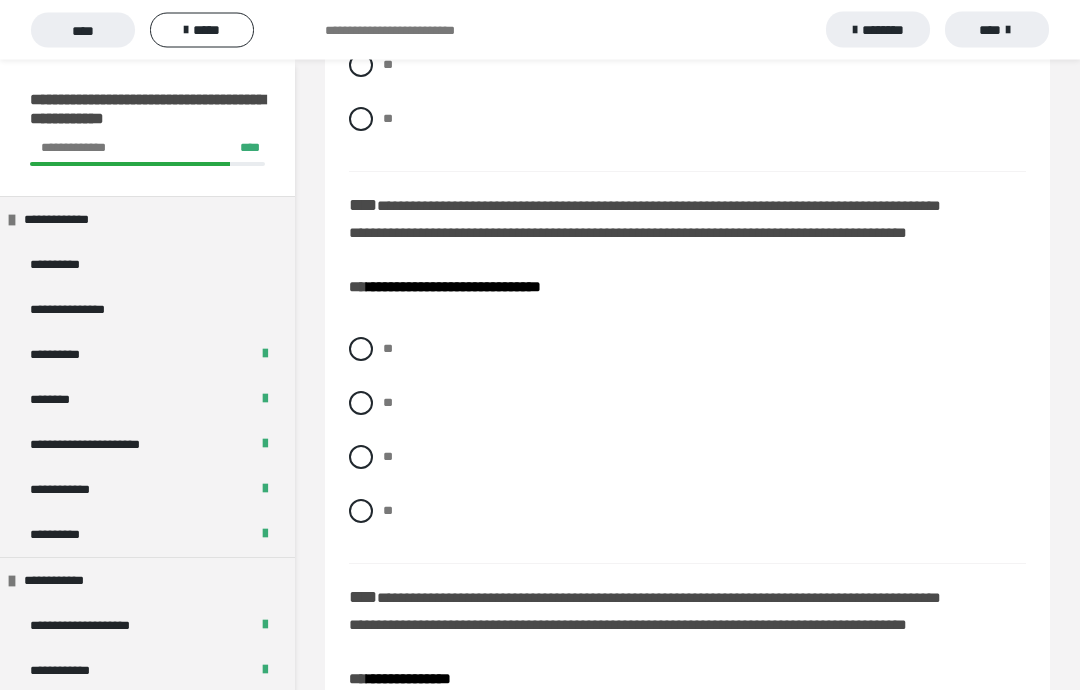 click at bounding box center (361, 512) 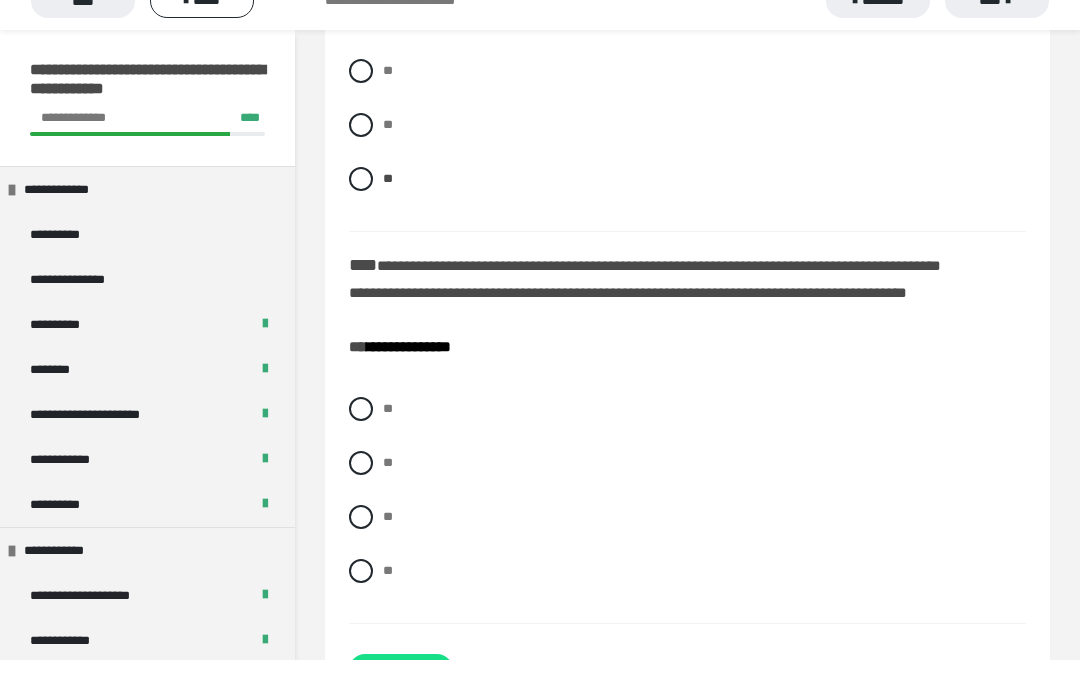 scroll, scrollTop: 4353, scrollLeft: 0, axis: vertical 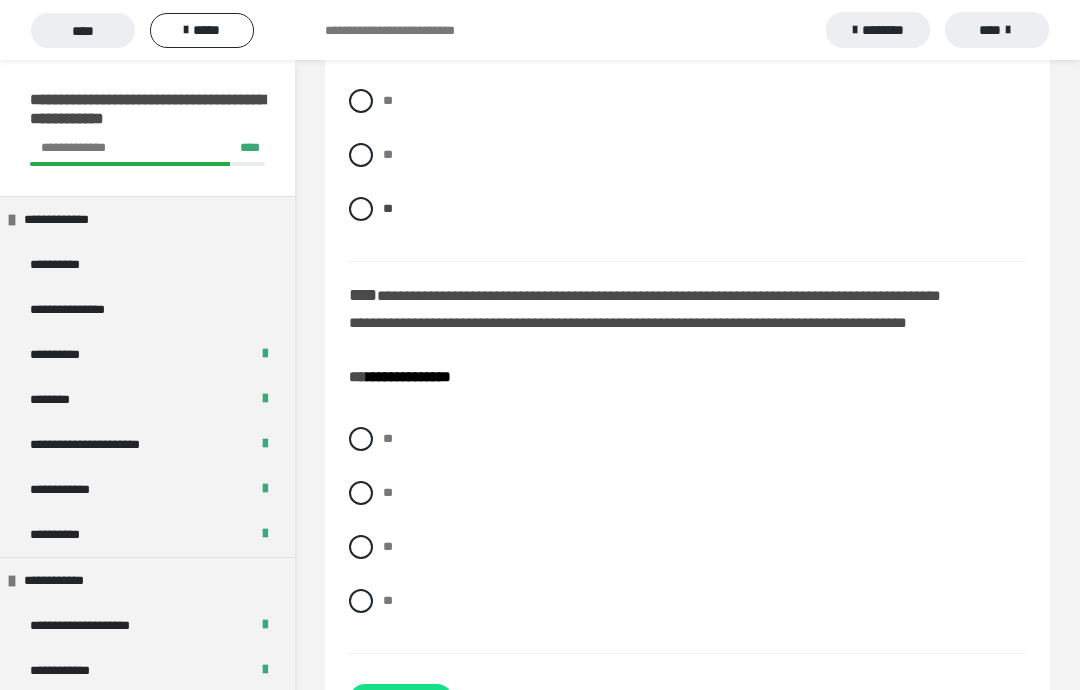 click at bounding box center [361, 493] 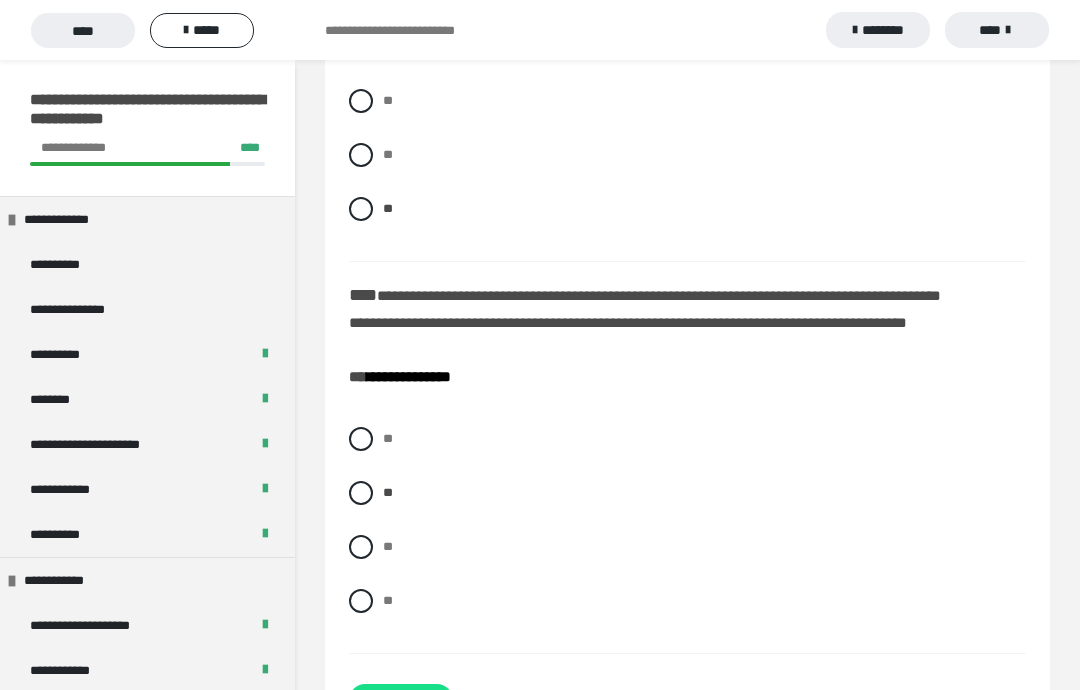 click on "******" at bounding box center (401, 700) 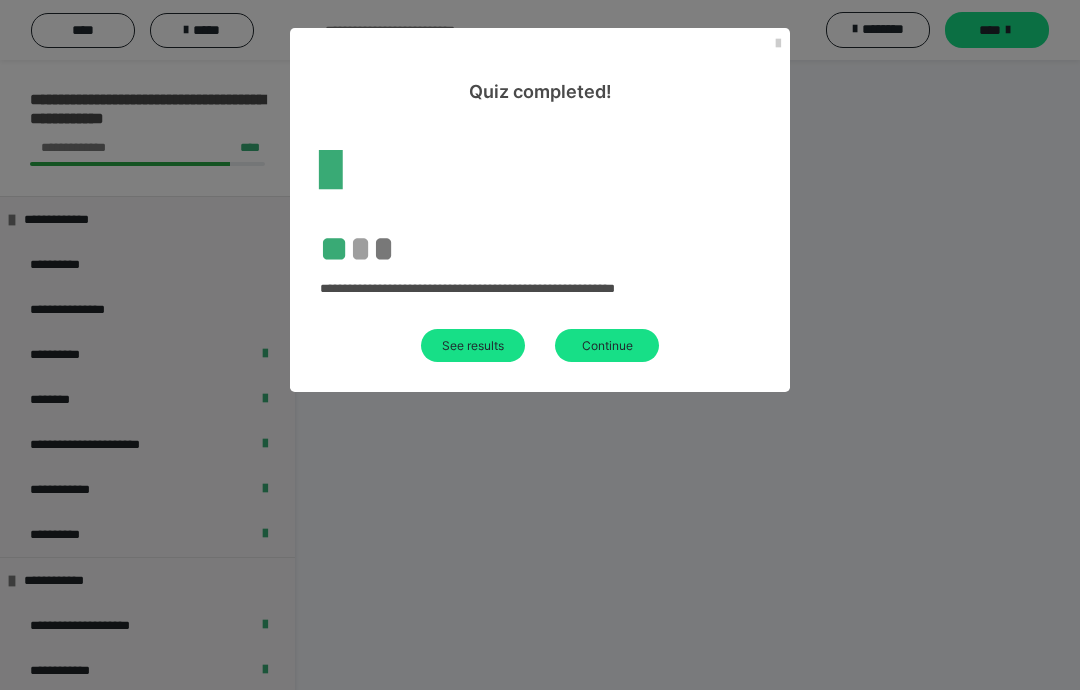 scroll, scrollTop: 60, scrollLeft: 0, axis: vertical 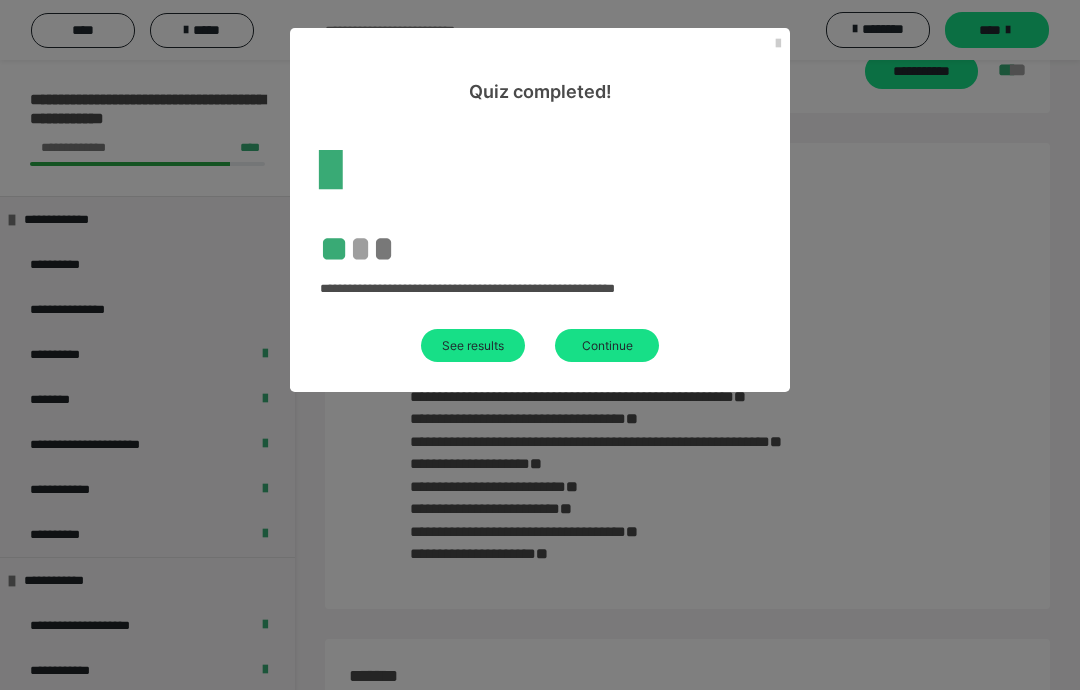 click on "See results" at bounding box center (473, 345) 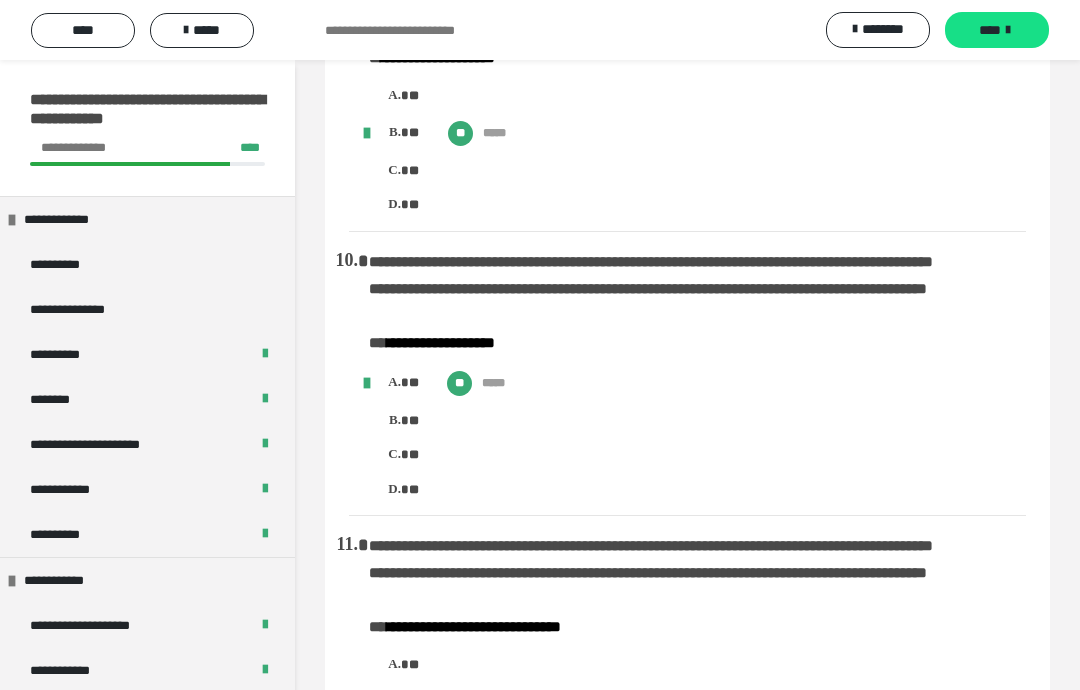 scroll, scrollTop: 2573, scrollLeft: 0, axis: vertical 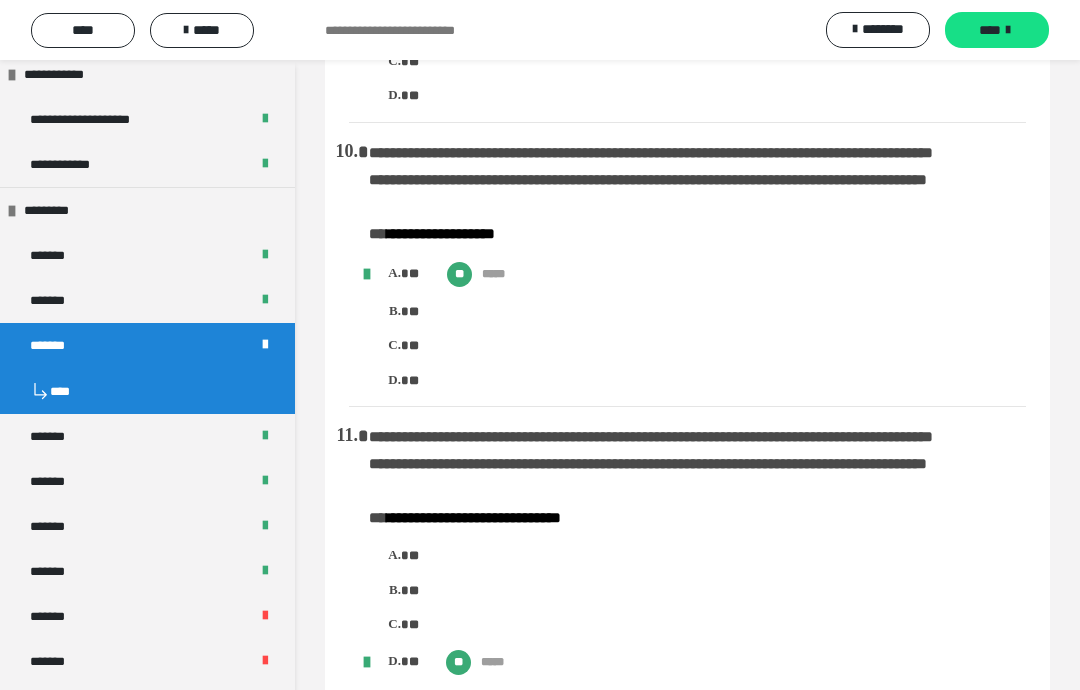 click on "*******" at bounding box center [147, 436] 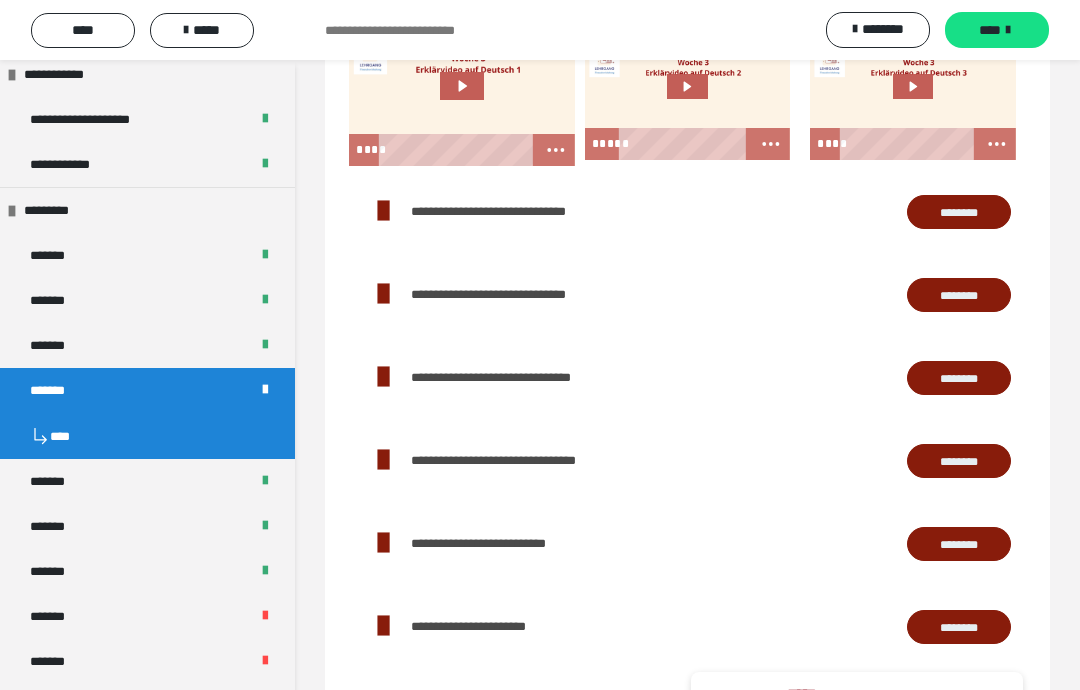 scroll, scrollTop: 2654, scrollLeft: 0, axis: vertical 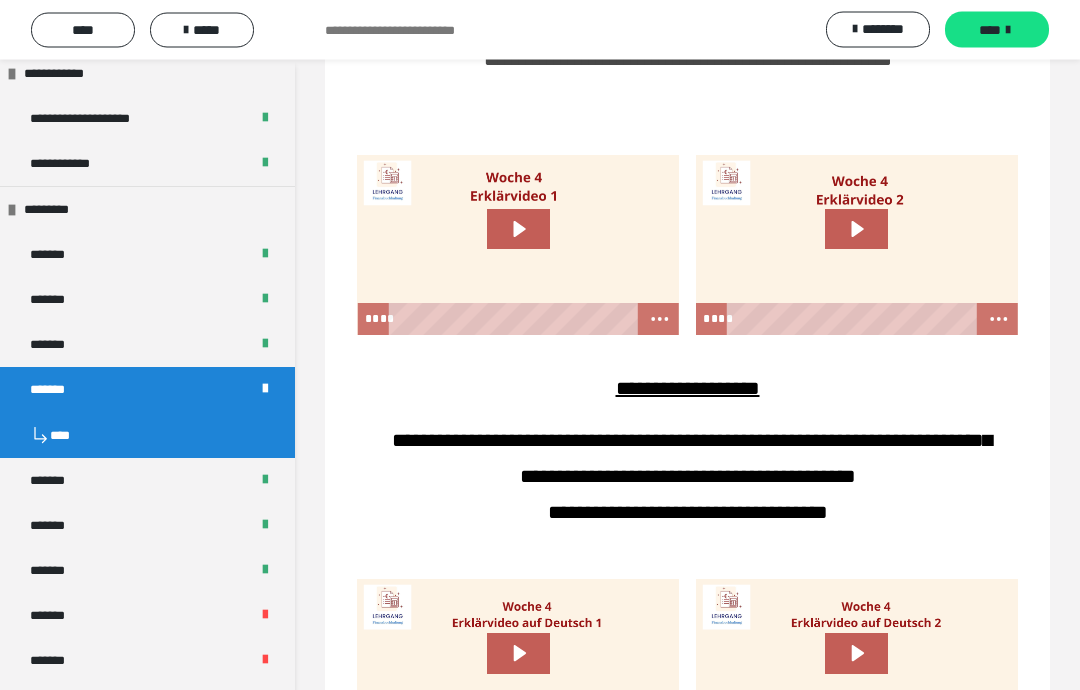 click 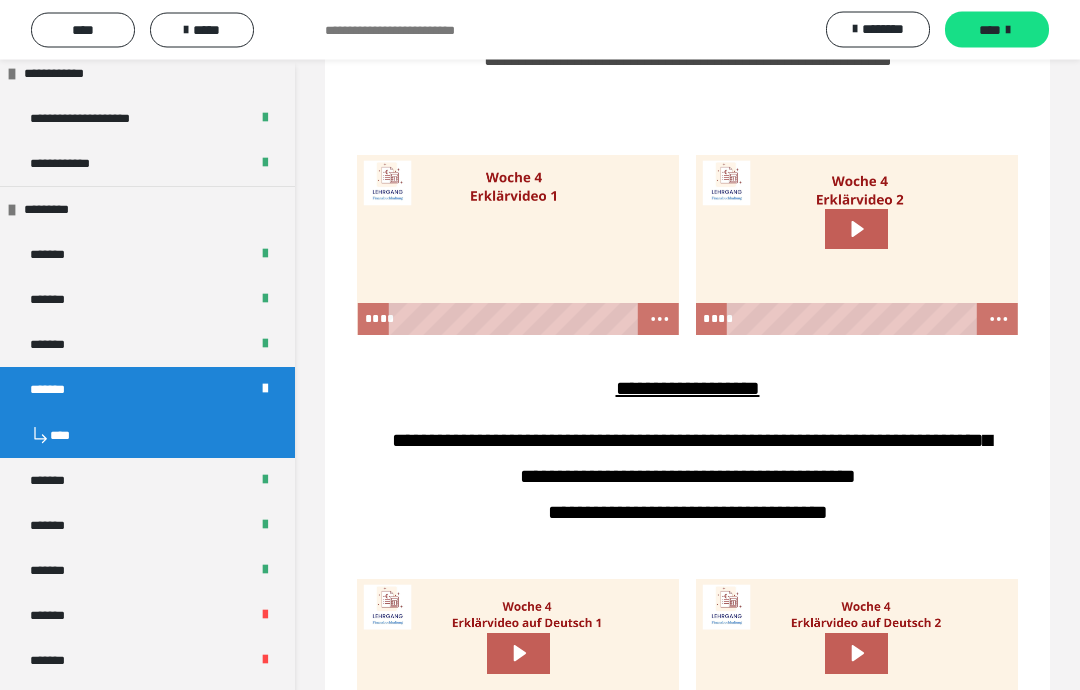 scroll, scrollTop: 1168, scrollLeft: 0, axis: vertical 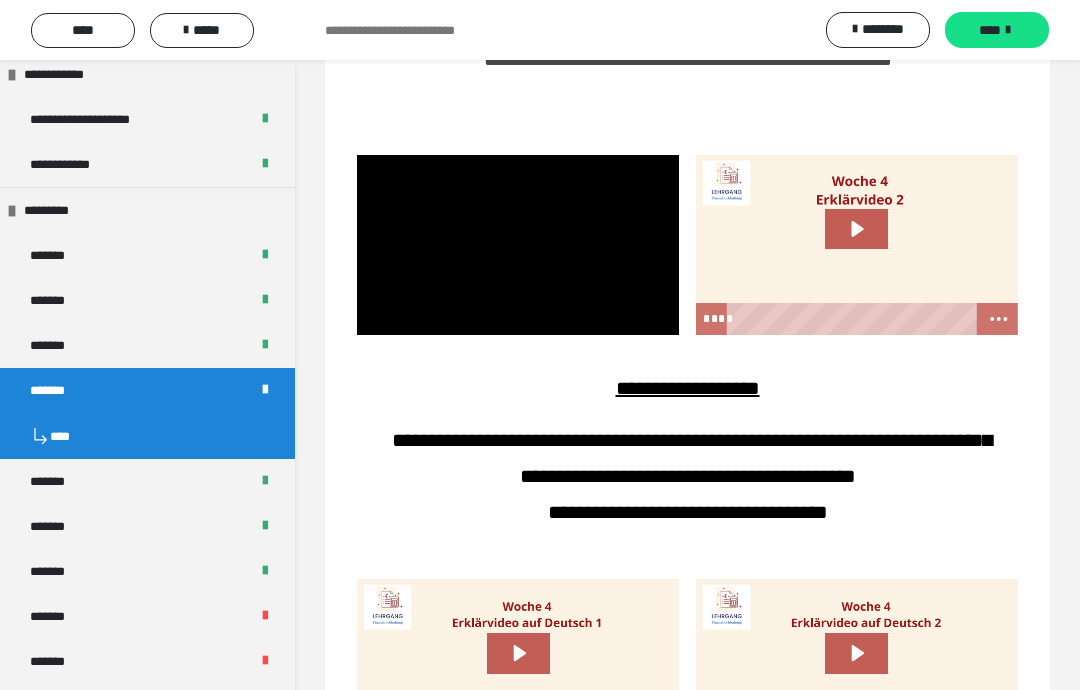 click at bounding box center (518, 245) 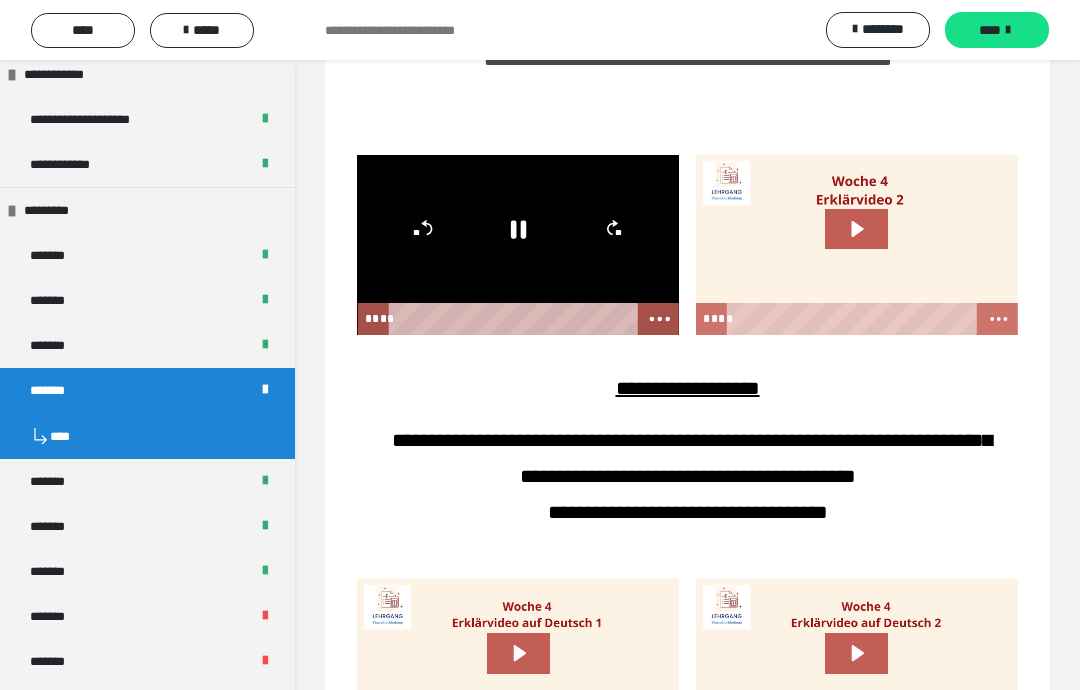 click 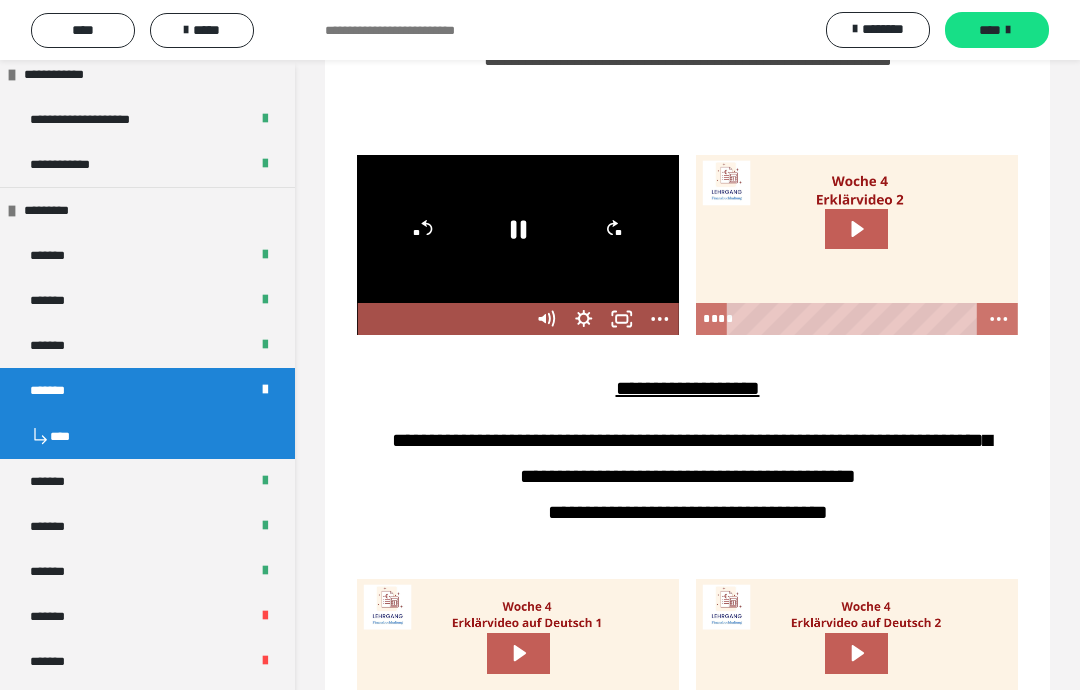 click 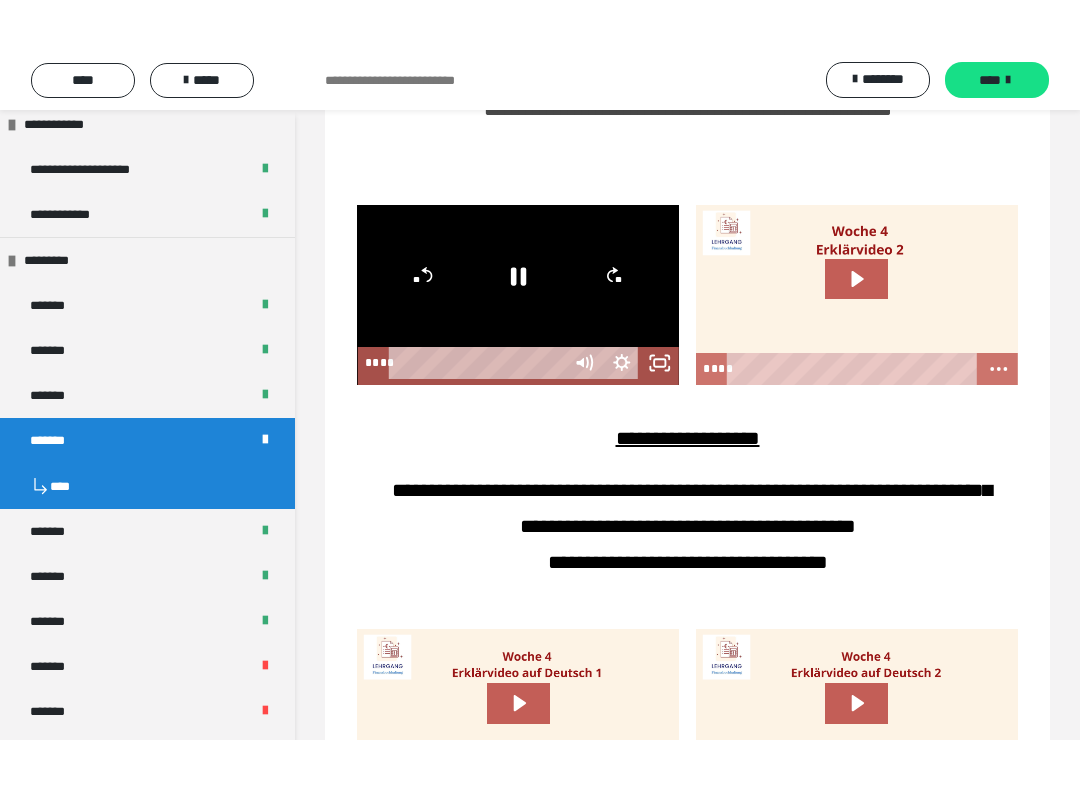 scroll, scrollTop: 20, scrollLeft: 0, axis: vertical 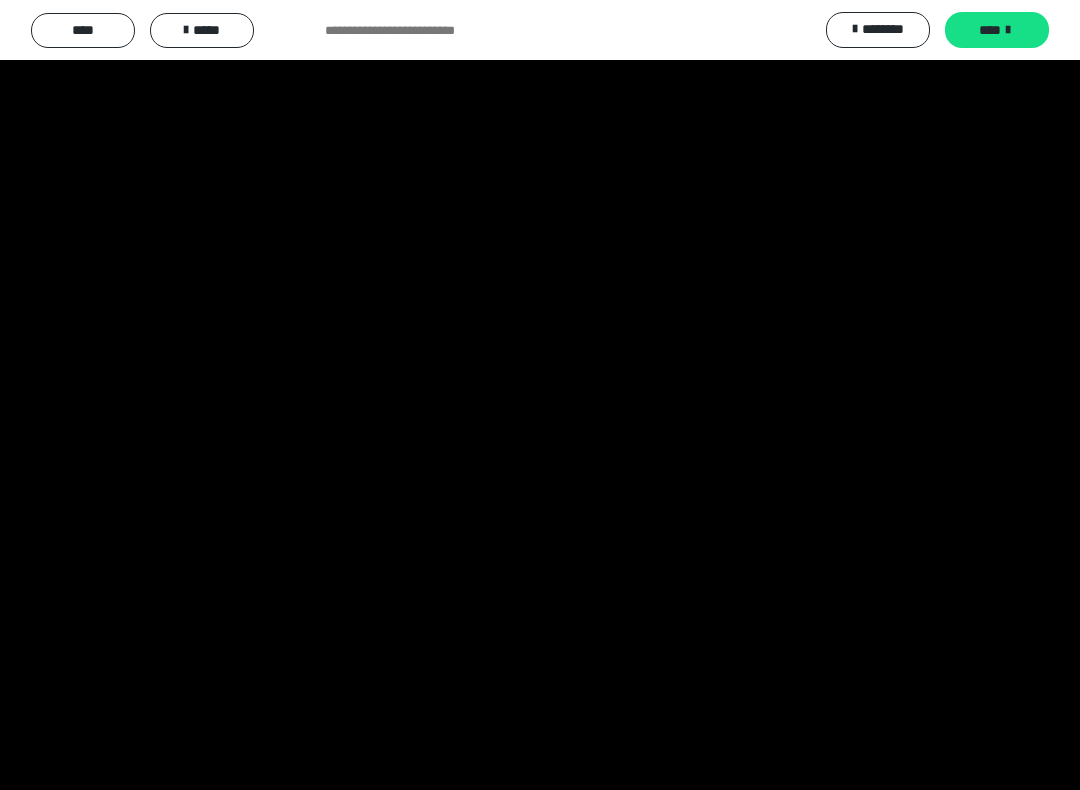 click at bounding box center (540, 395) 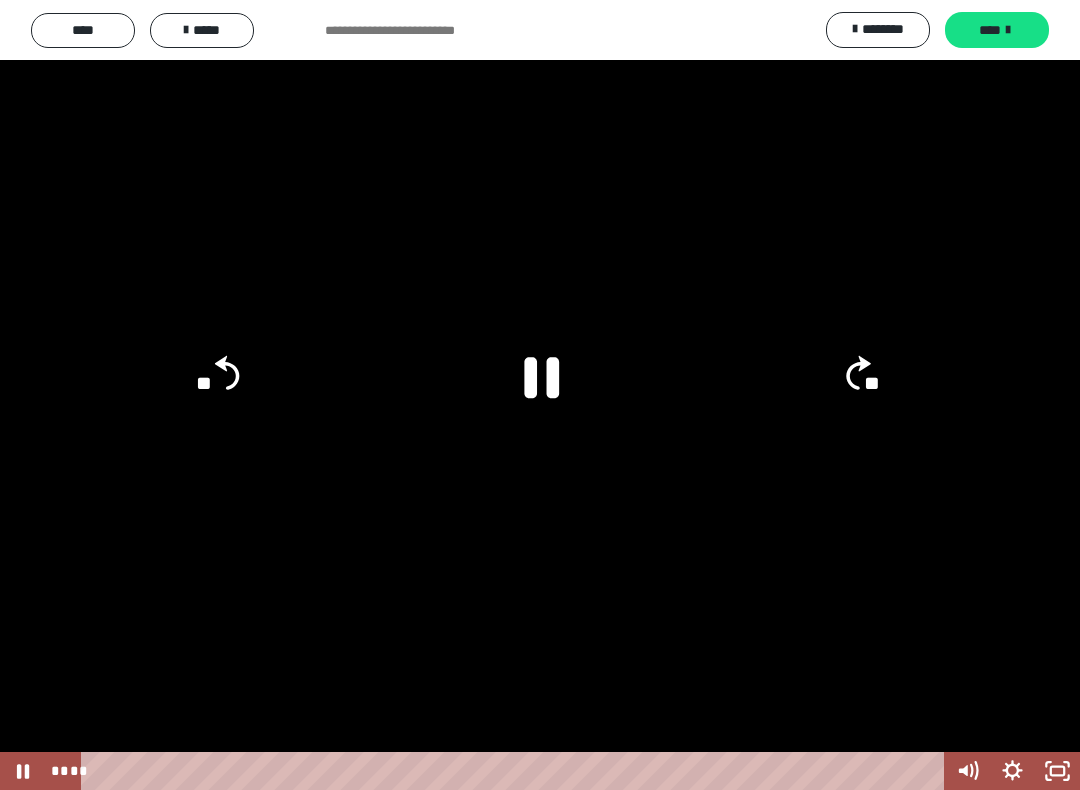 click 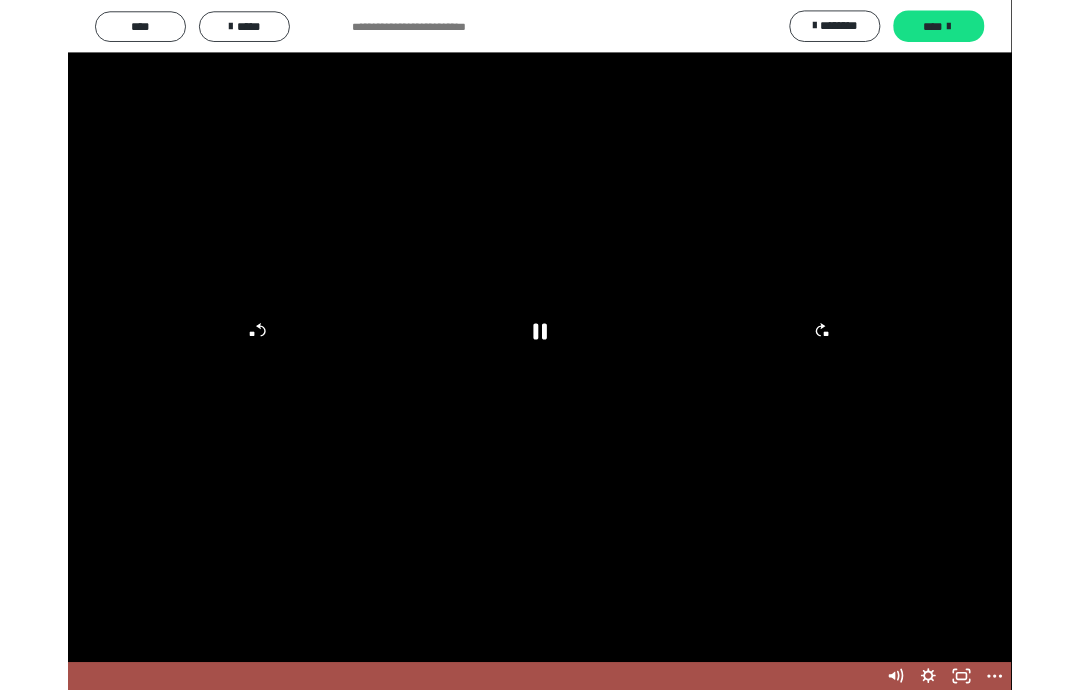 scroll, scrollTop: 1168, scrollLeft: 0, axis: vertical 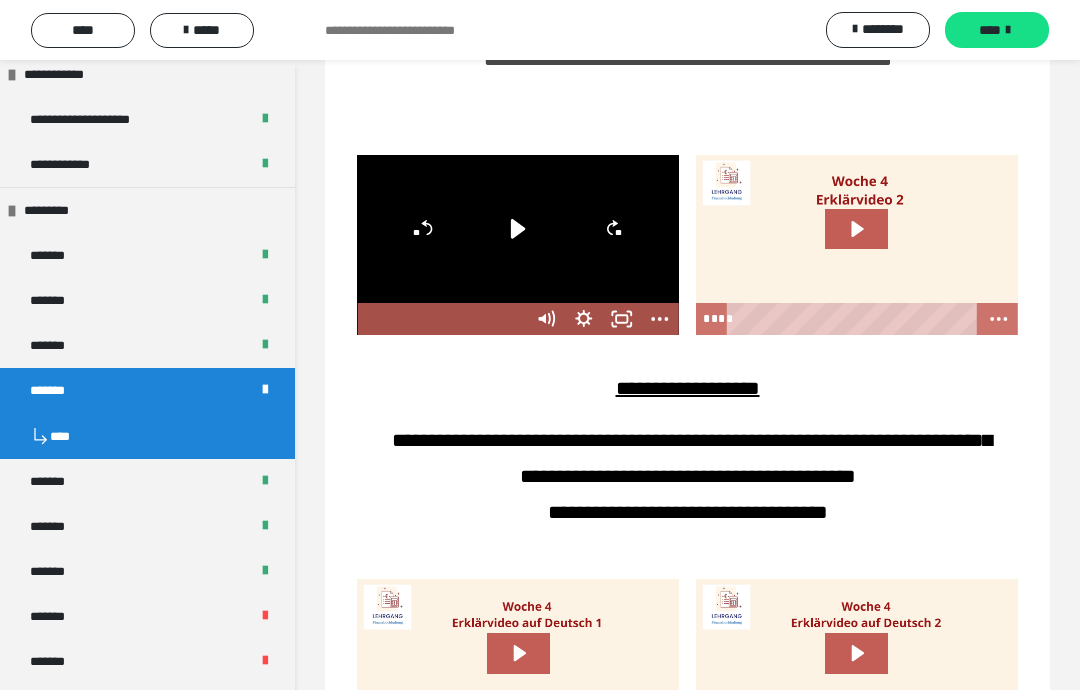 click 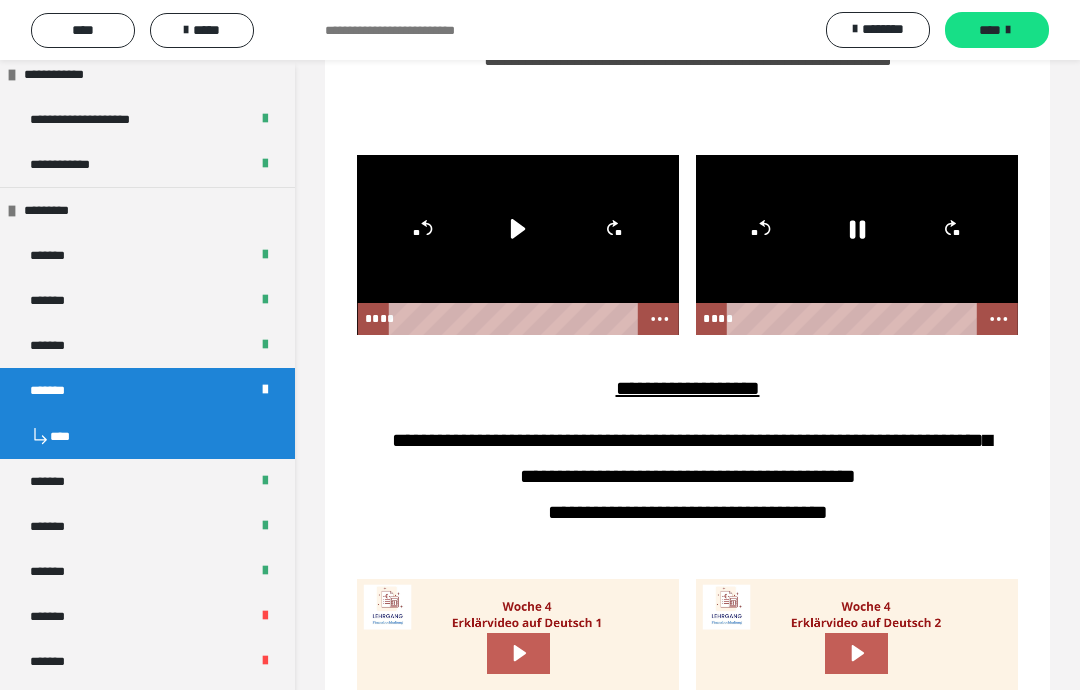 click 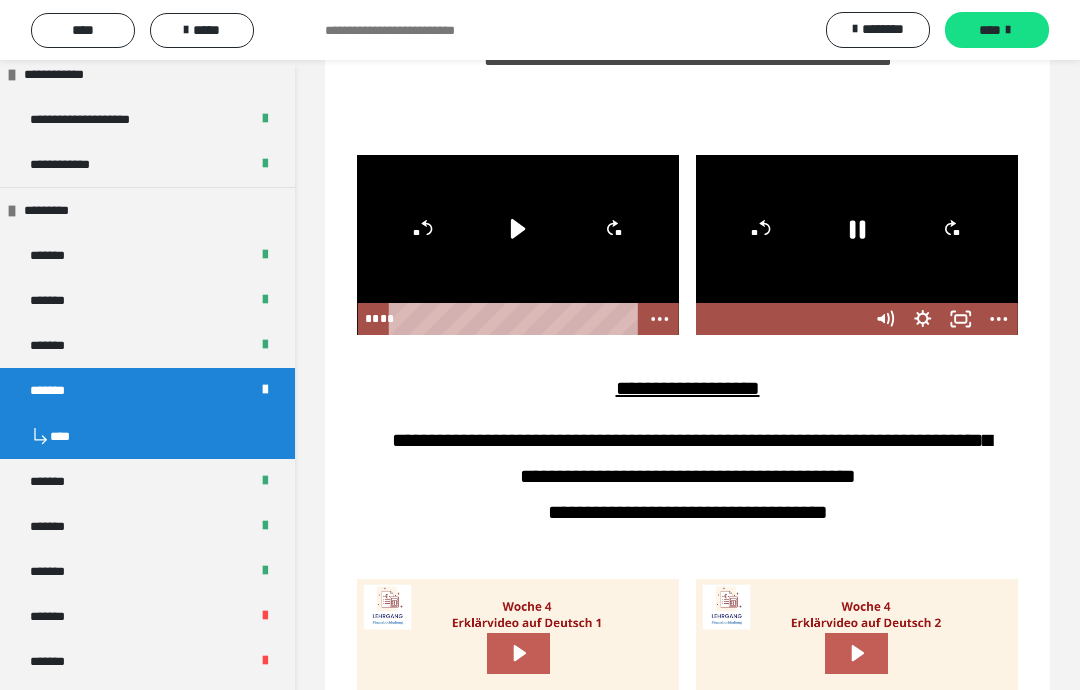 click 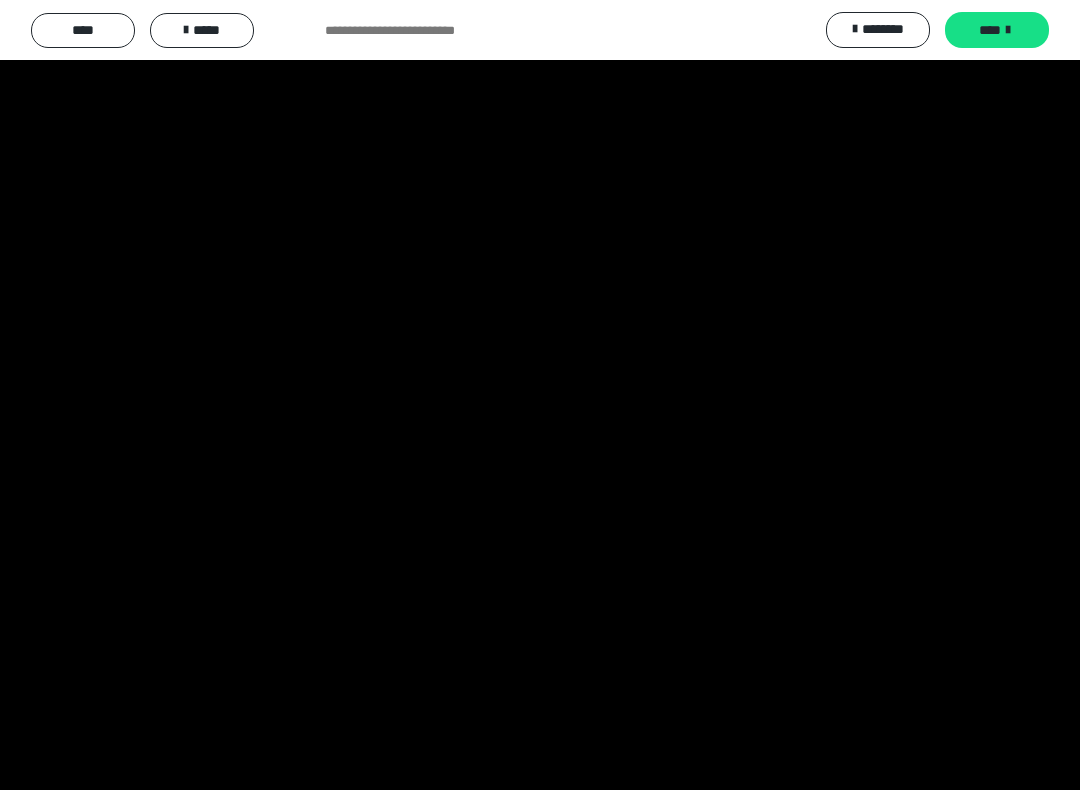 click at bounding box center [540, 395] 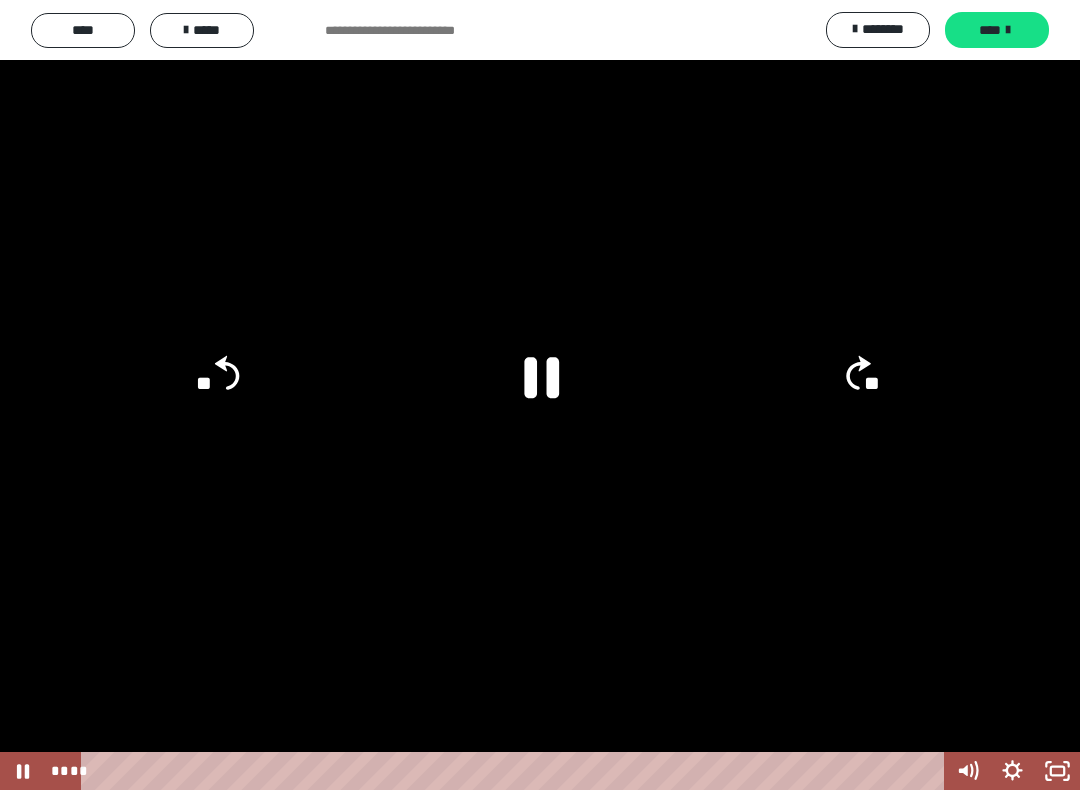 click 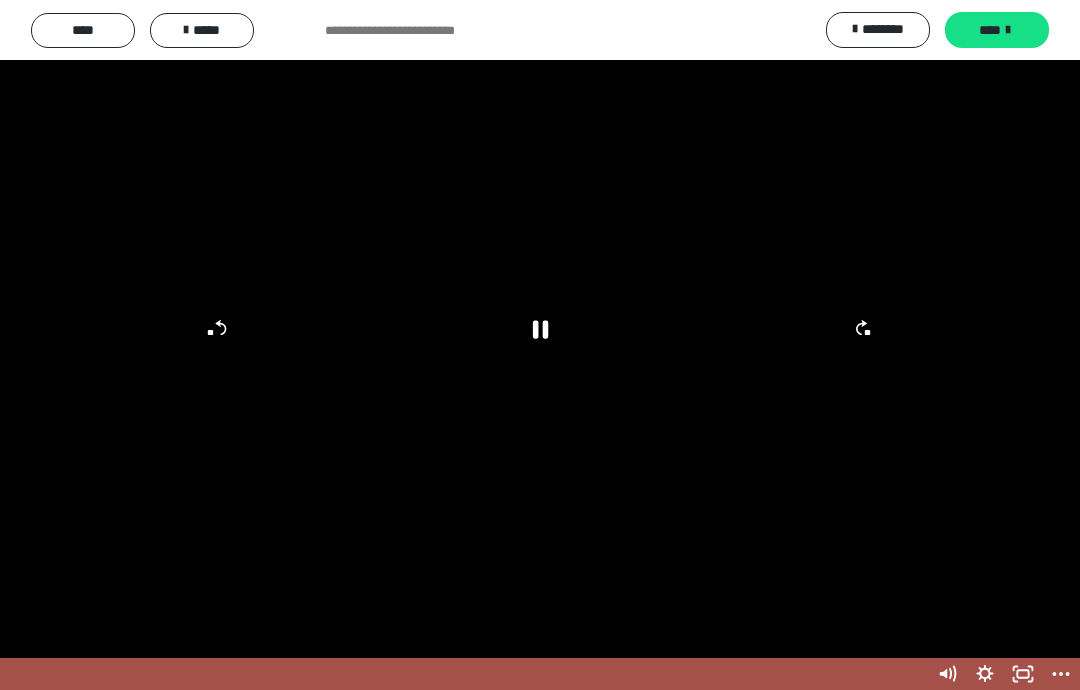 scroll, scrollTop: 1168, scrollLeft: 0, axis: vertical 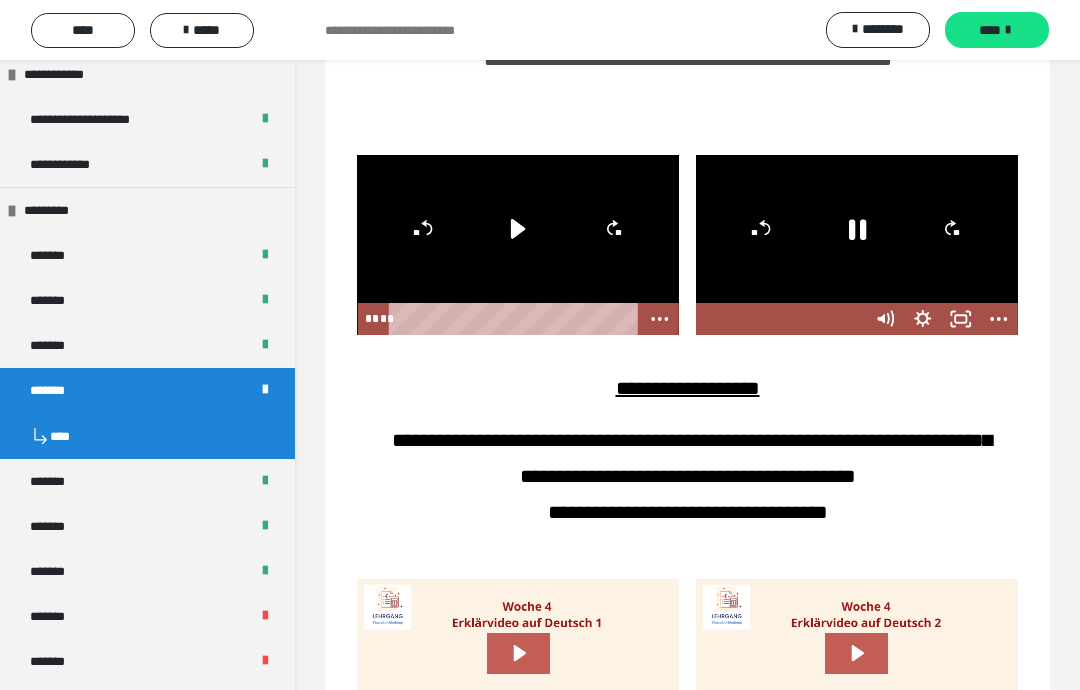 click 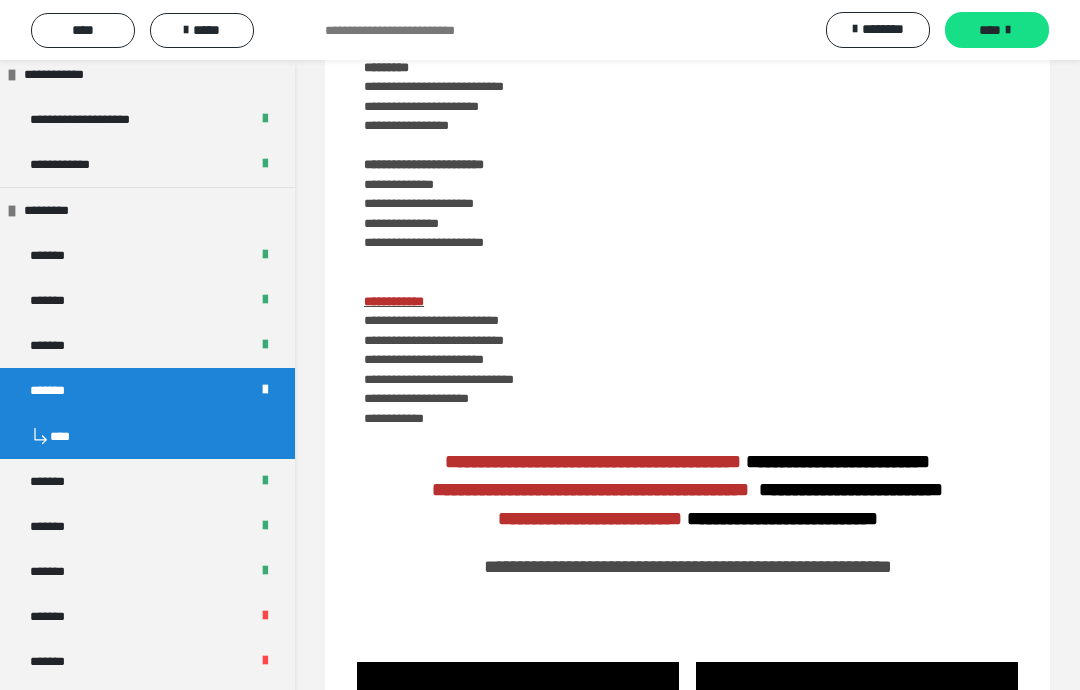 scroll, scrollTop: 656, scrollLeft: 0, axis: vertical 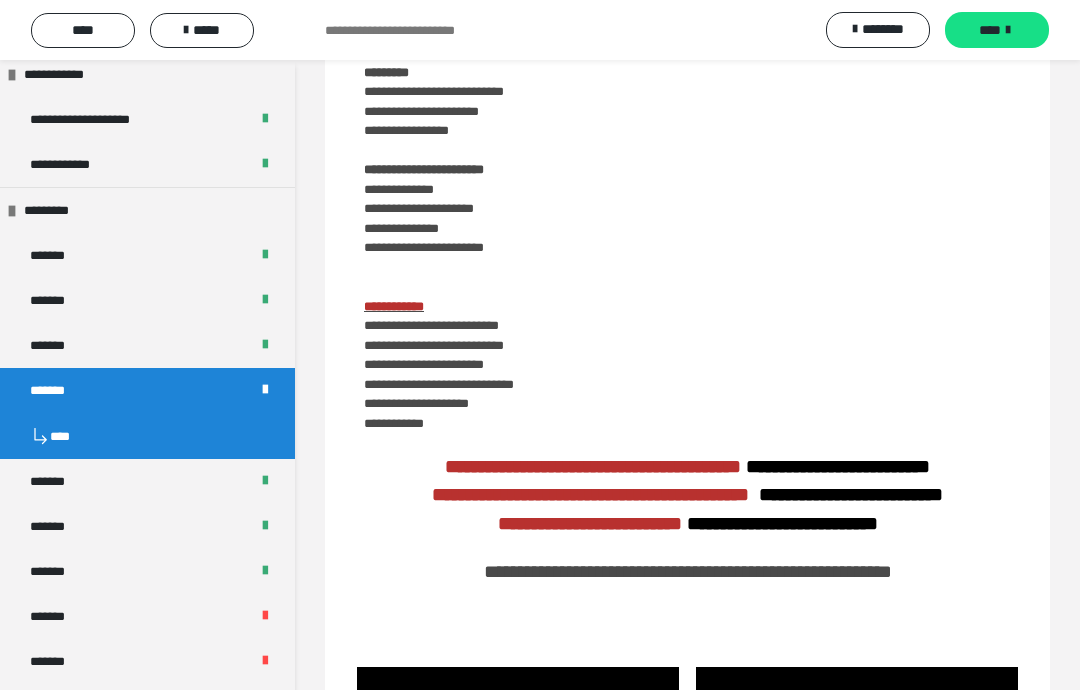 click on "*****" at bounding box center [202, 30] 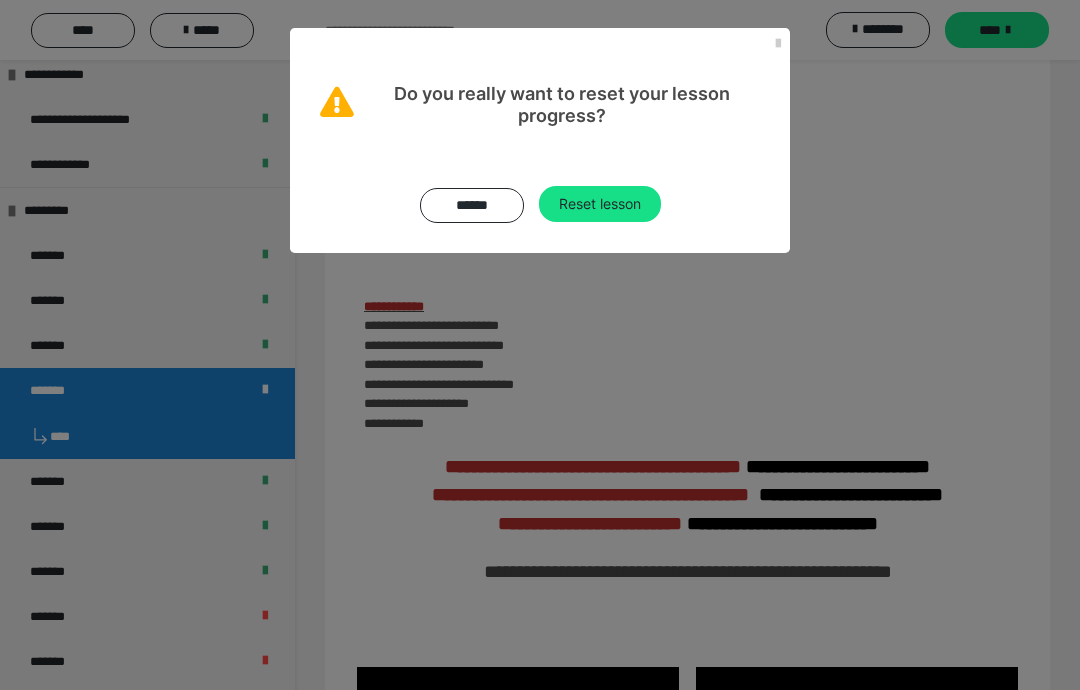 click on "Reset lesson" at bounding box center [600, 204] 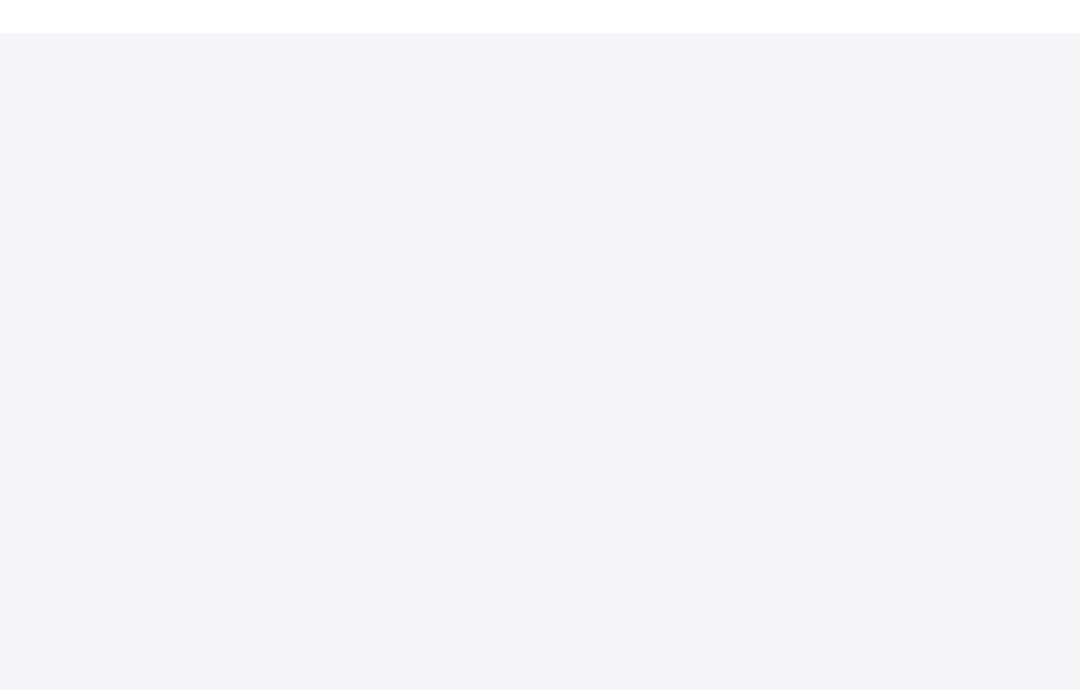 scroll, scrollTop: 80, scrollLeft: 0, axis: vertical 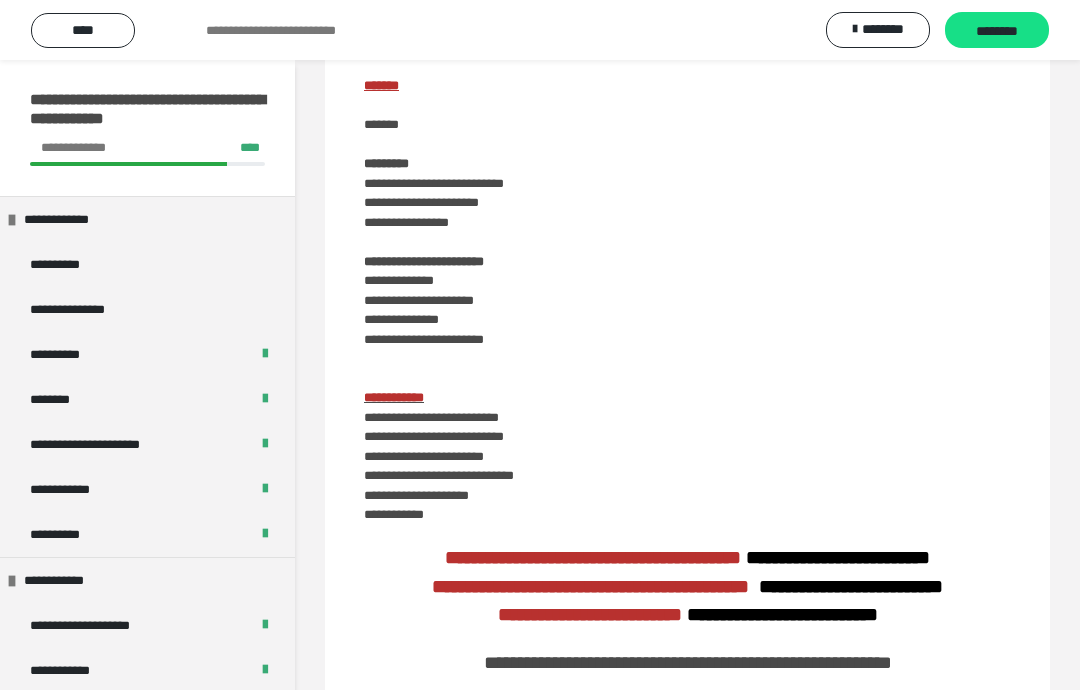 click on "********" at bounding box center [997, 31] 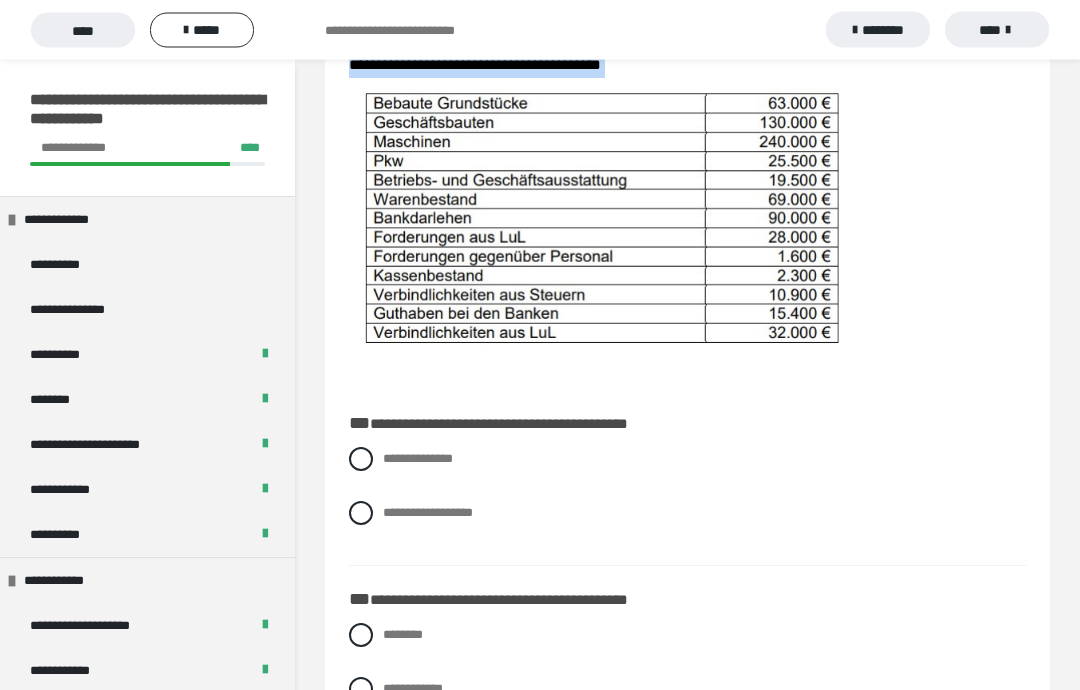 scroll, scrollTop: 333, scrollLeft: 0, axis: vertical 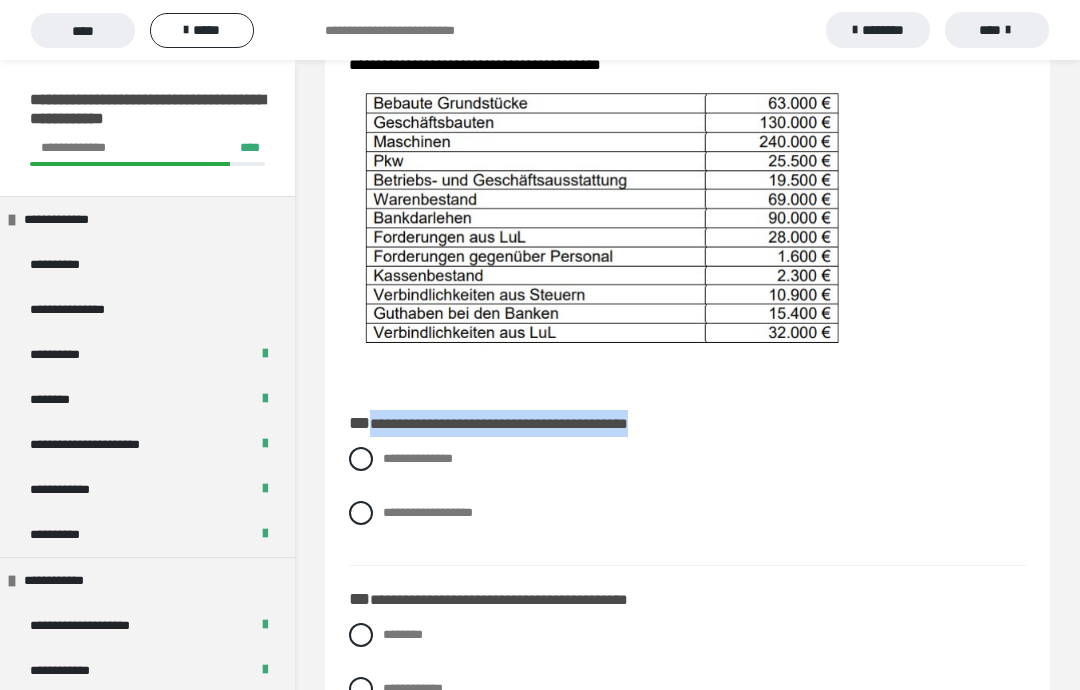 click on "**********" at bounding box center [687, 513] 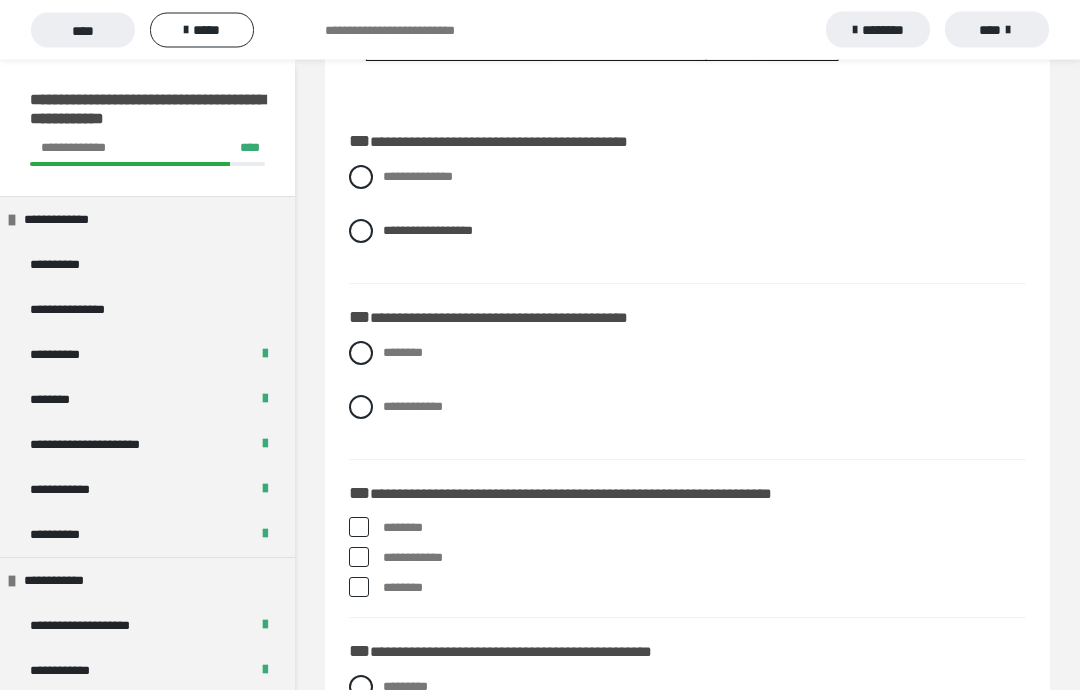 scroll, scrollTop: 615, scrollLeft: 0, axis: vertical 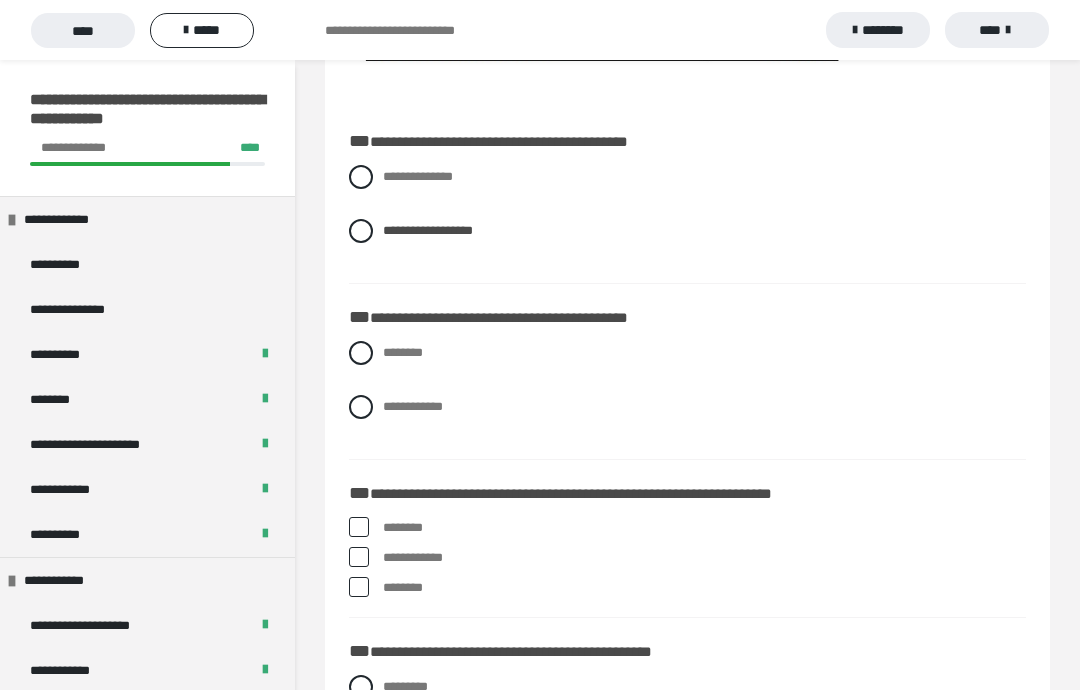 click at bounding box center (361, 353) 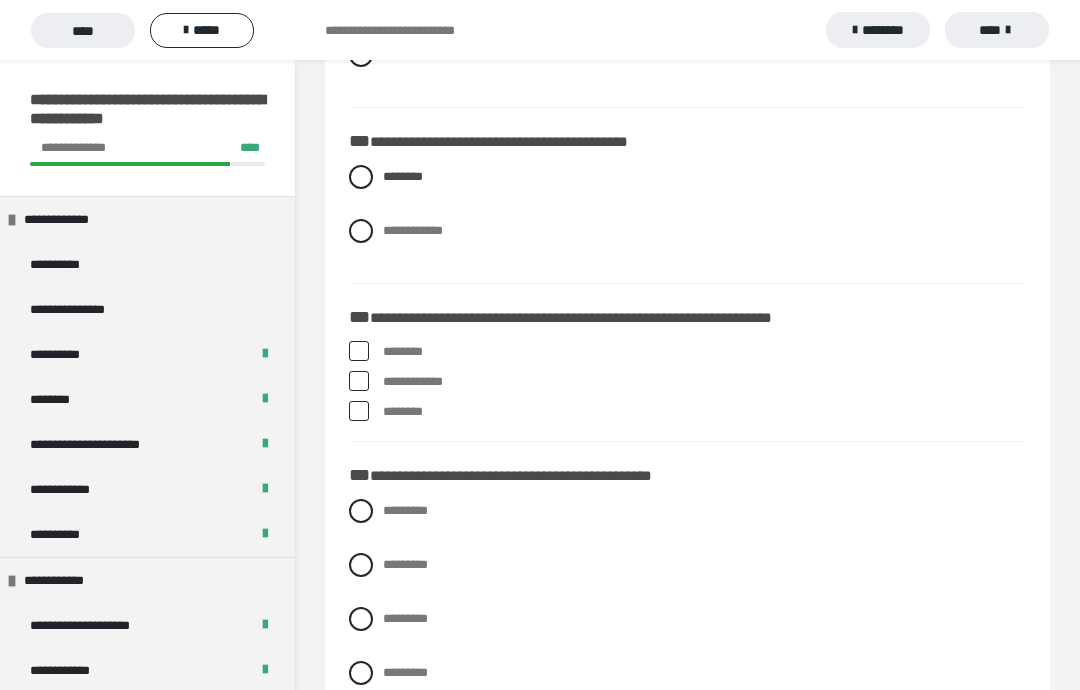 scroll, scrollTop: 796, scrollLeft: 0, axis: vertical 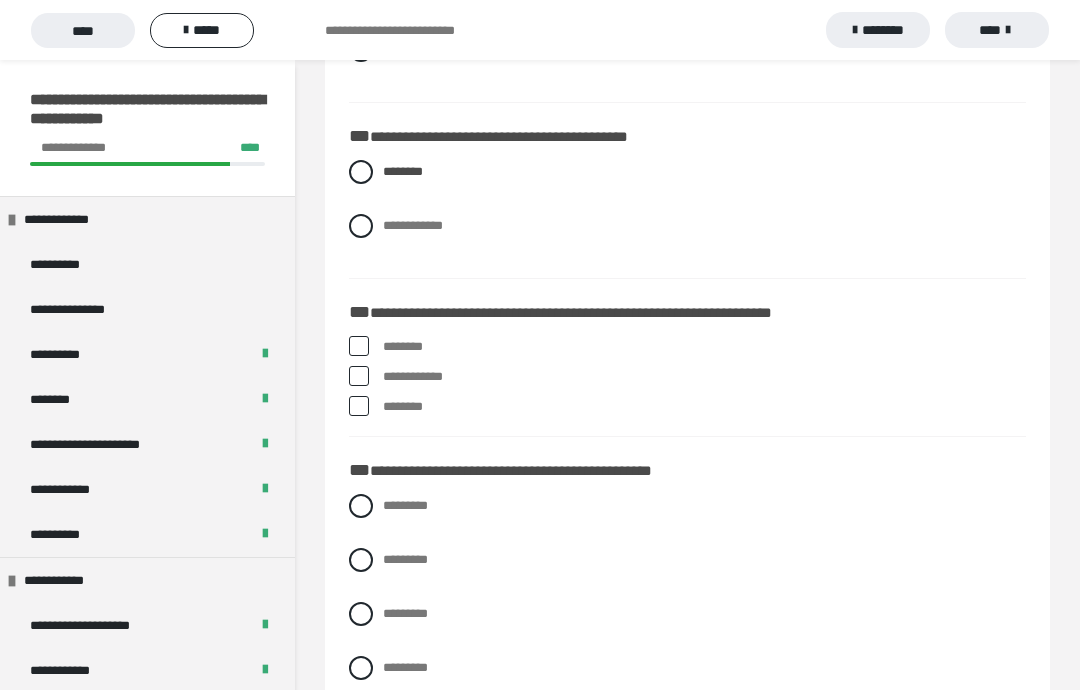 click at bounding box center [359, 376] 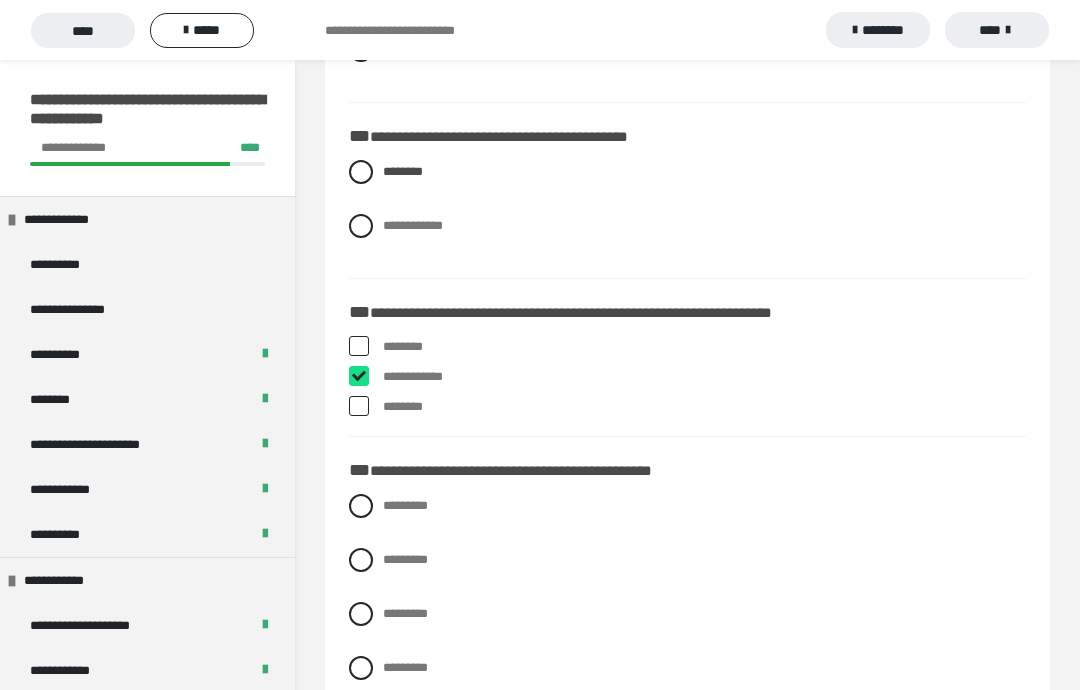 checkbox on "****" 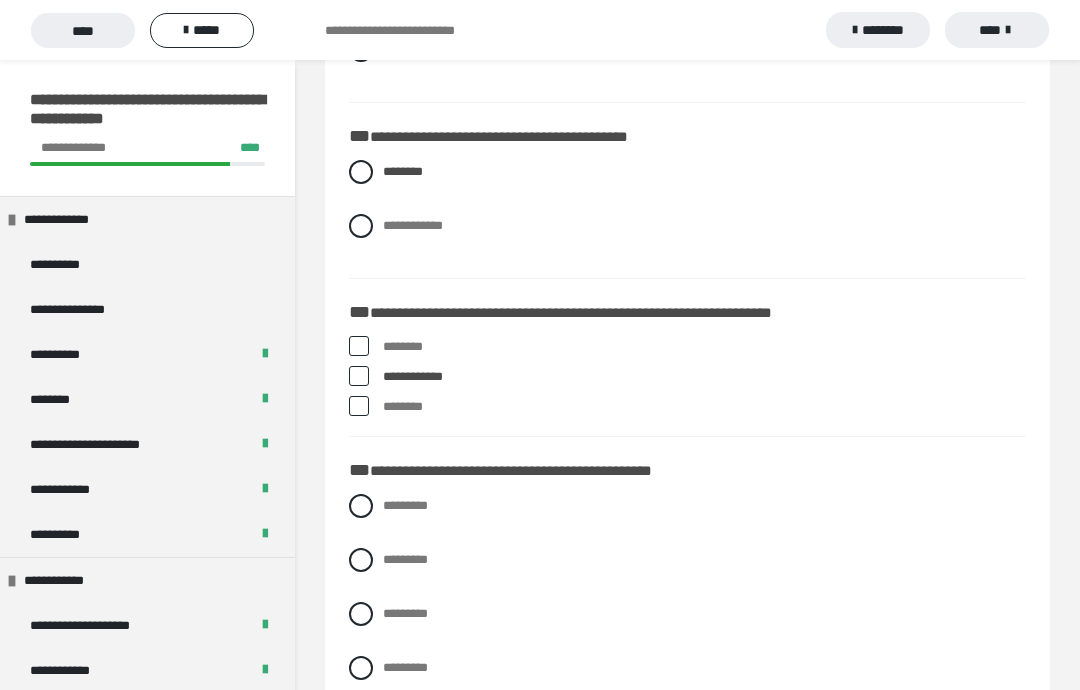 click at bounding box center [359, 406] 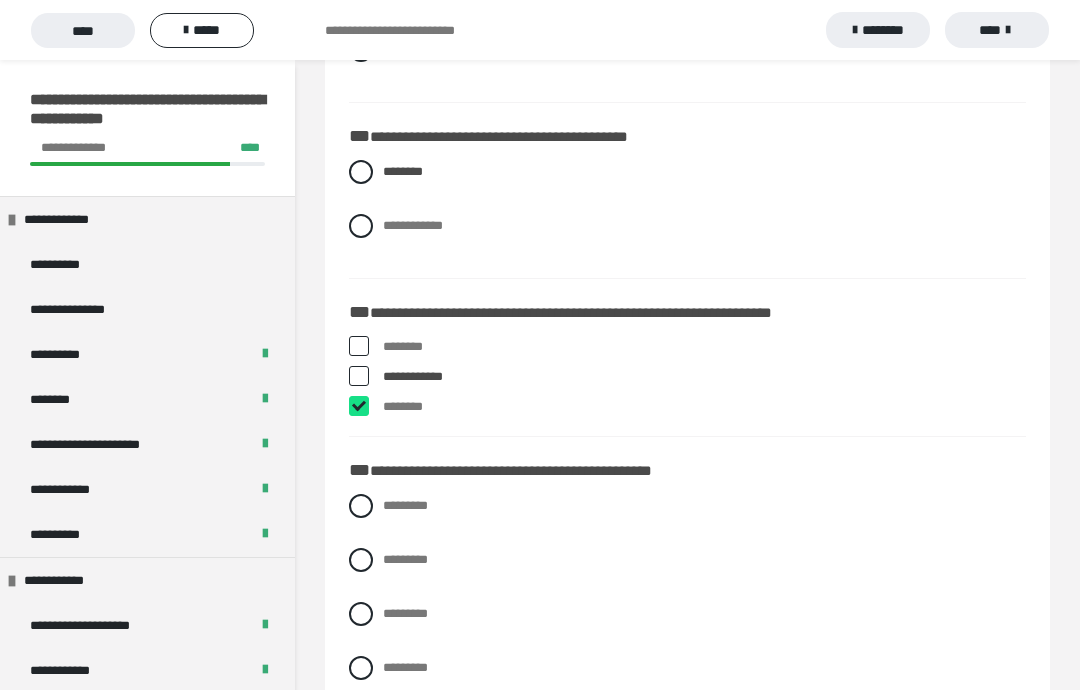 checkbox on "****" 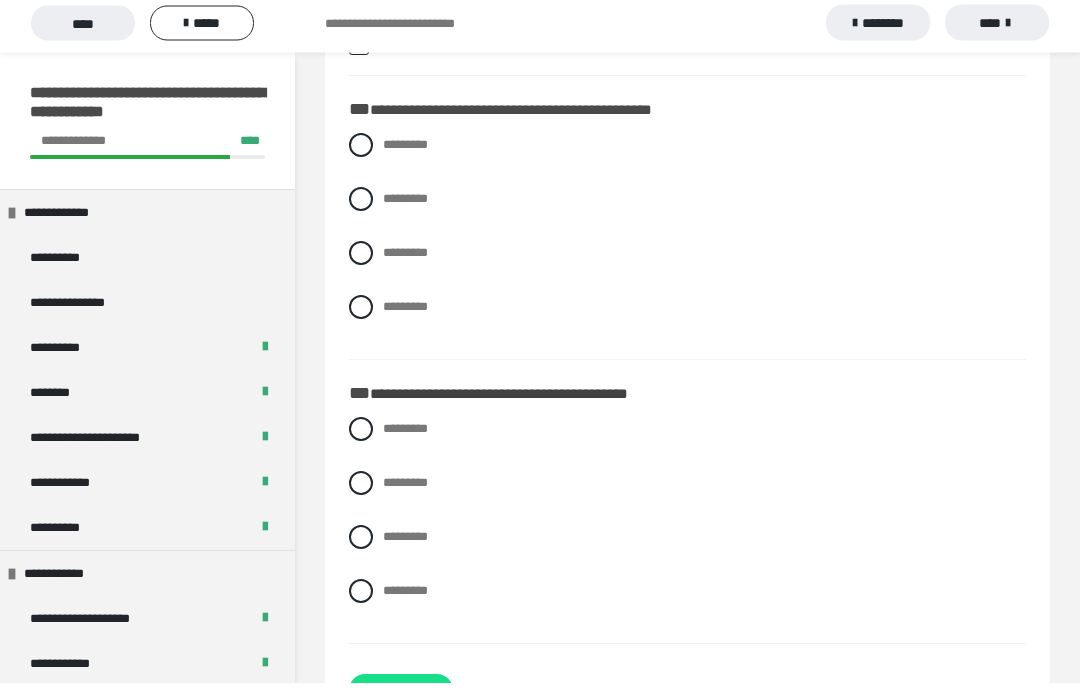 scroll, scrollTop: 1147, scrollLeft: 0, axis: vertical 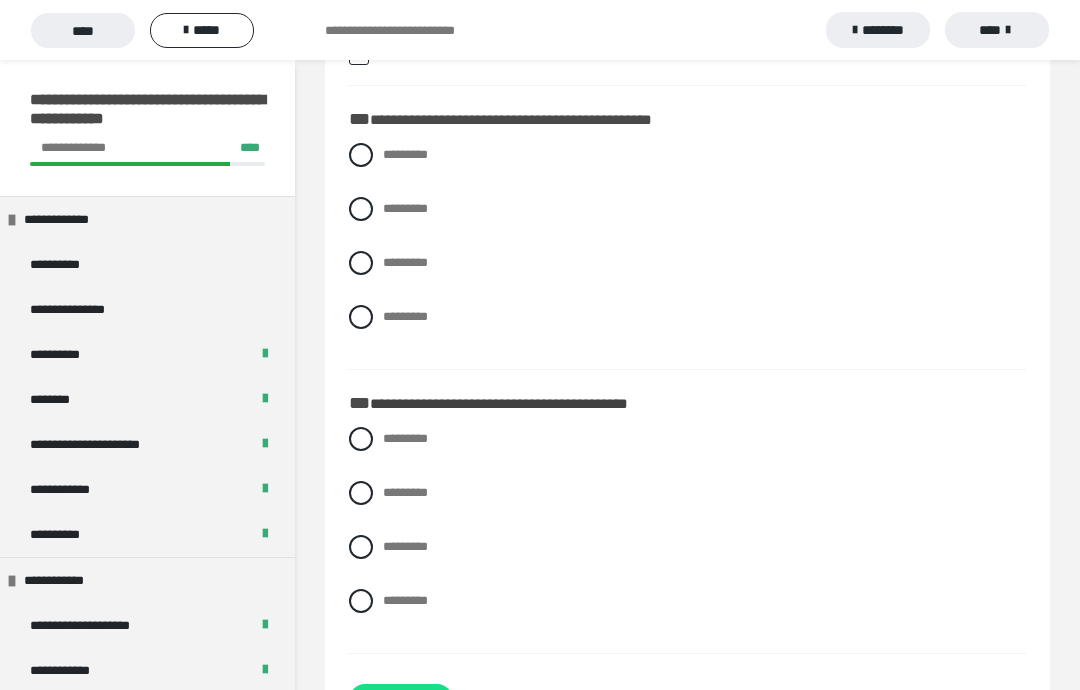 click on "**********" at bounding box center (687, -159) 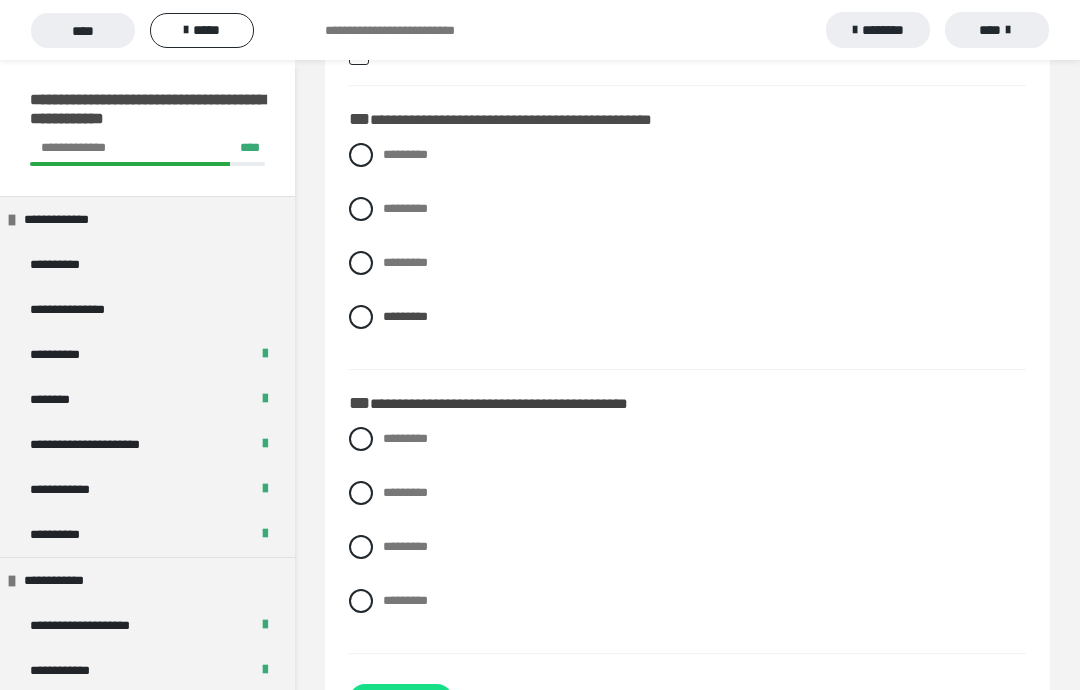 scroll, scrollTop: 1227, scrollLeft: 0, axis: vertical 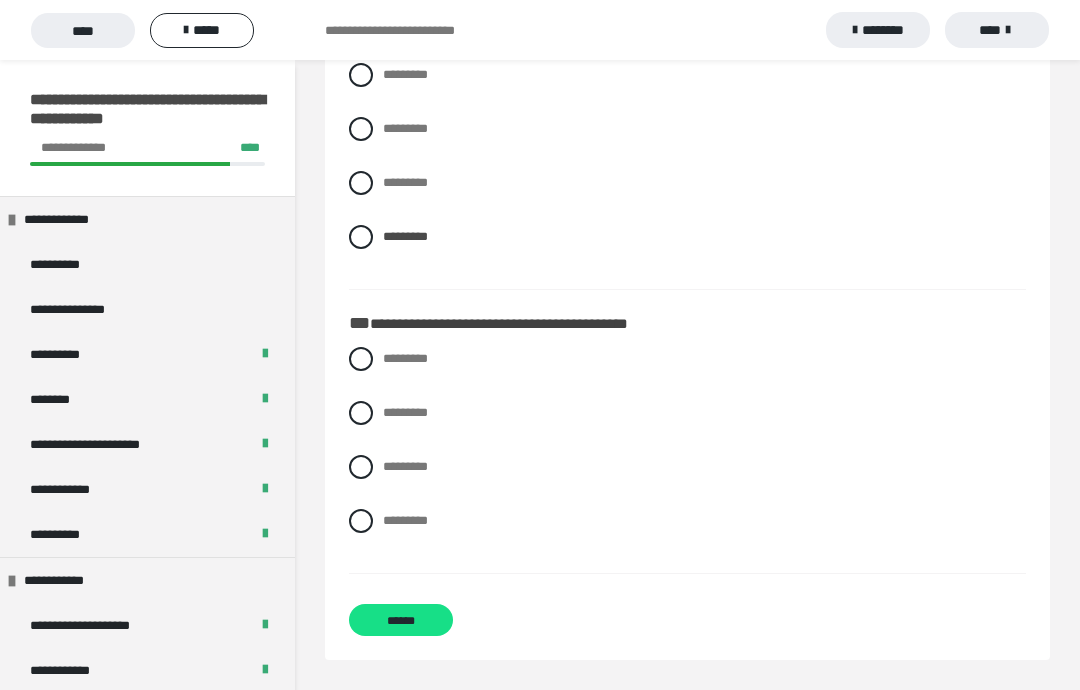 click at bounding box center (361, 521) 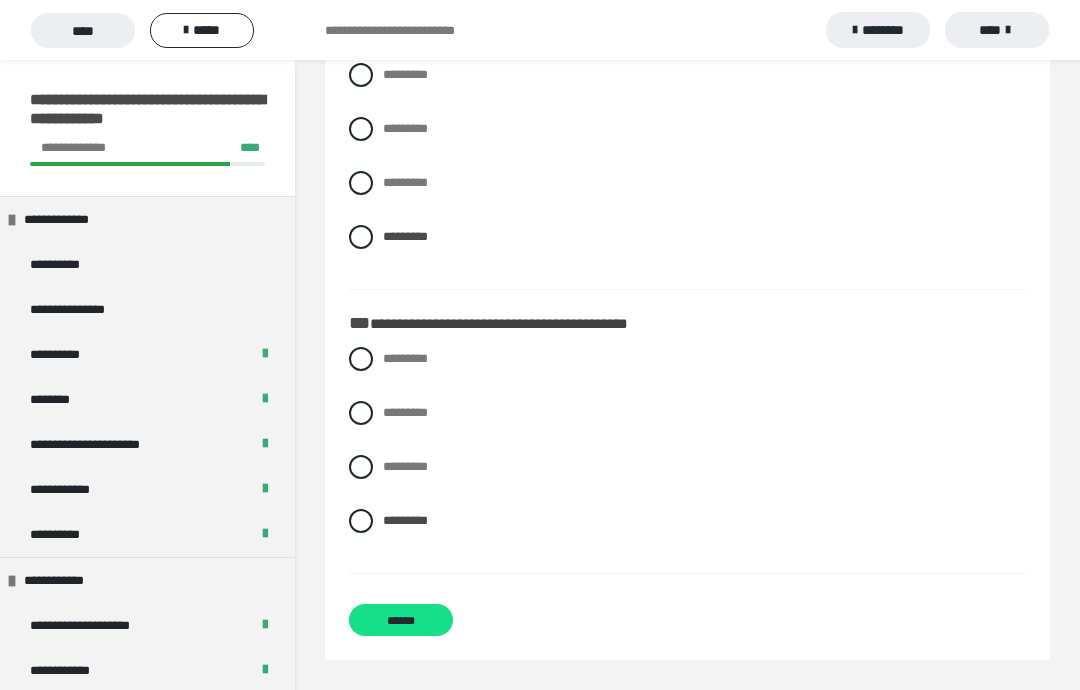 click on "******" at bounding box center [401, 620] 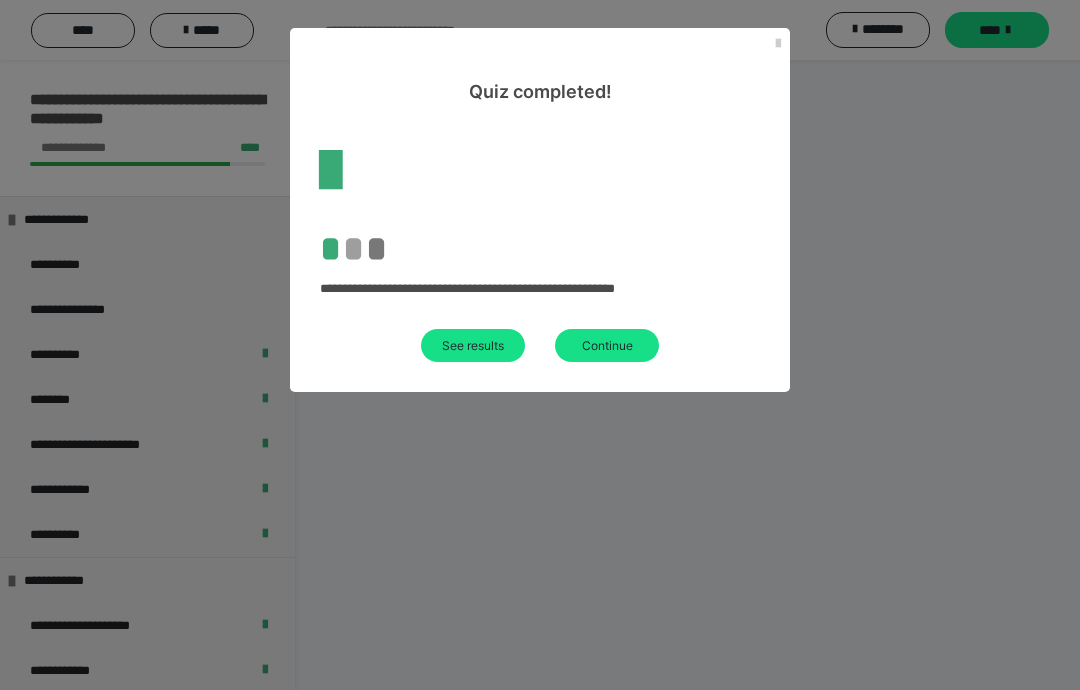 scroll, scrollTop: 140, scrollLeft: 0, axis: vertical 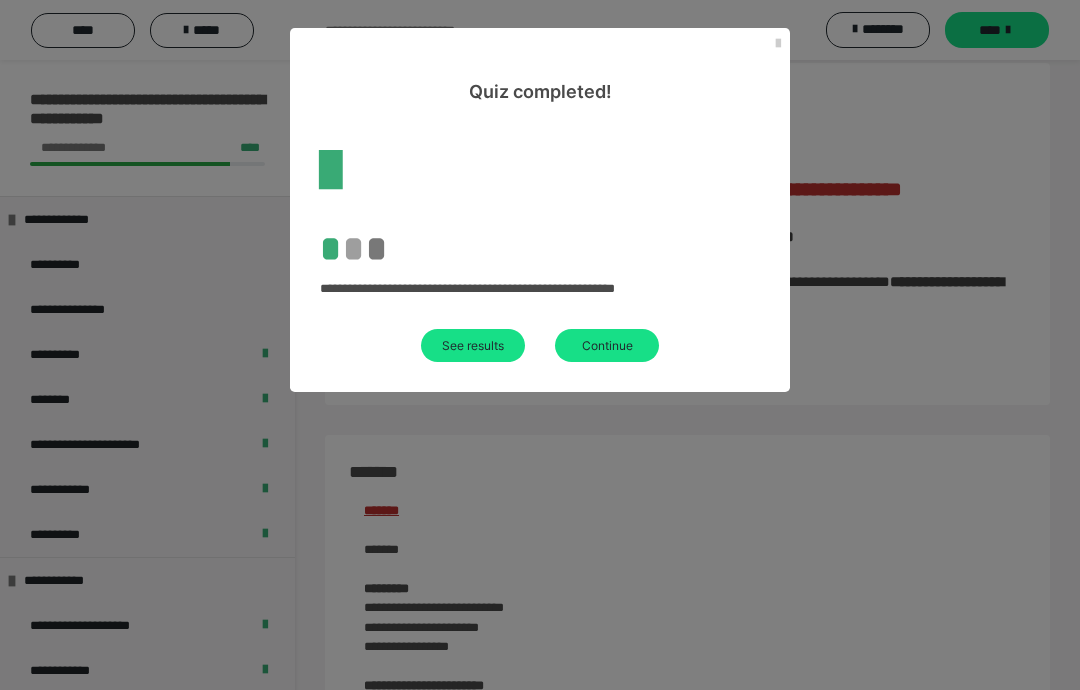 click on "See results" at bounding box center [473, 345] 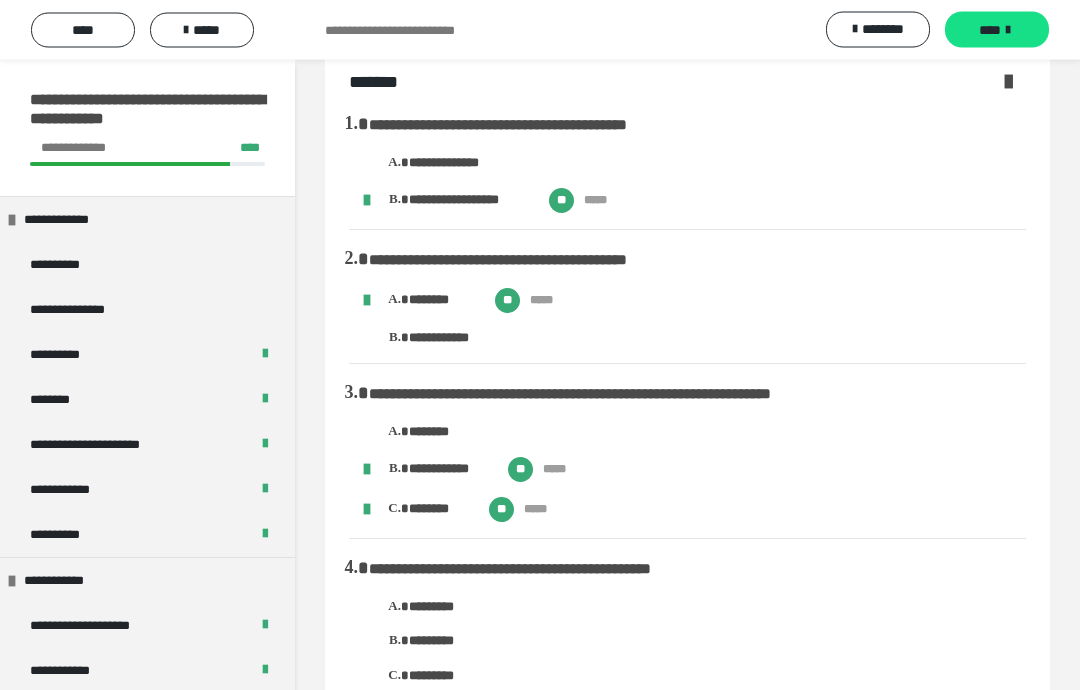 scroll, scrollTop: 0, scrollLeft: 0, axis: both 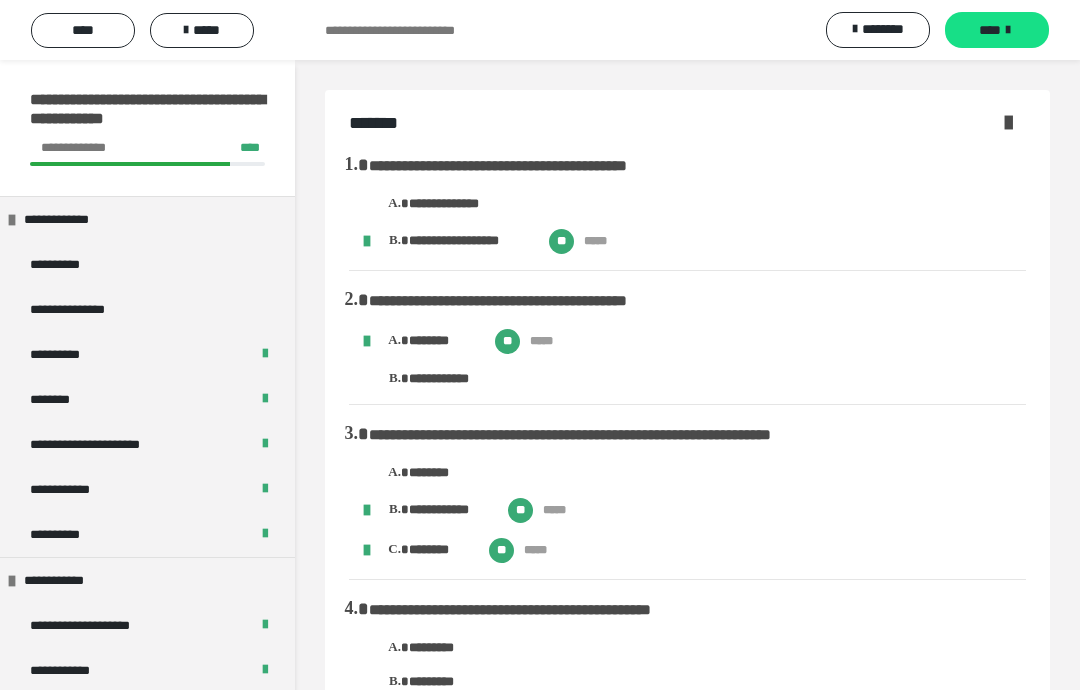 click at bounding box center (1008, 122) 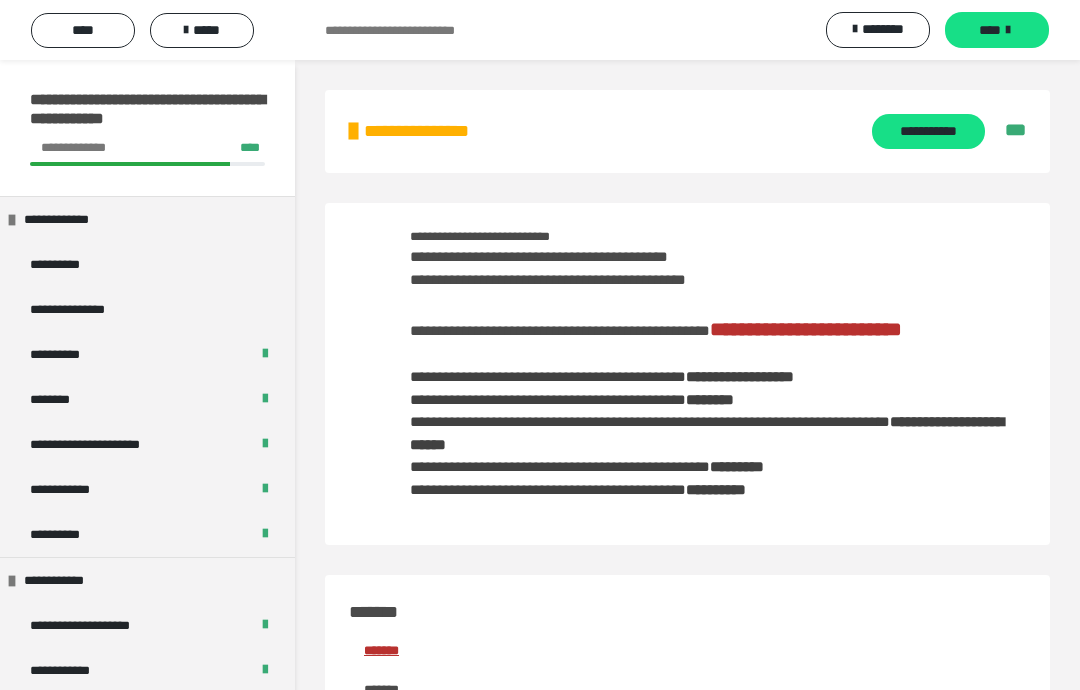 click on "**********" at bounding box center [928, 131] 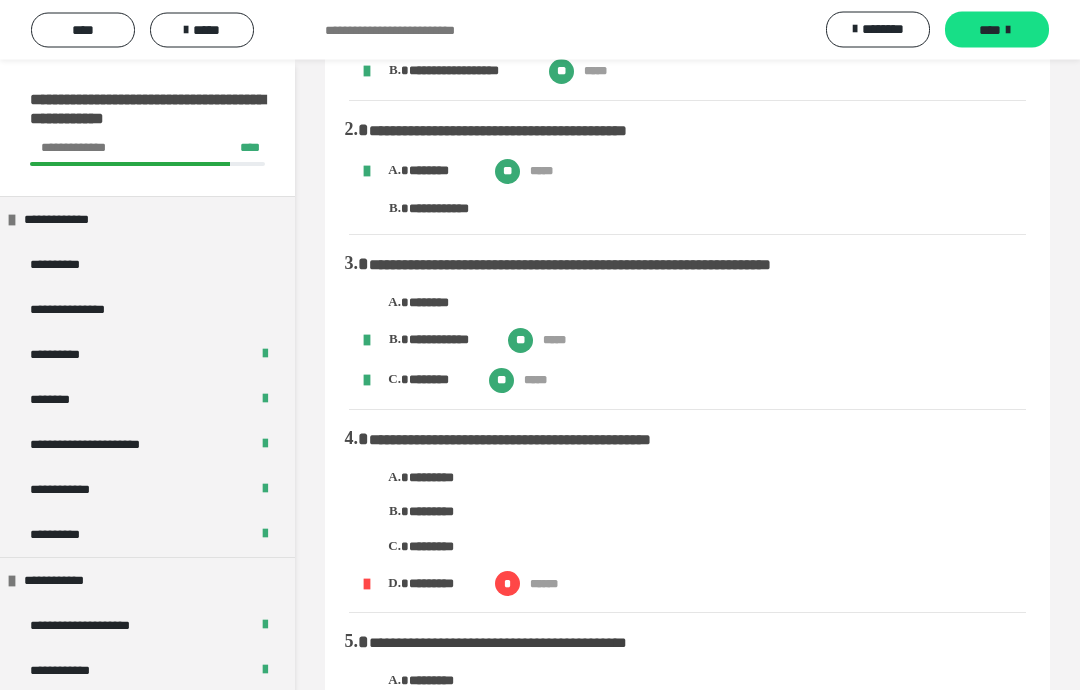 scroll, scrollTop: 0, scrollLeft: 0, axis: both 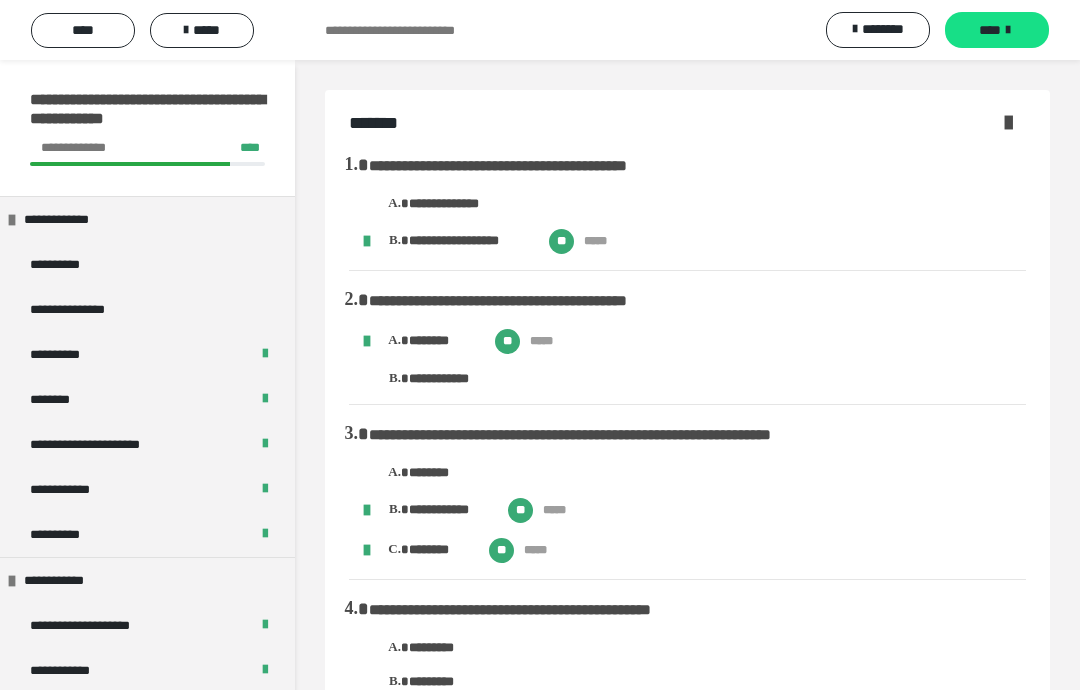 click at bounding box center (1008, 122) 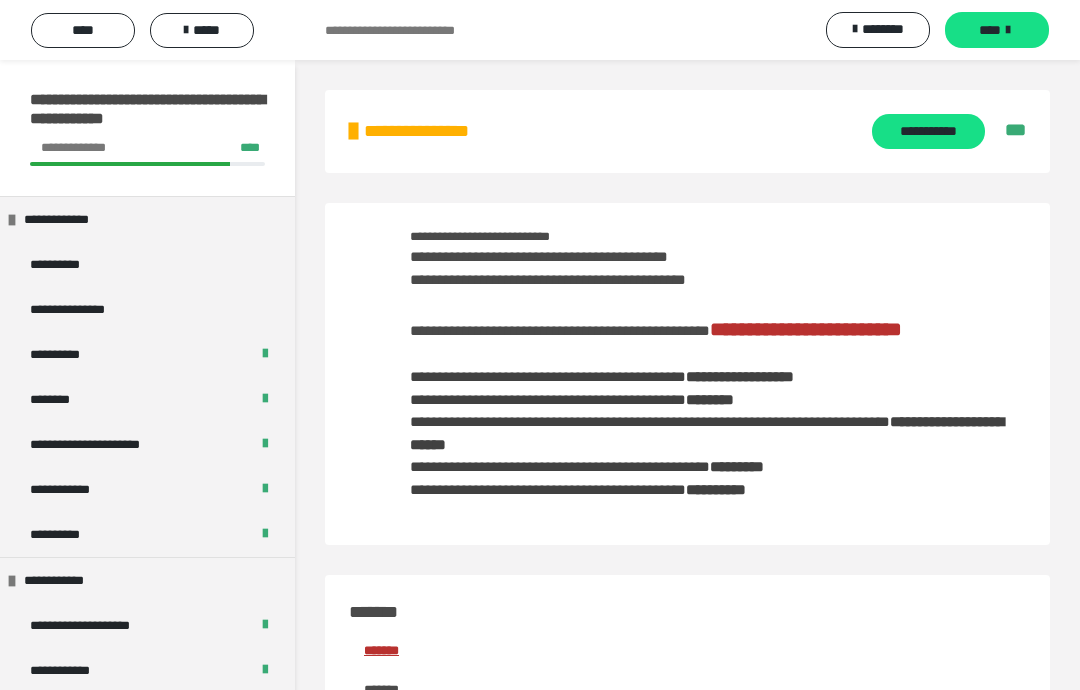 click on "**********" at bounding box center (806, 329) 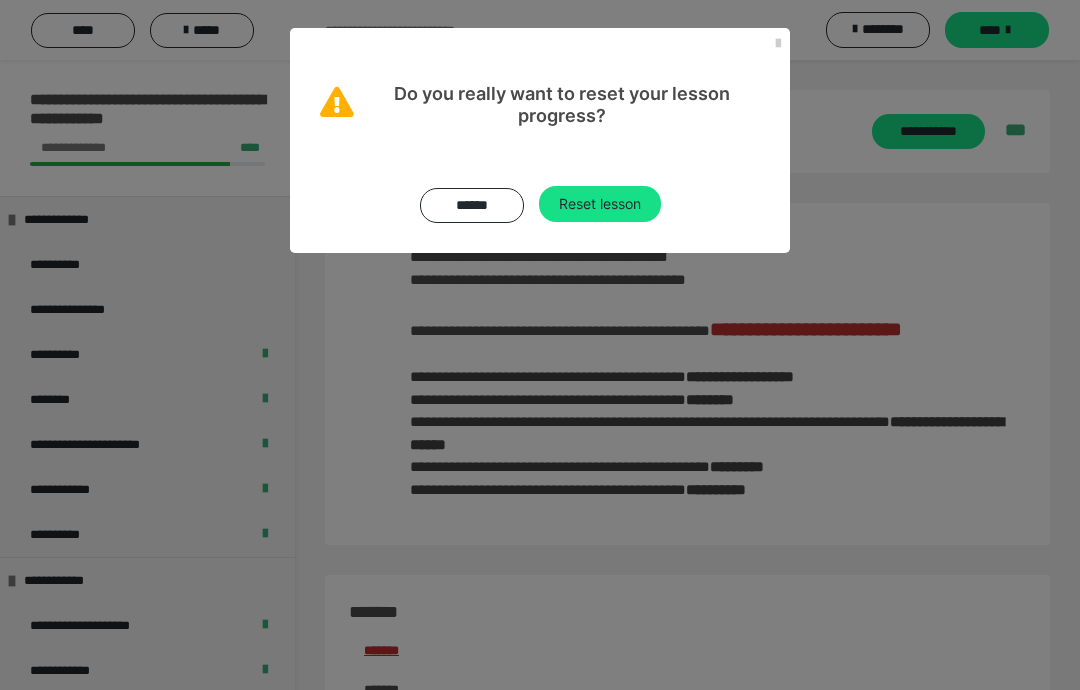 click on "Reset lesson" at bounding box center (600, 204) 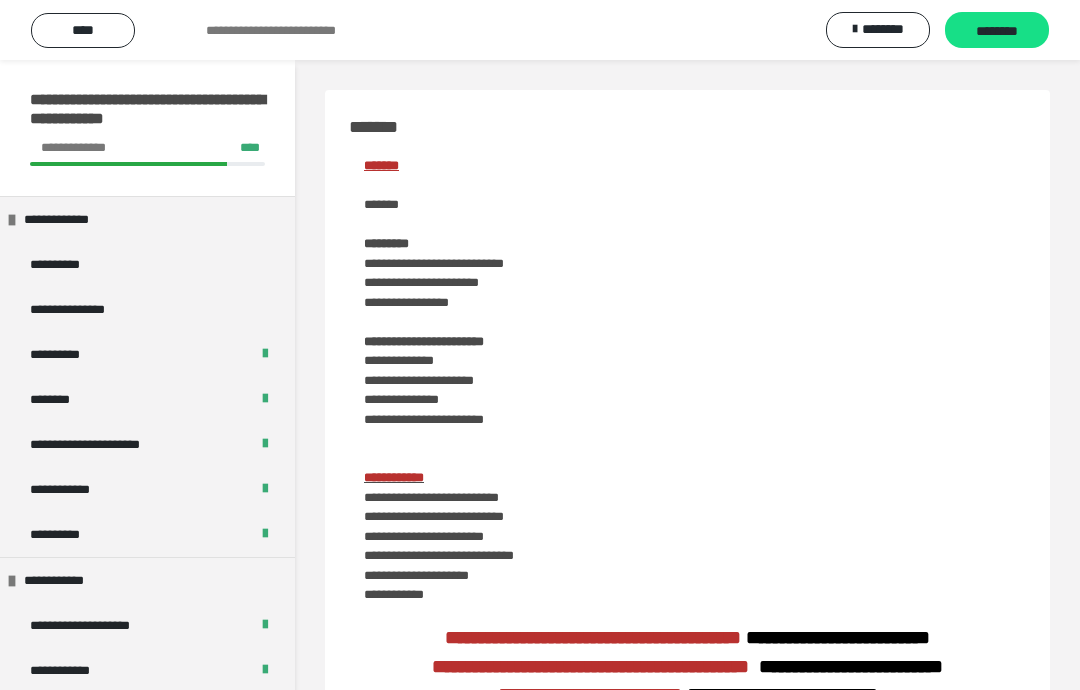 click on "********" at bounding box center [997, 30] 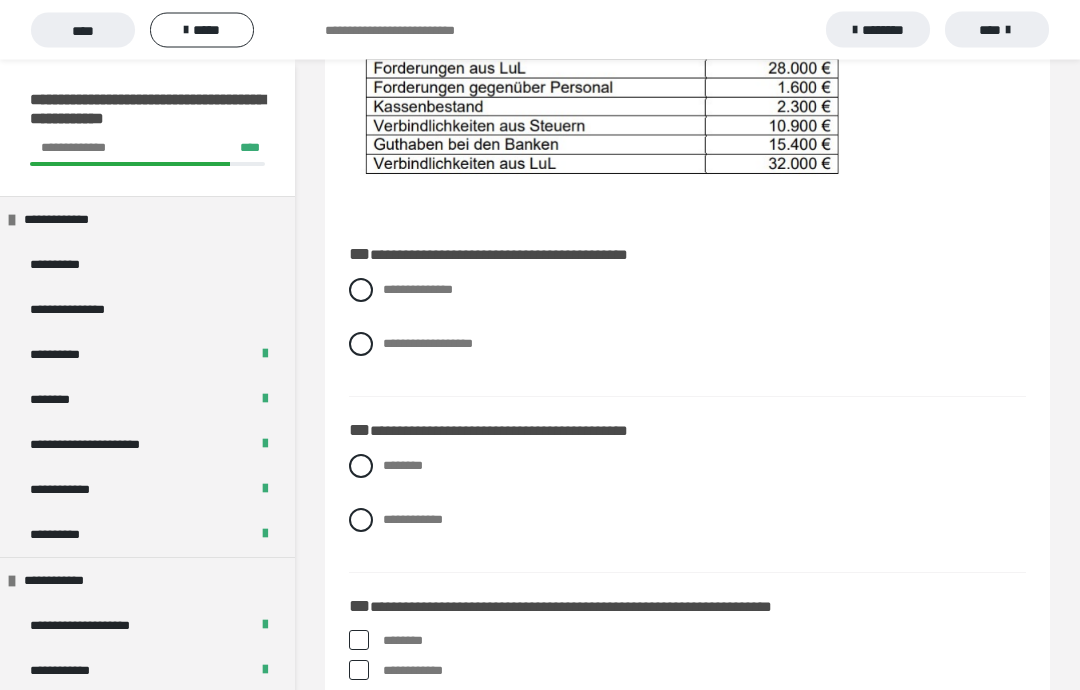 scroll, scrollTop: 562, scrollLeft: 0, axis: vertical 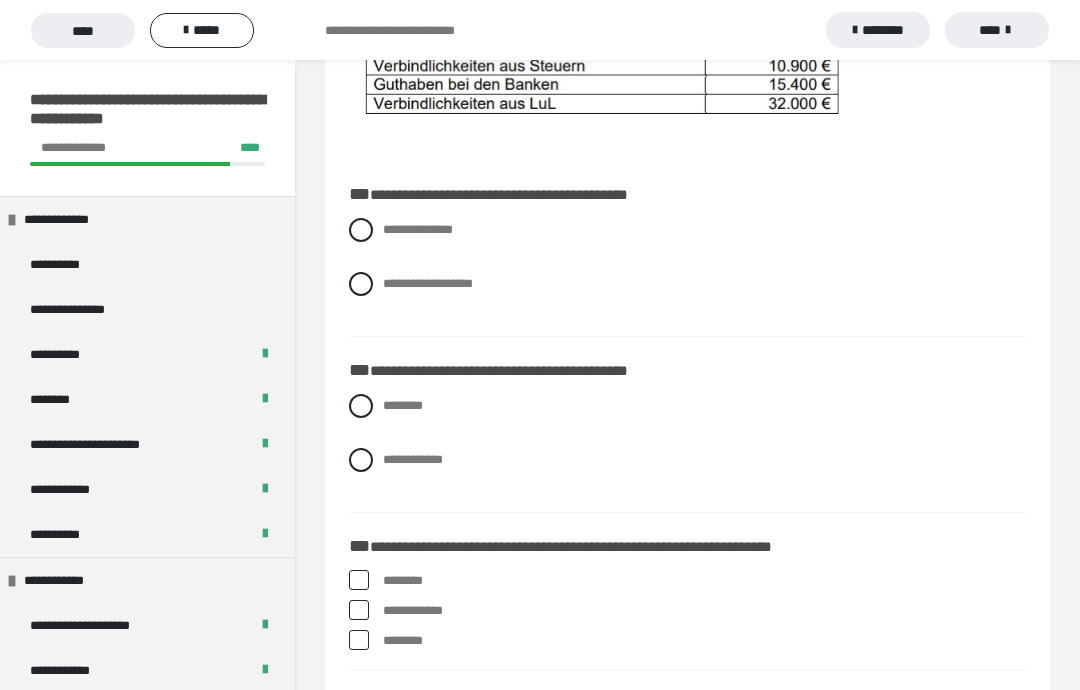 click at bounding box center (361, 284) 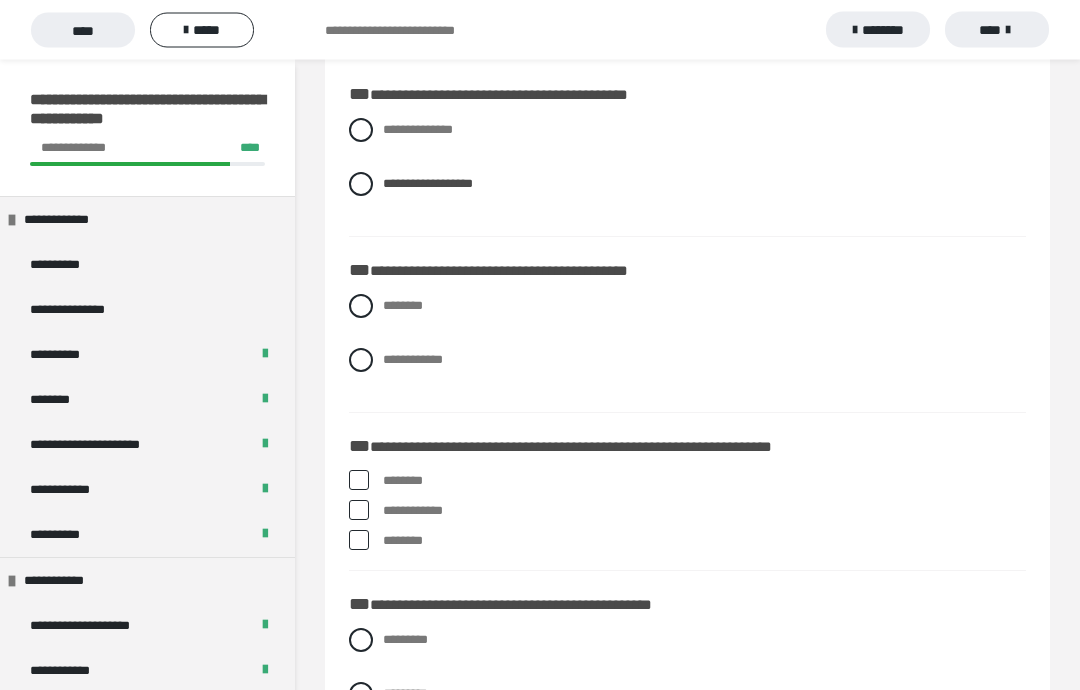 scroll, scrollTop: 662, scrollLeft: 0, axis: vertical 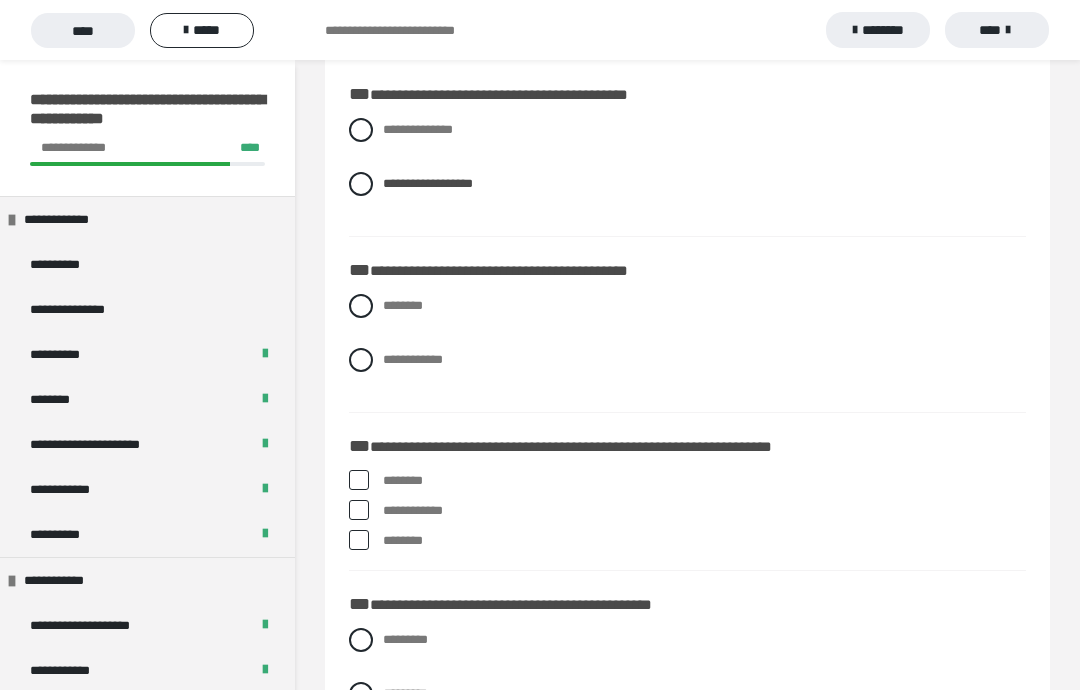 click at bounding box center [361, 306] 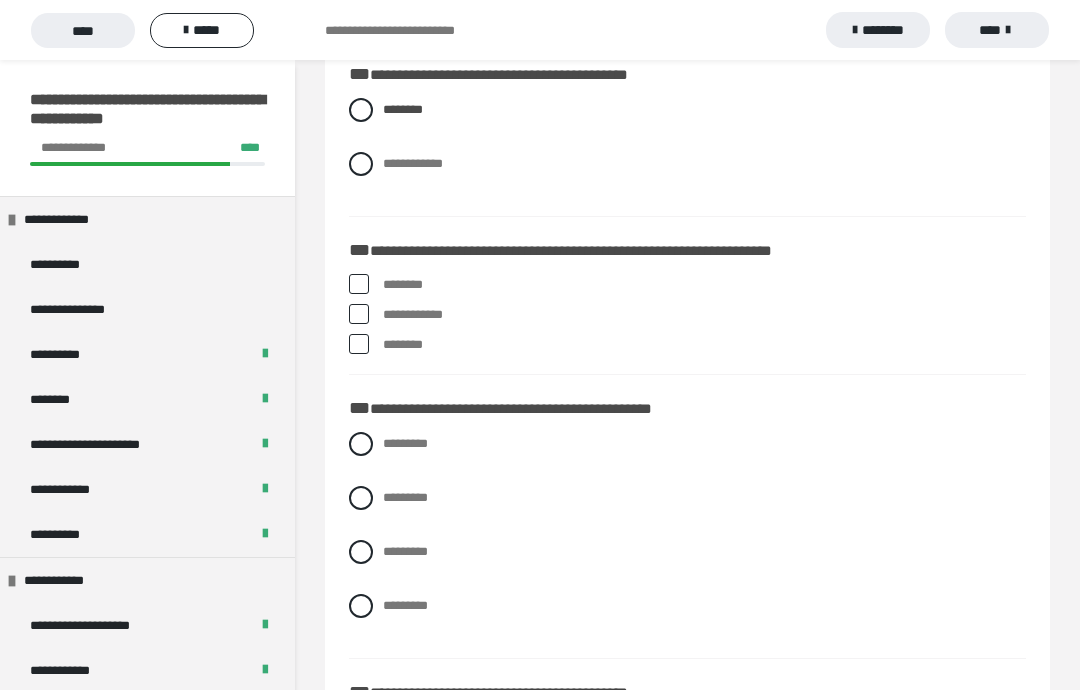 scroll, scrollTop: 860, scrollLeft: 0, axis: vertical 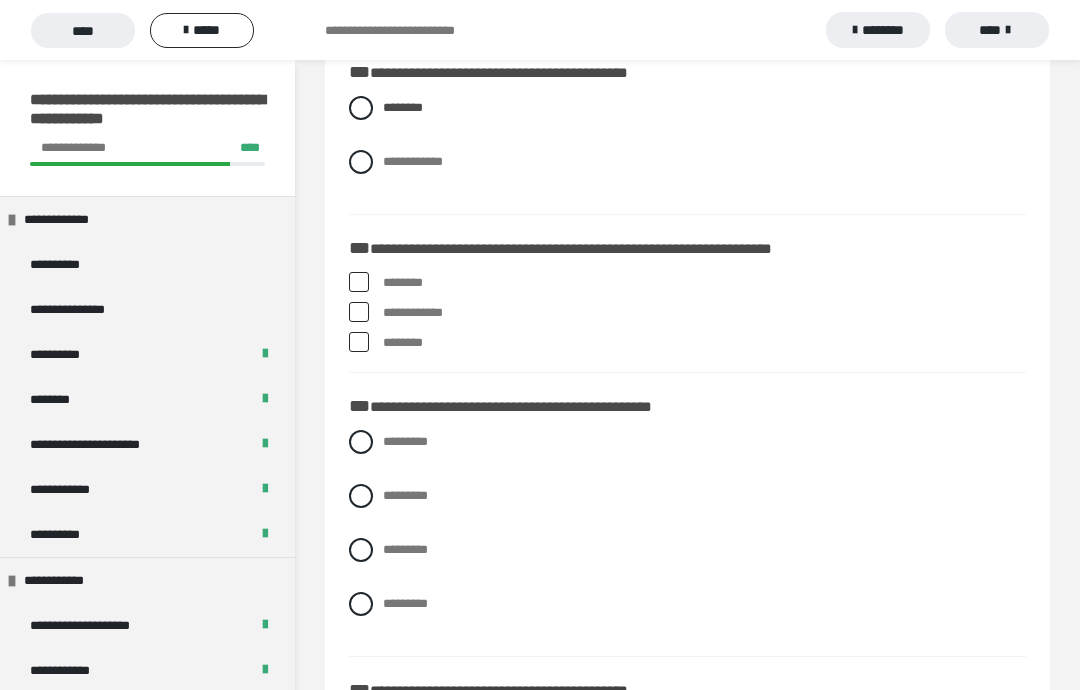 click at bounding box center (359, 312) 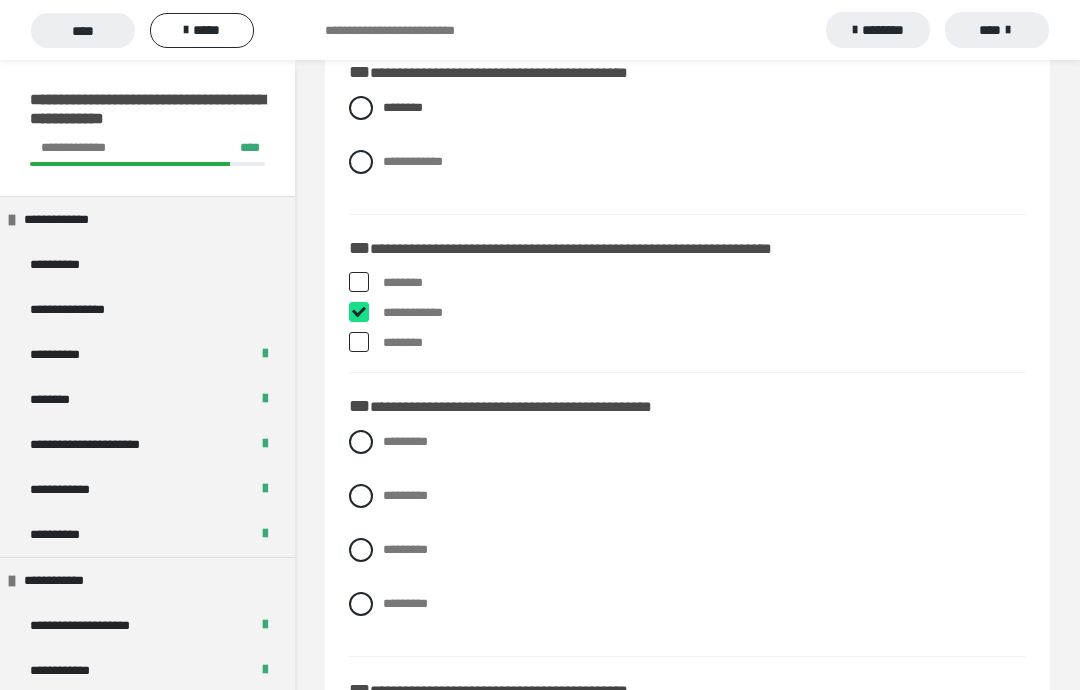 checkbox on "****" 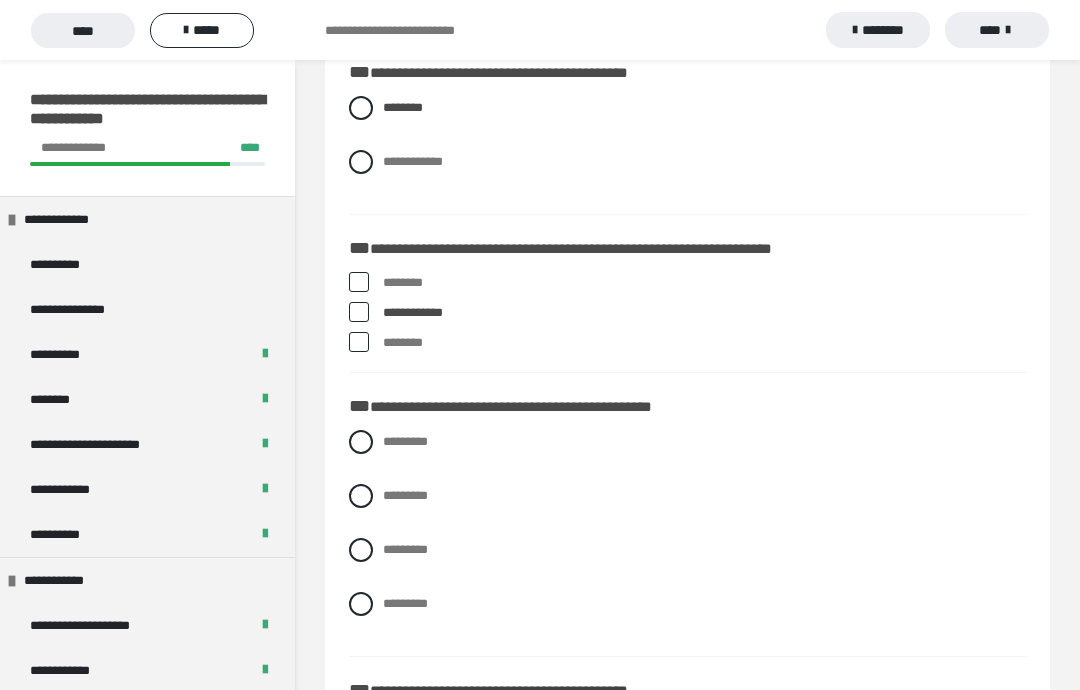 click at bounding box center [359, 342] 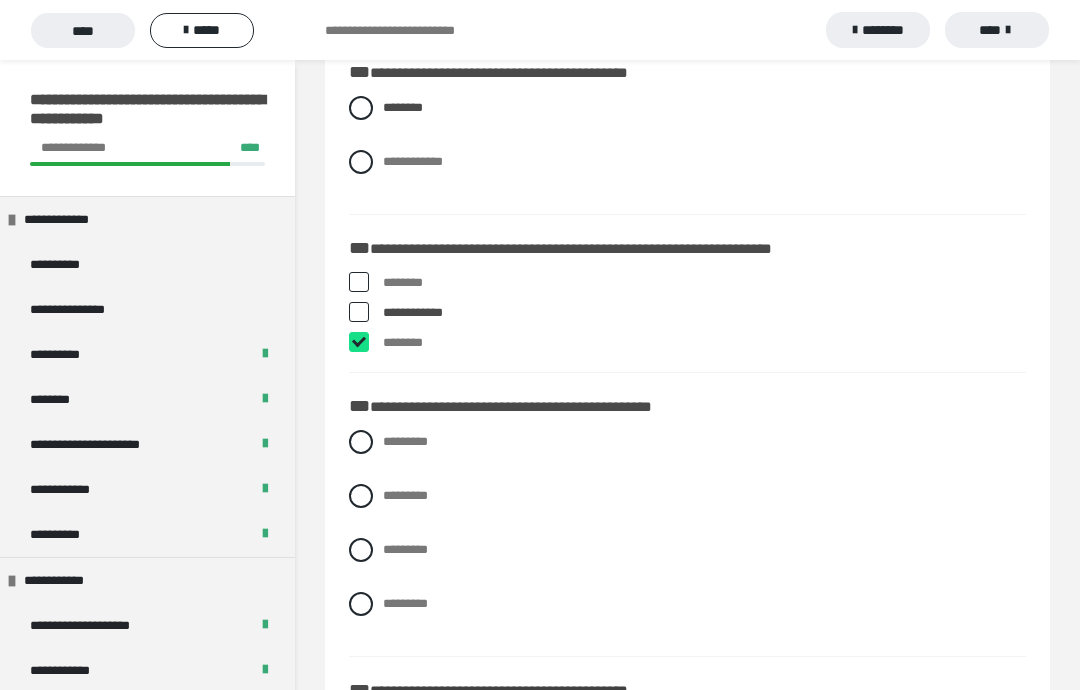 checkbox on "****" 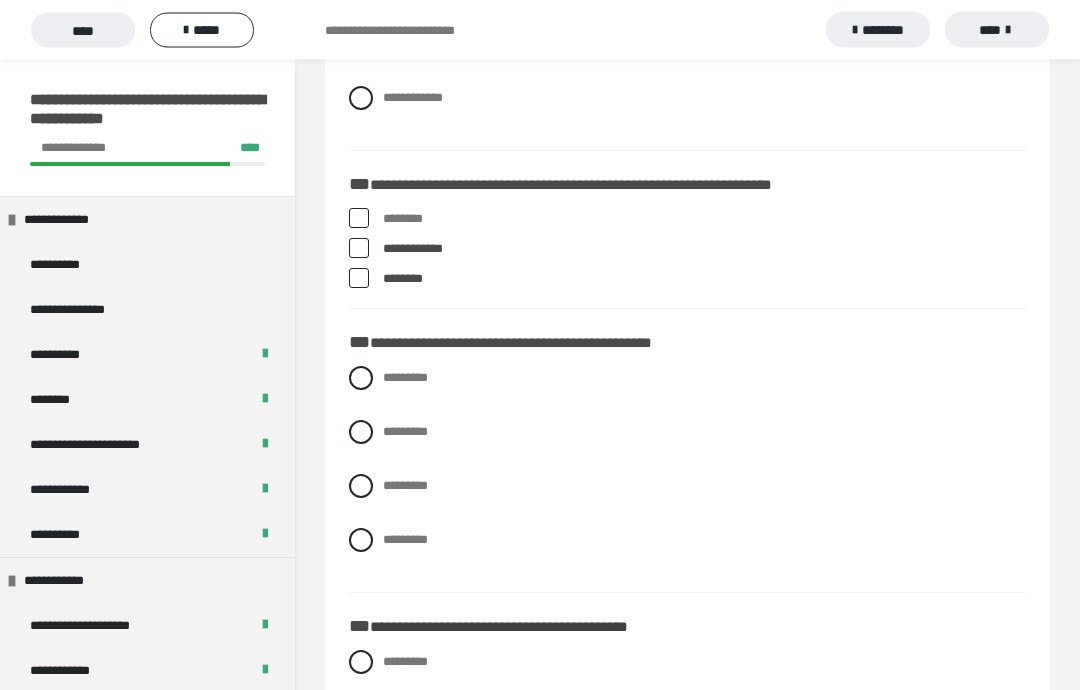 scroll, scrollTop: 1147, scrollLeft: 0, axis: vertical 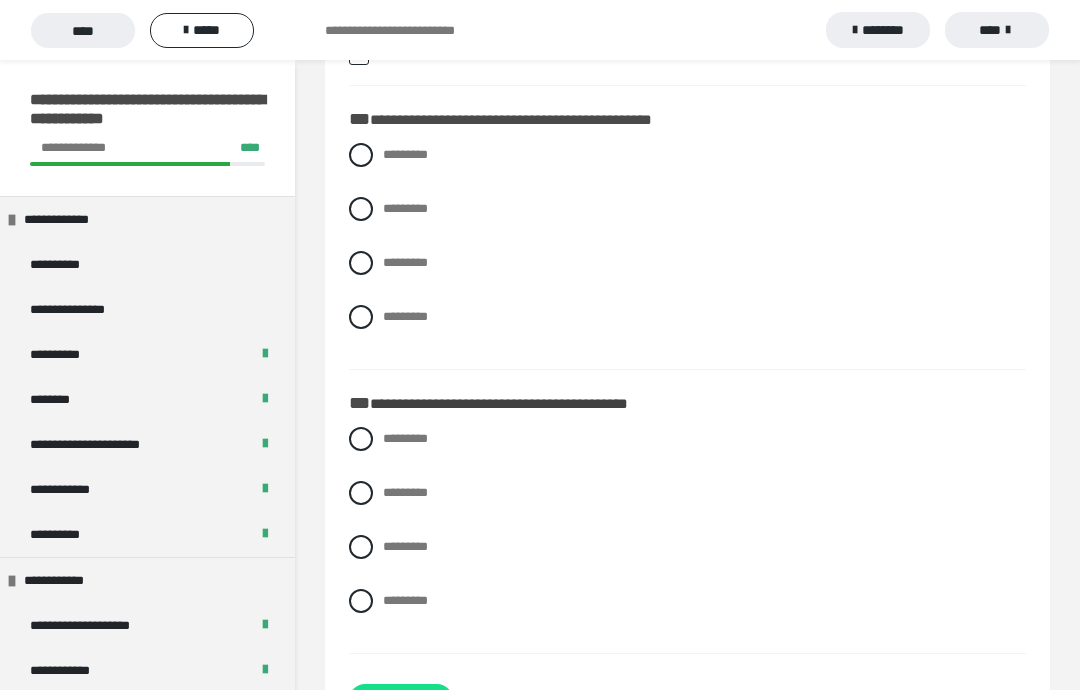 click at bounding box center [361, 209] 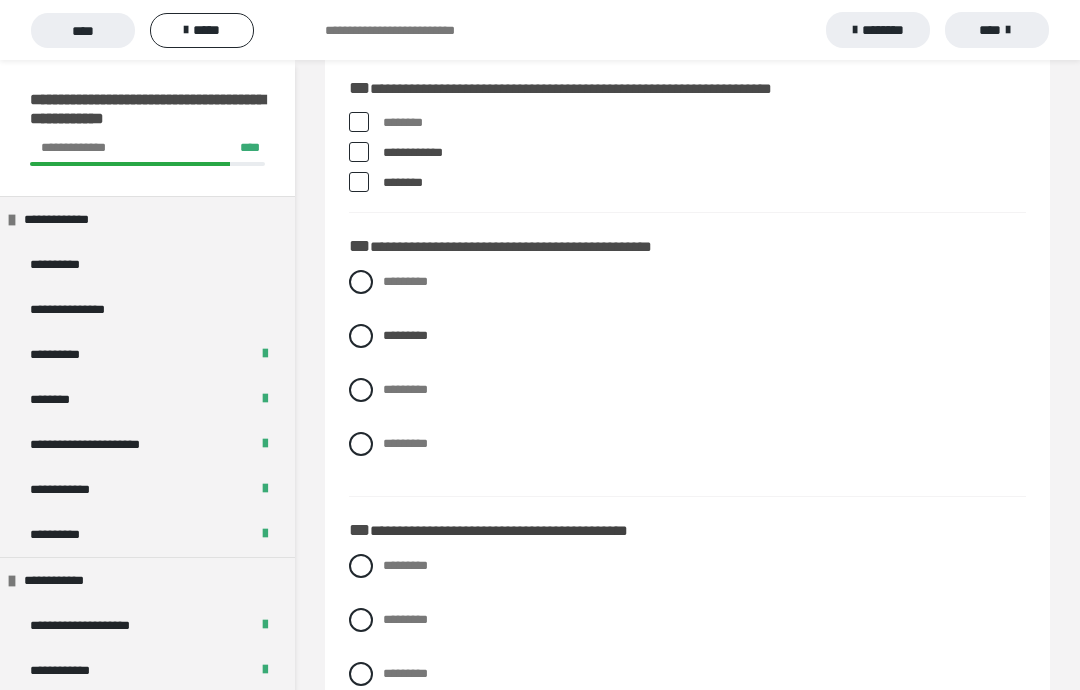 scroll, scrollTop: 1147, scrollLeft: 0, axis: vertical 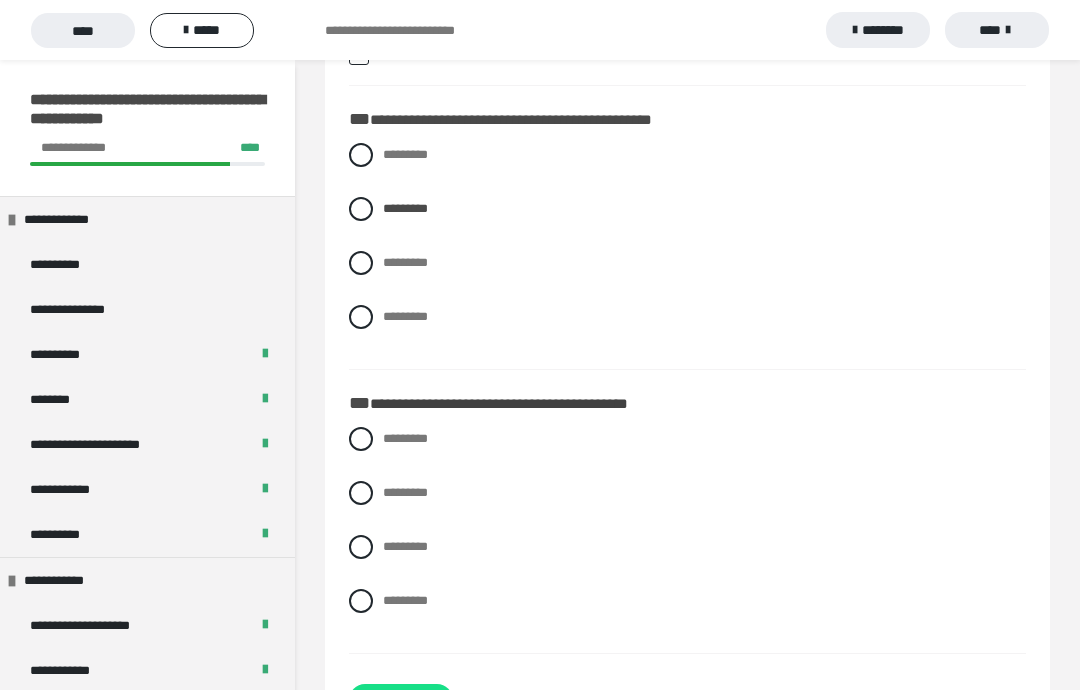 click at bounding box center (361, 439) 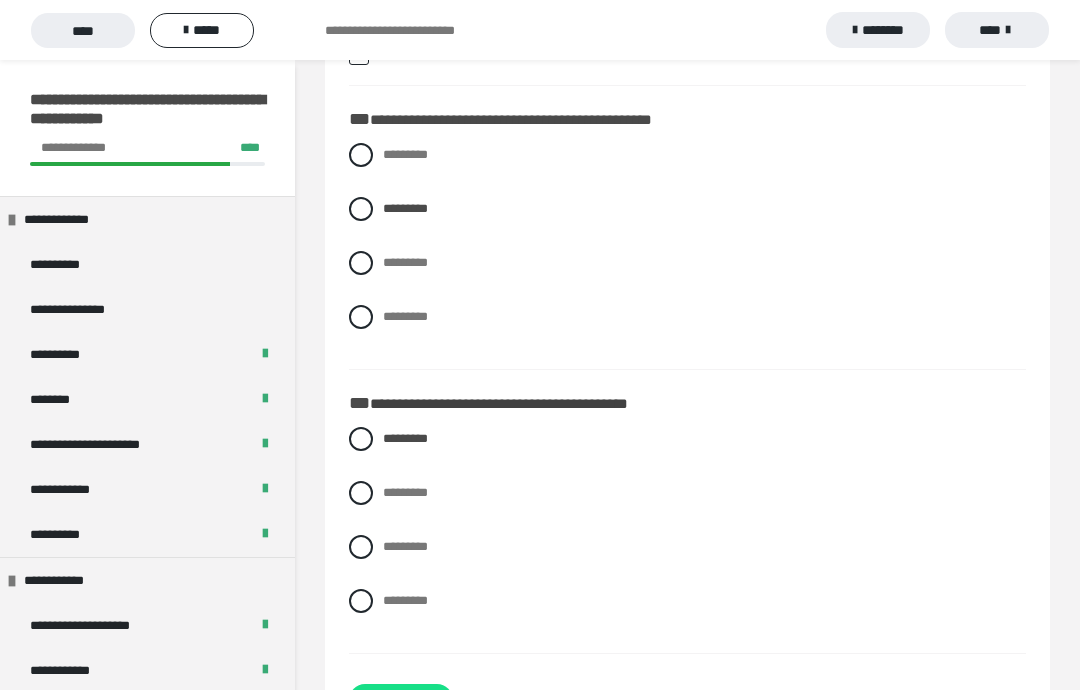 click on "******" at bounding box center (401, 700) 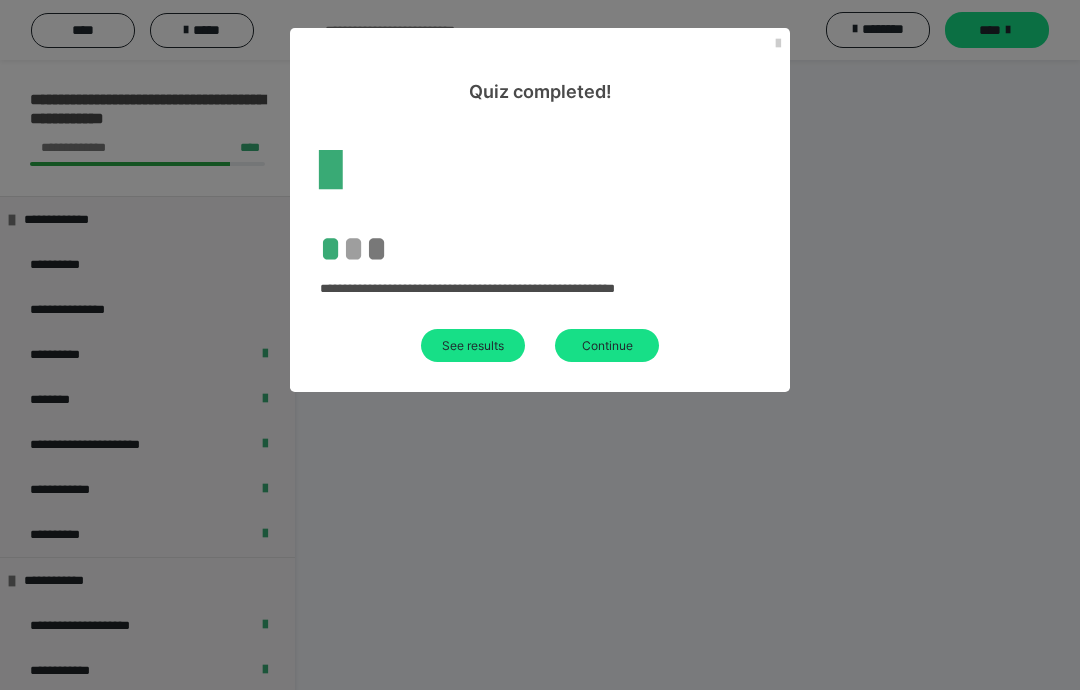 scroll, scrollTop: 60, scrollLeft: 0, axis: vertical 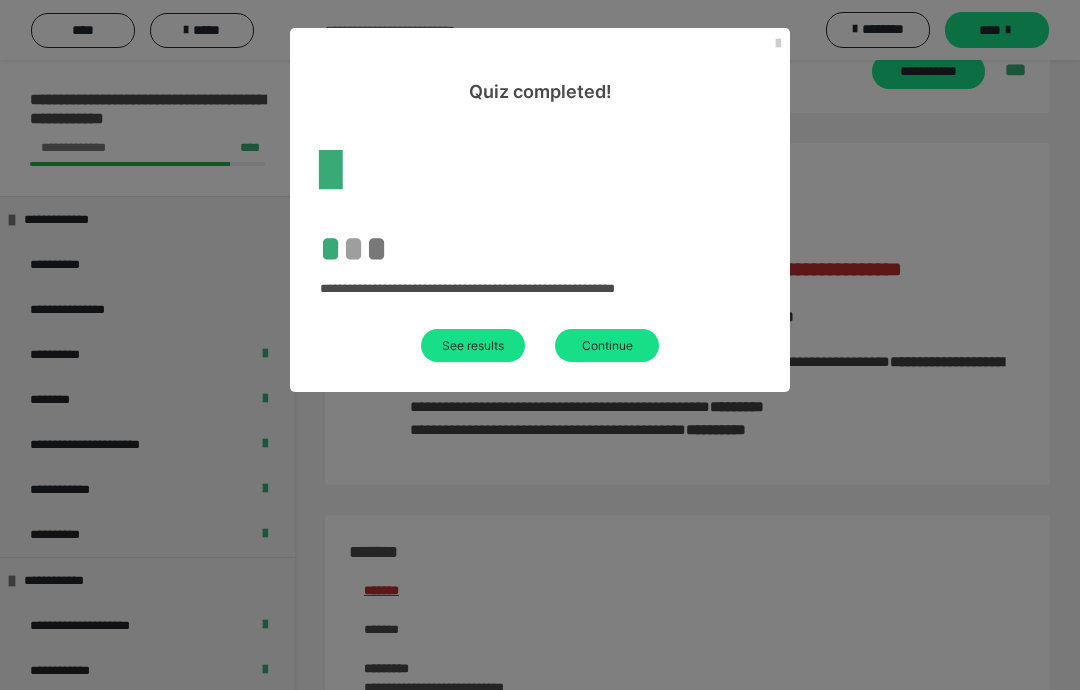 click on "See results" at bounding box center (473, 345) 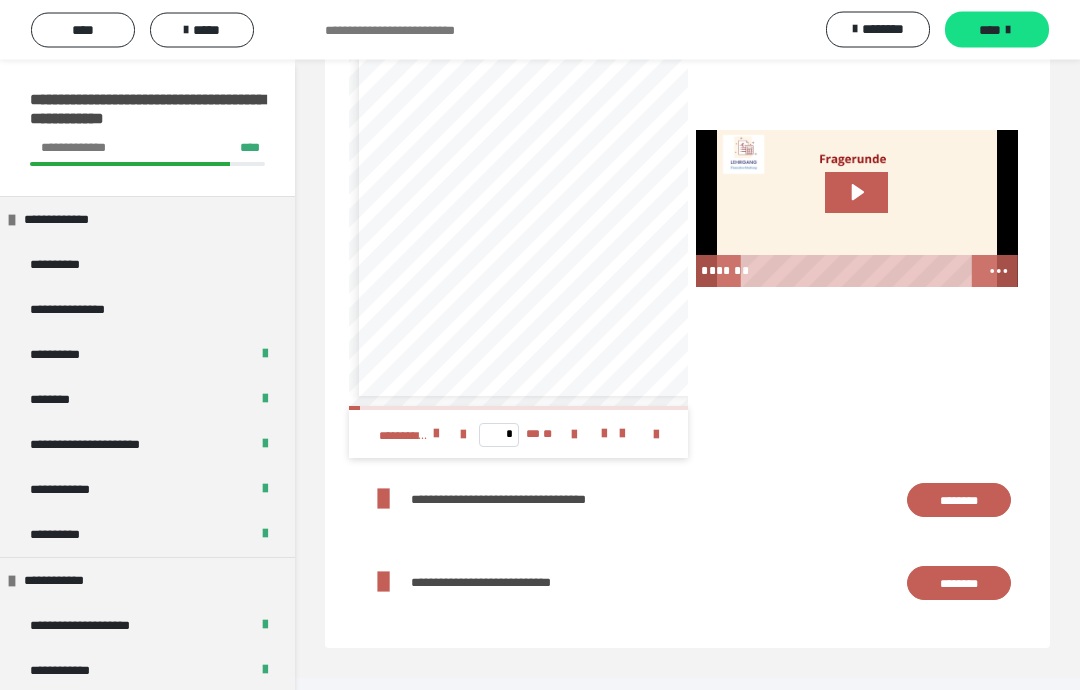 scroll, scrollTop: 4516, scrollLeft: 0, axis: vertical 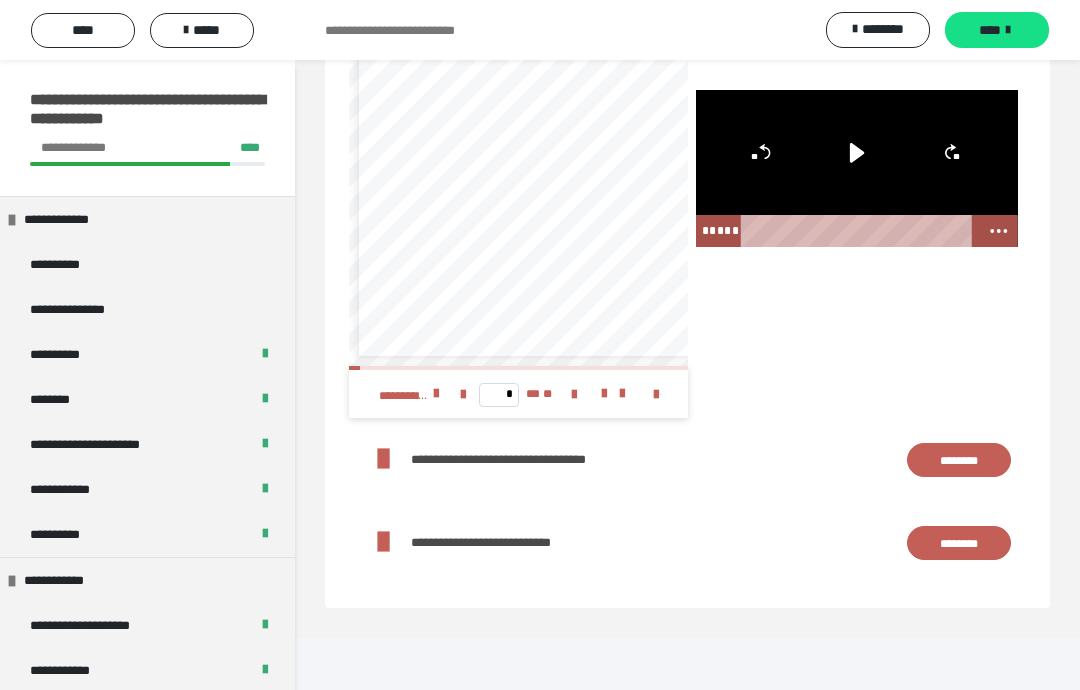 click at bounding box center (857, 169) 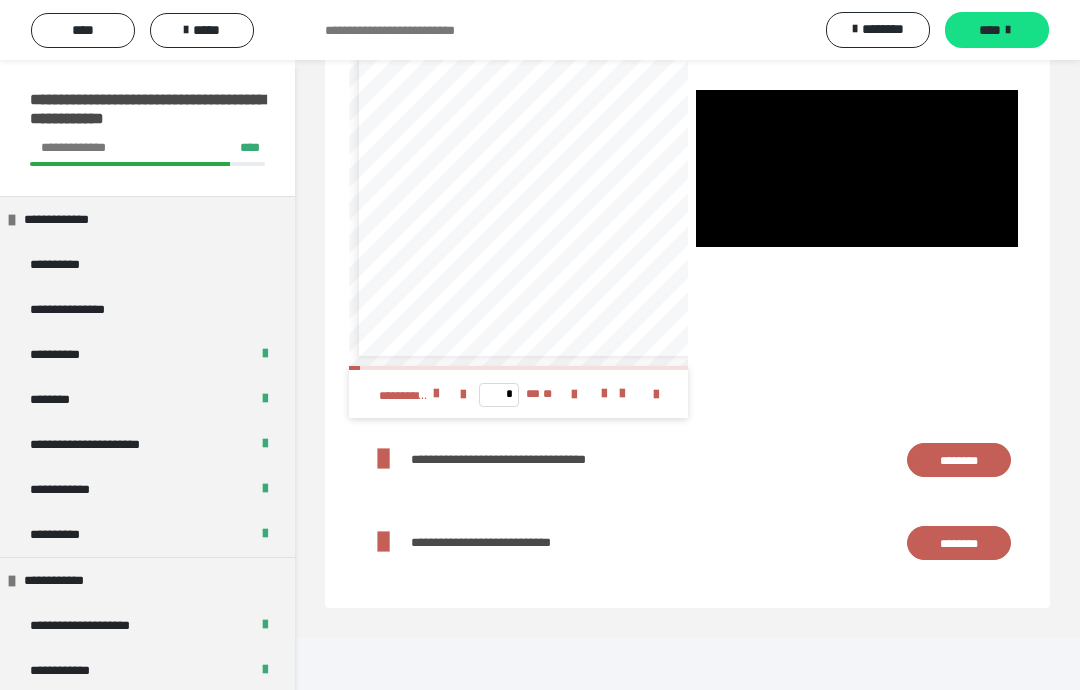click at bounding box center (857, 169) 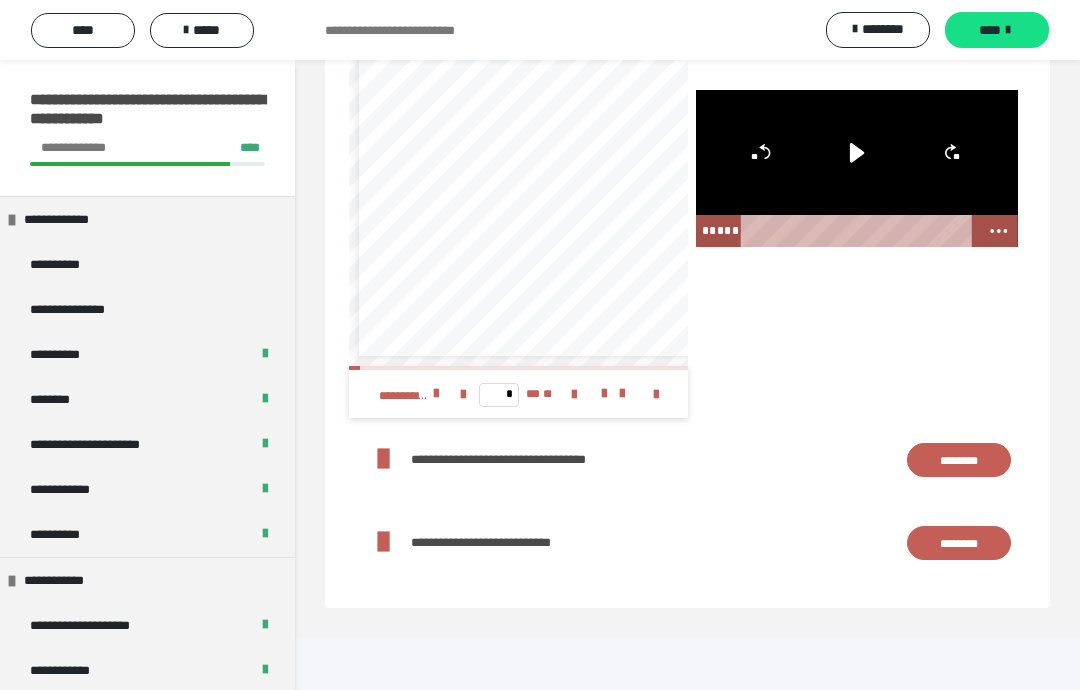 click at bounding box center [857, 169] 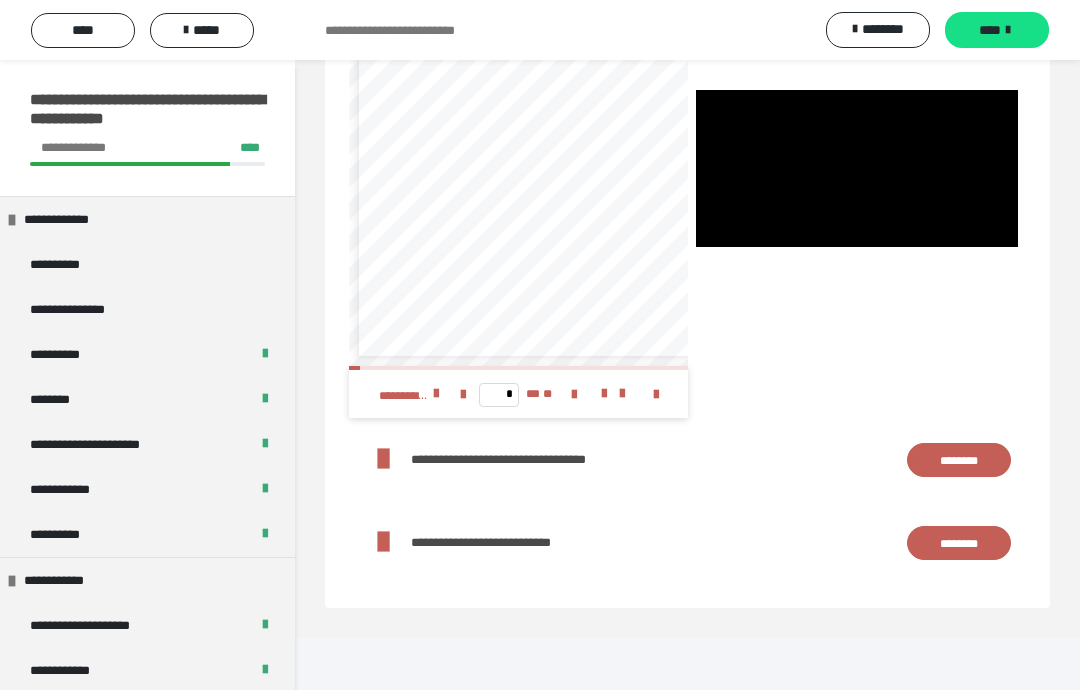 click at bounding box center (857, 169) 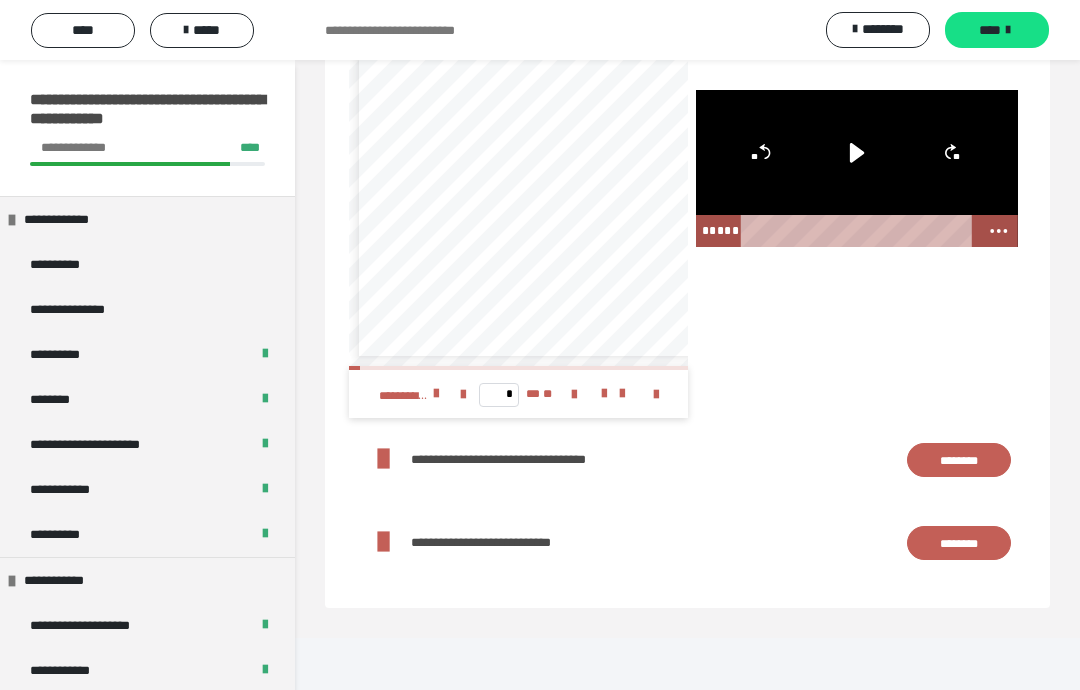 click 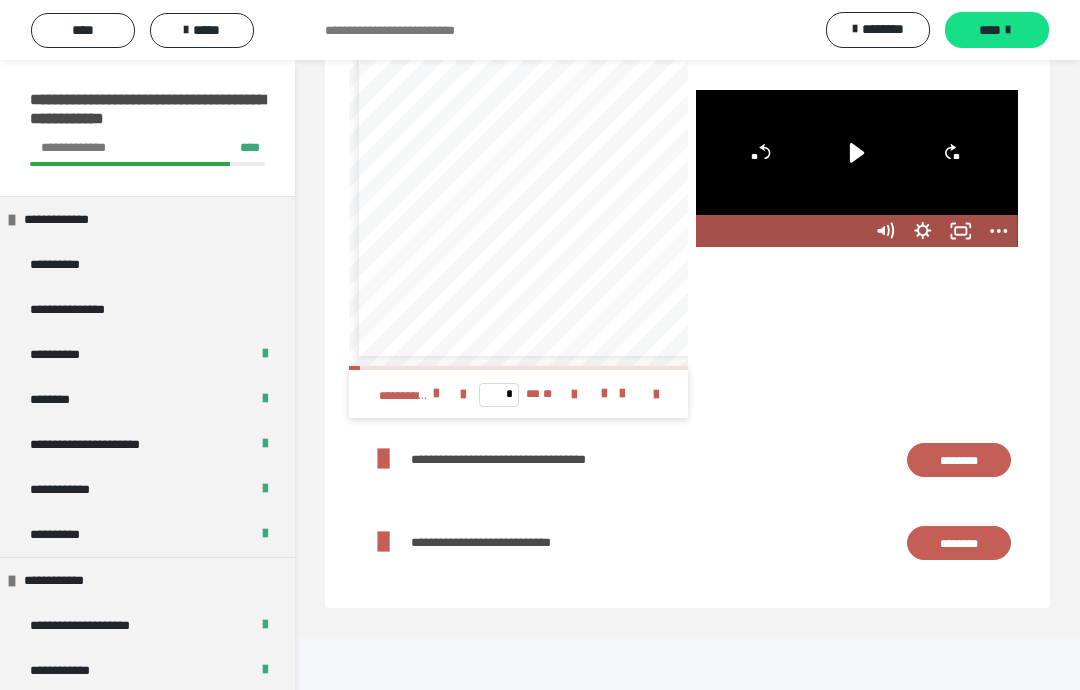 click 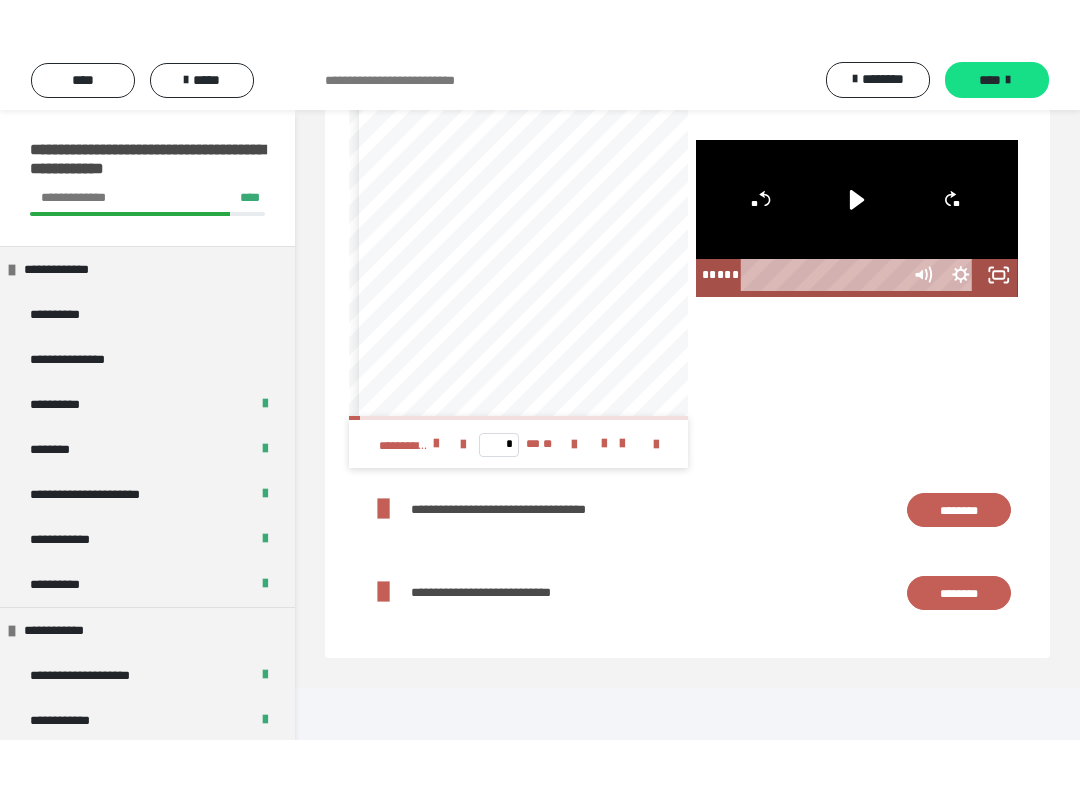 scroll, scrollTop: 20, scrollLeft: 0, axis: vertical 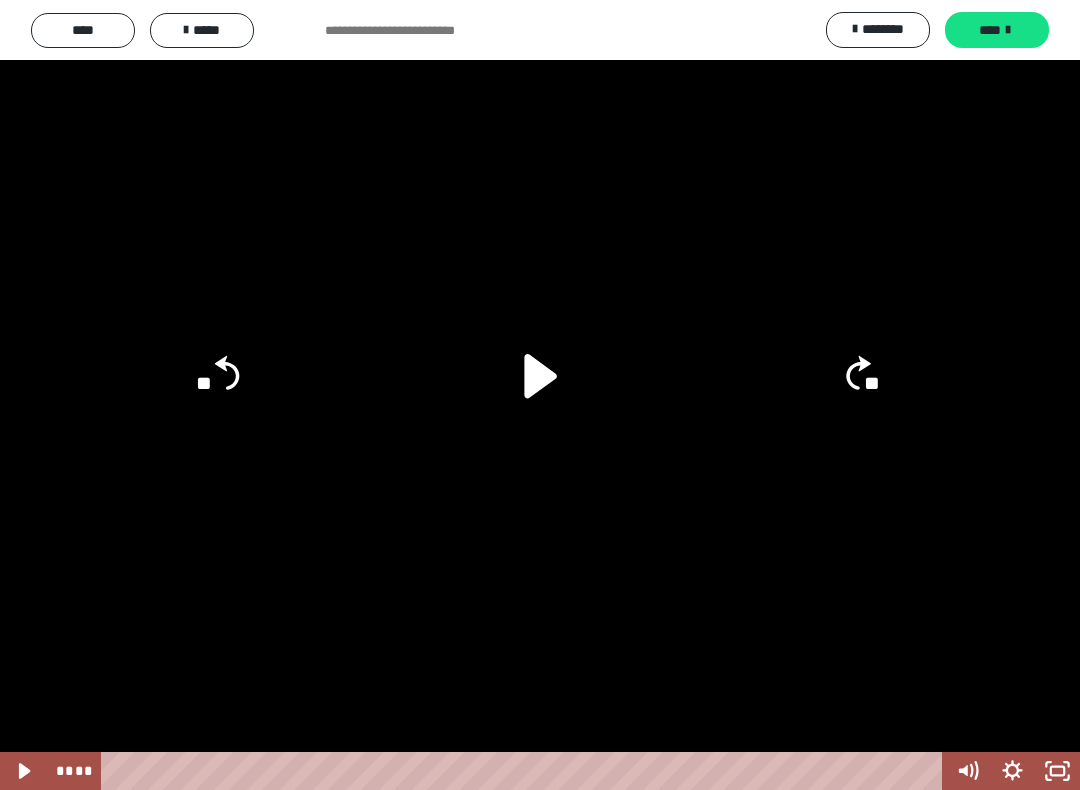 click 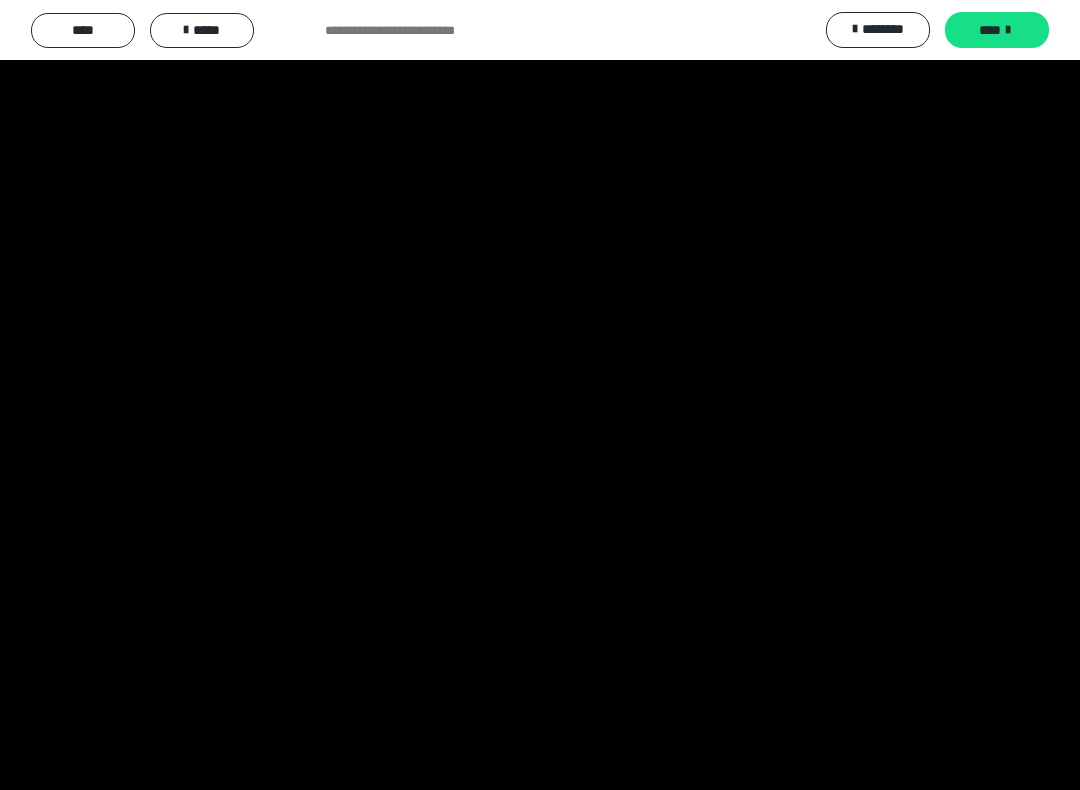click at bounding box center [540, 395] 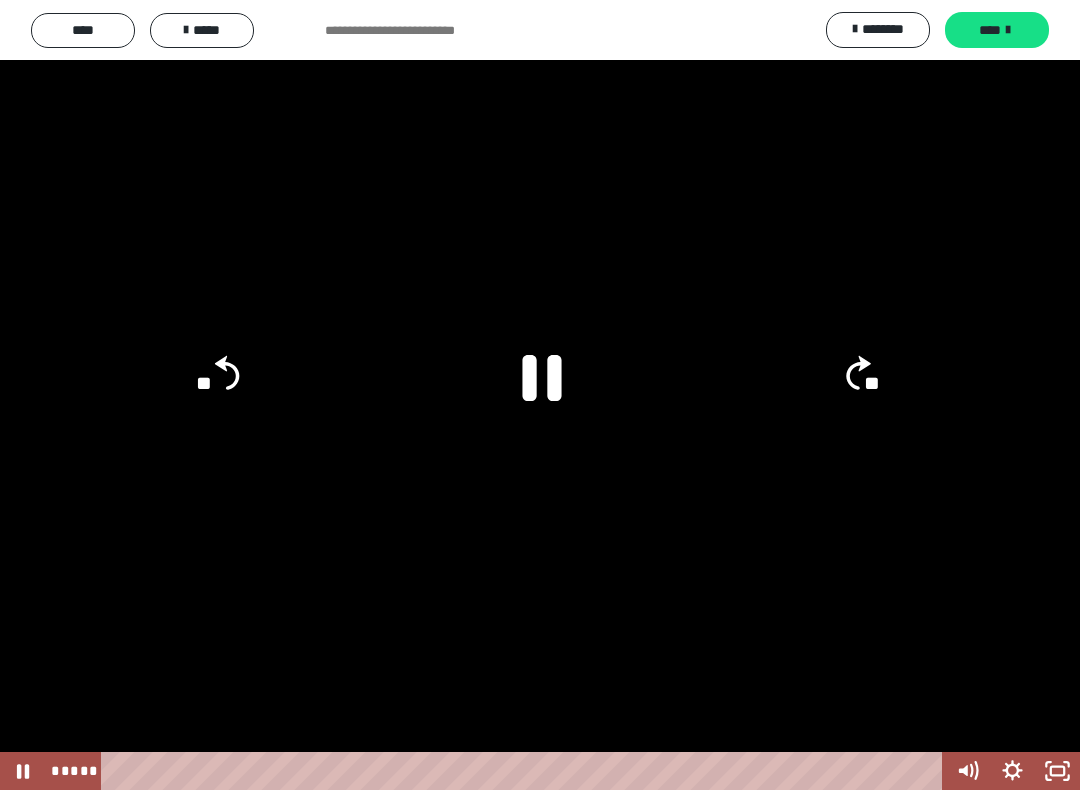 click 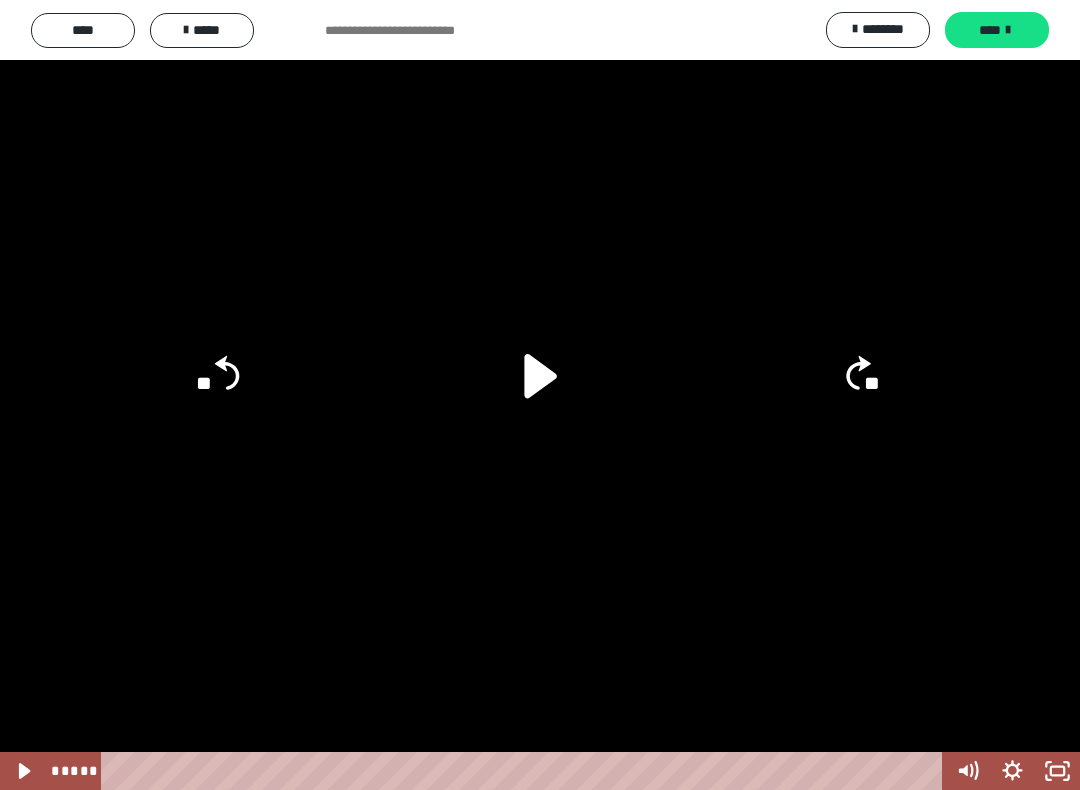 click 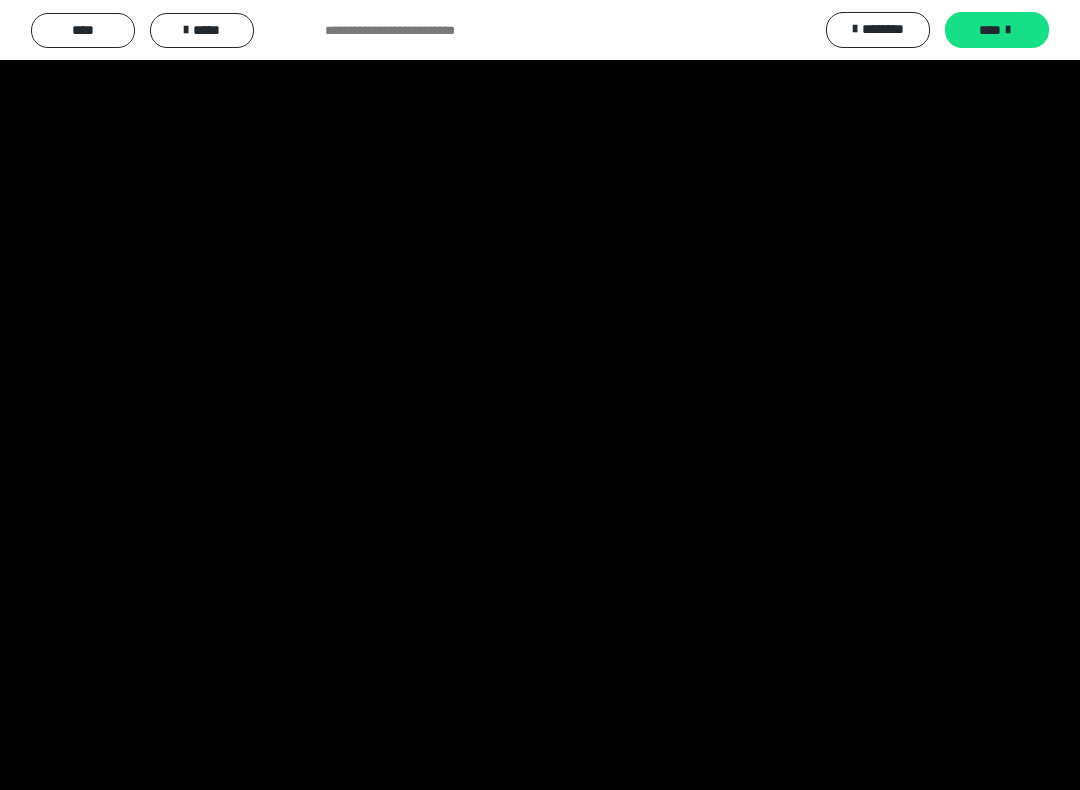 click at bounding box center (540, 395) 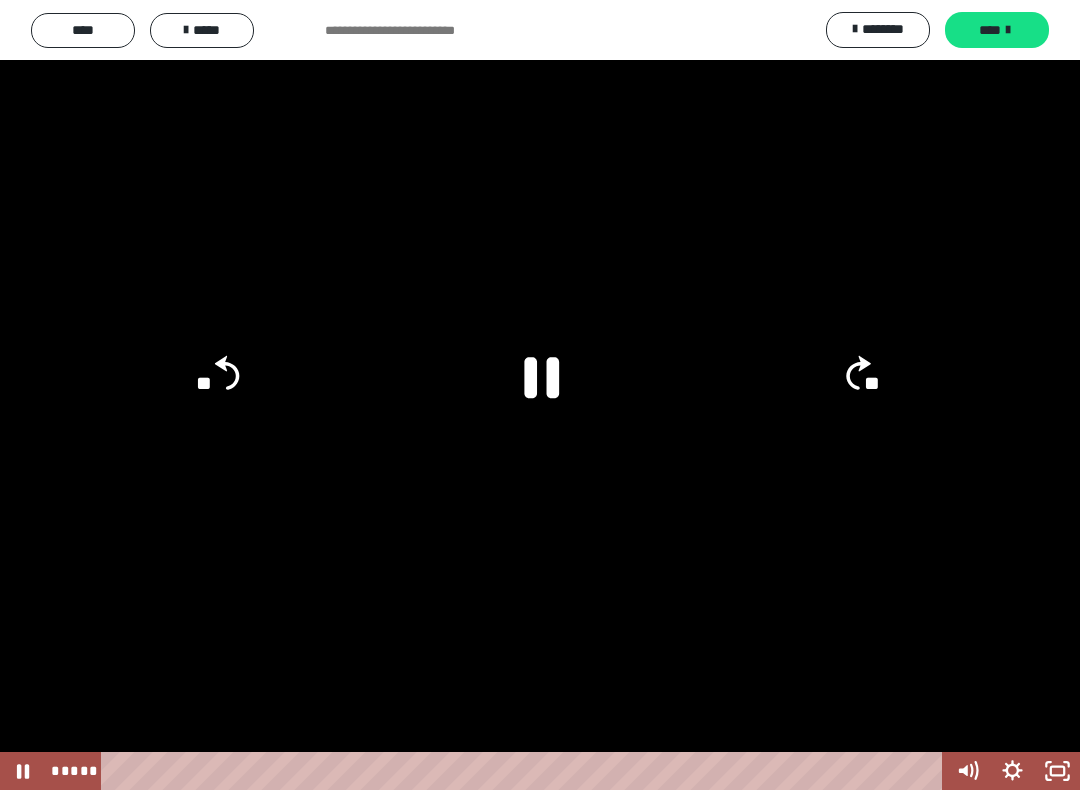 click 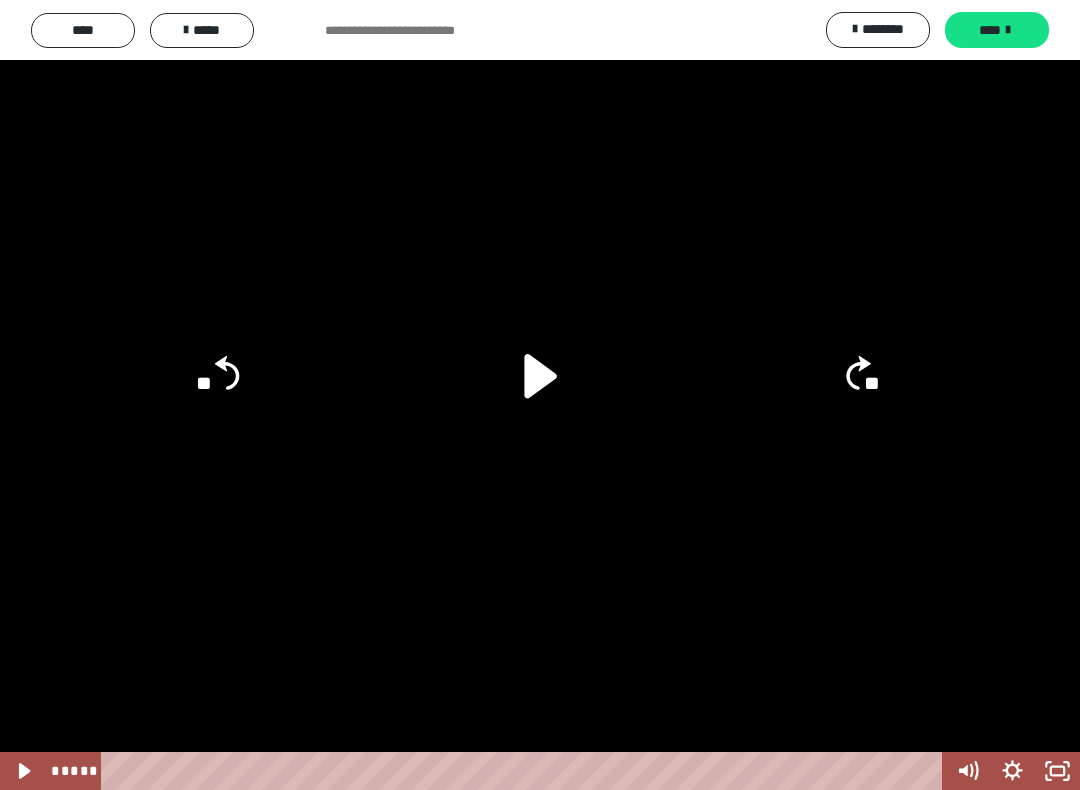 click 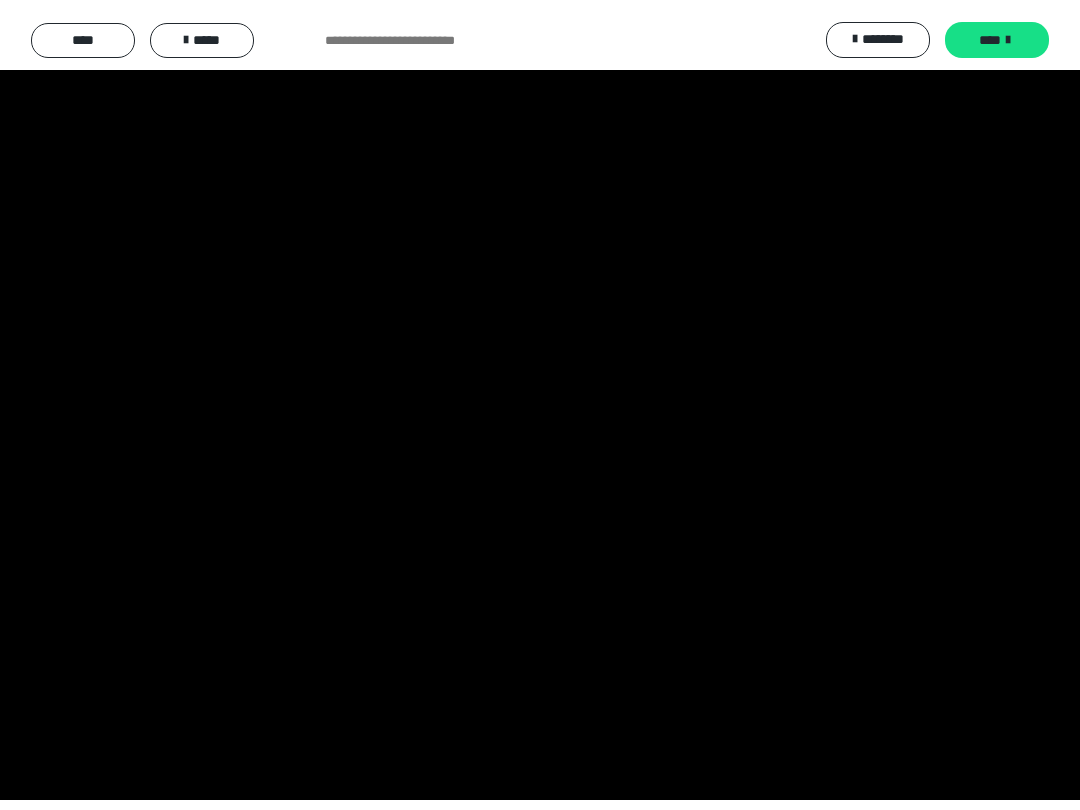scroll, scrollTop: 0, scrollLeft: 0, axis: both 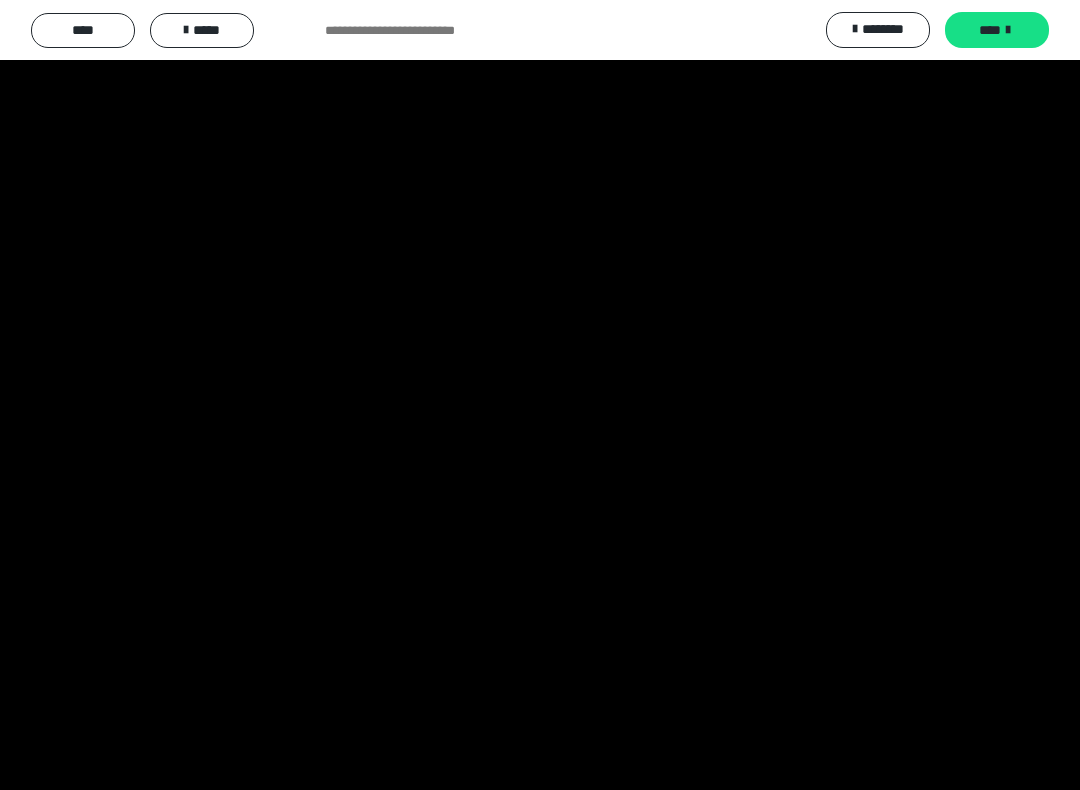 click at bounding box center [540, 395] 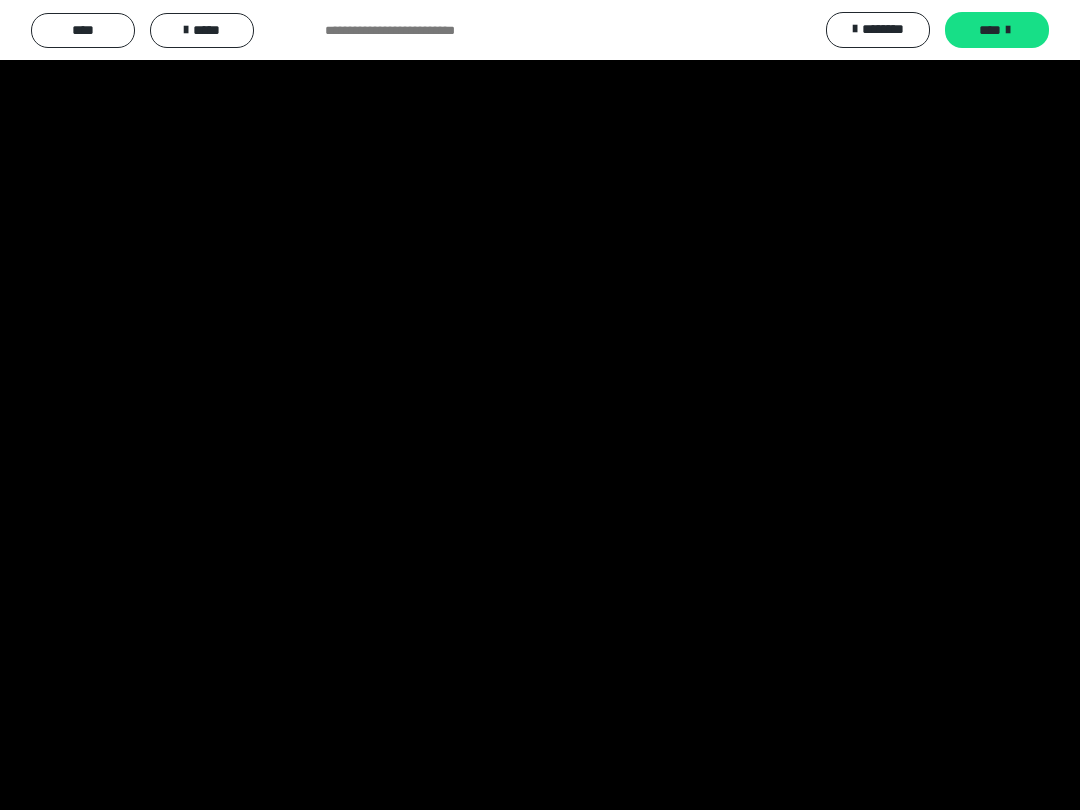 click at bounding box center [540, 405] 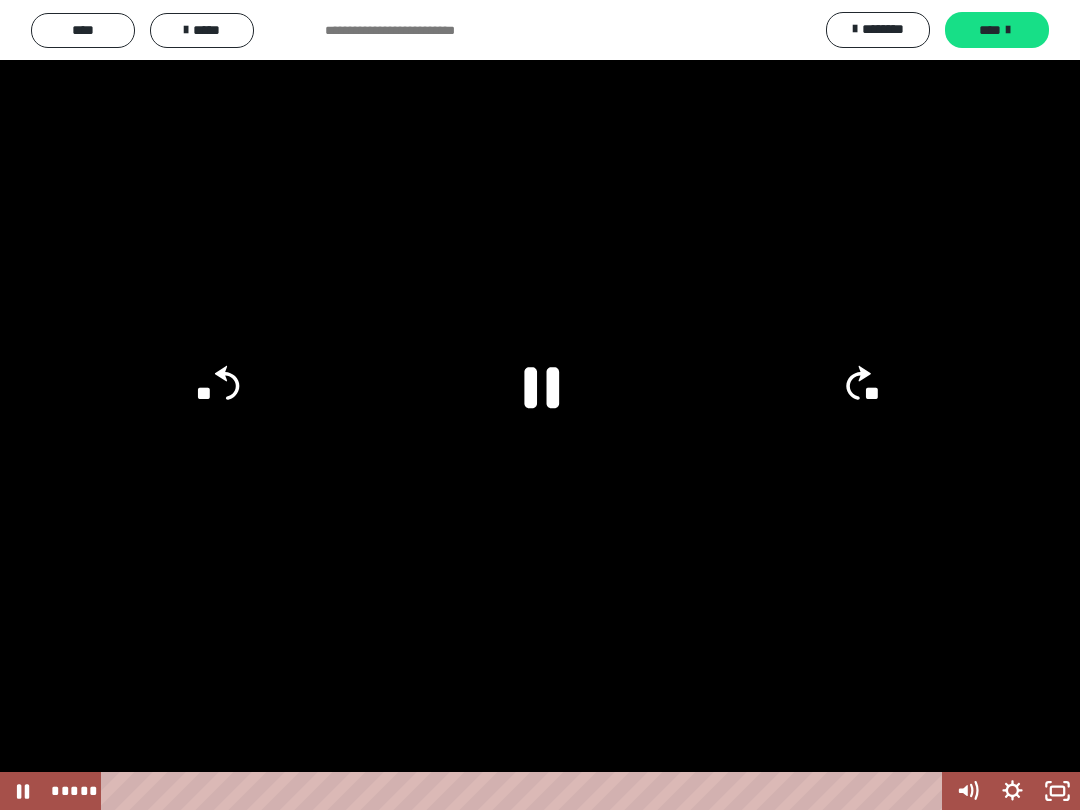 click 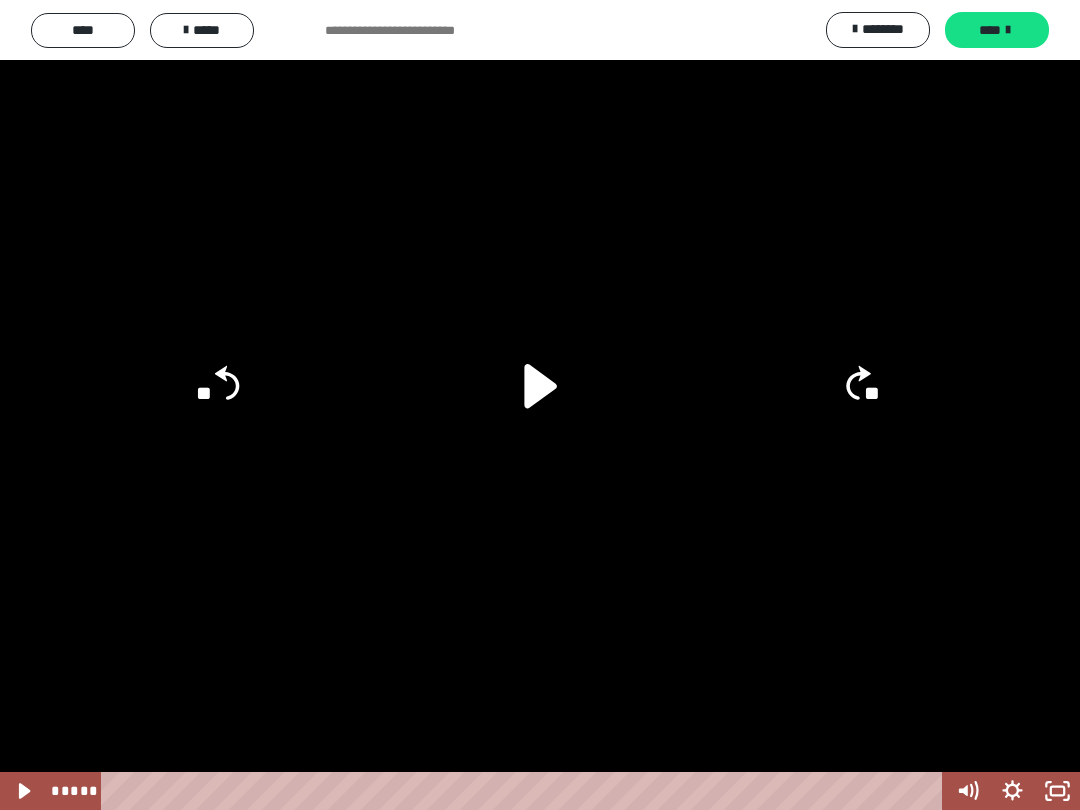 click 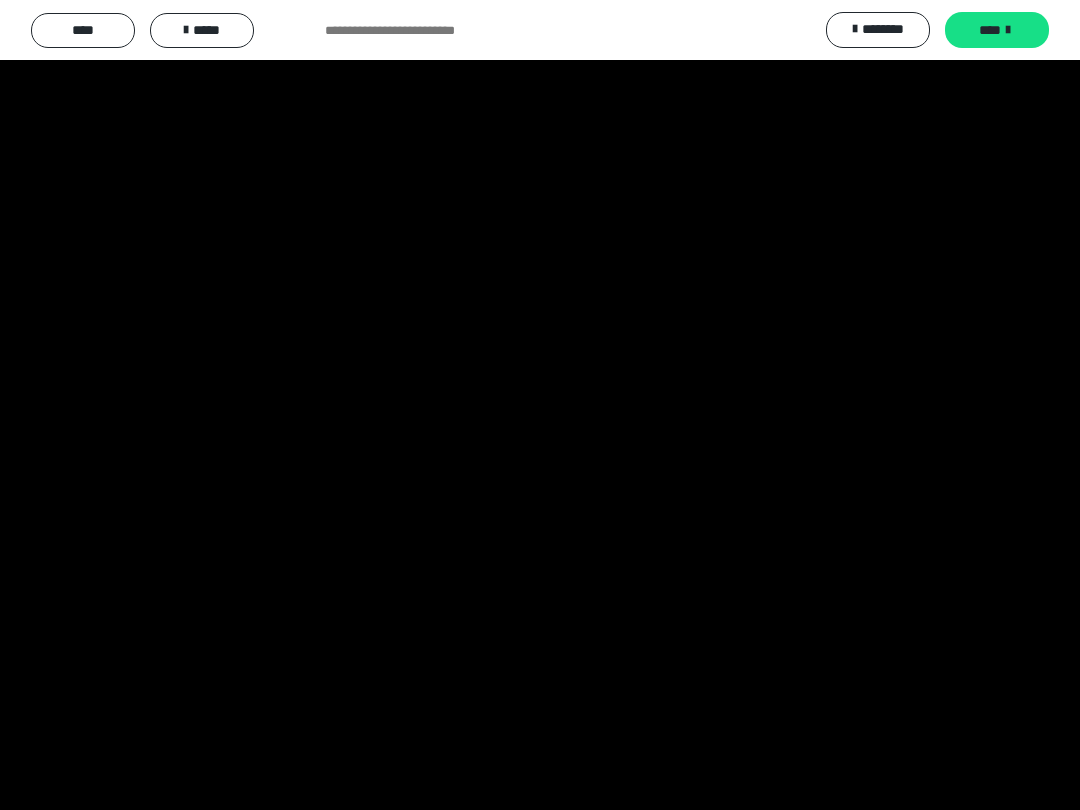 click at bounding box center [540, 405] 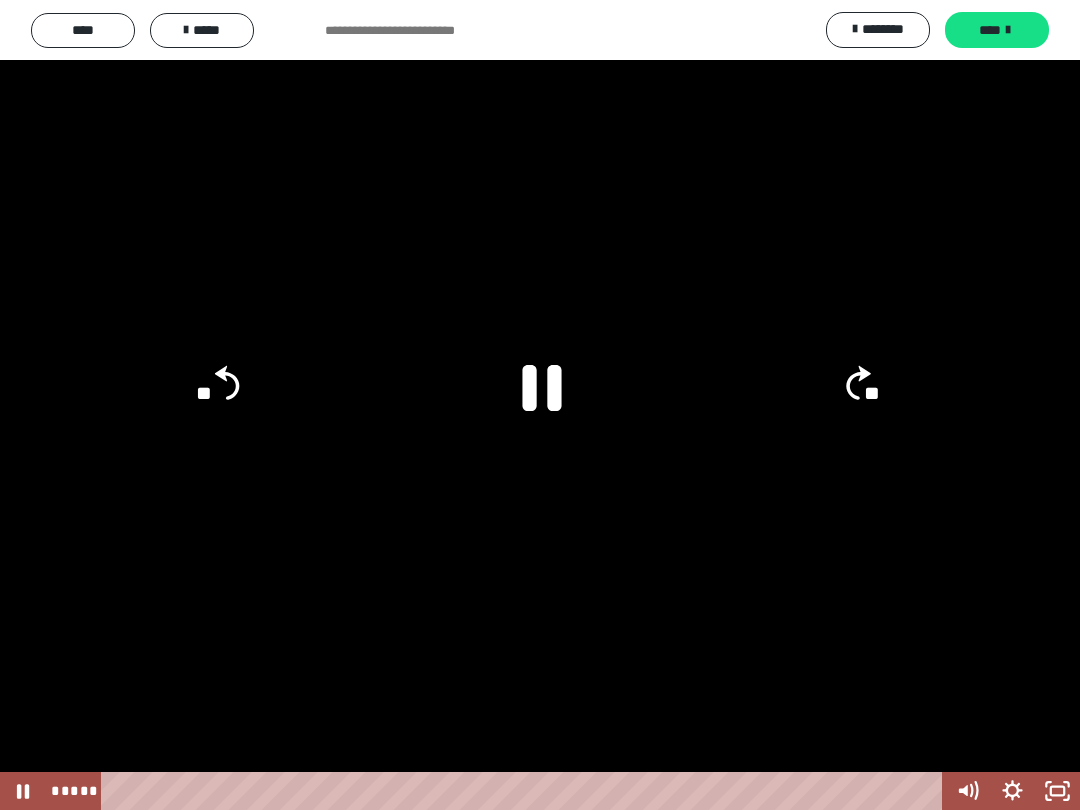 click 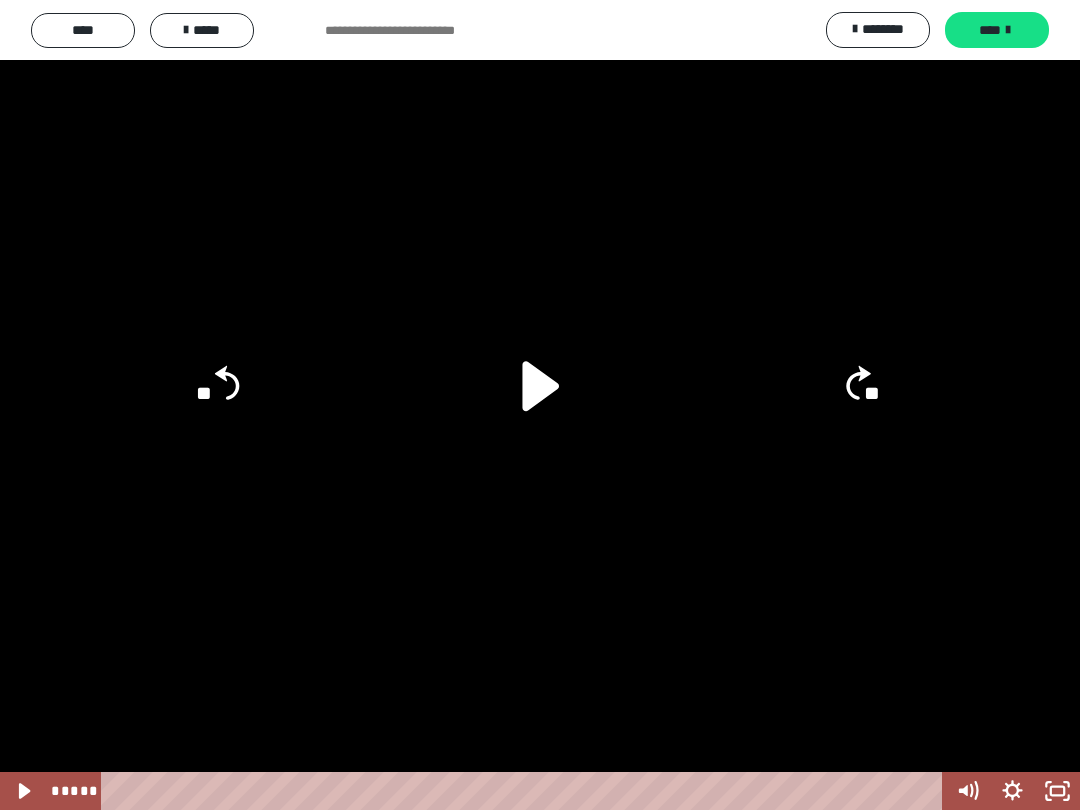 click 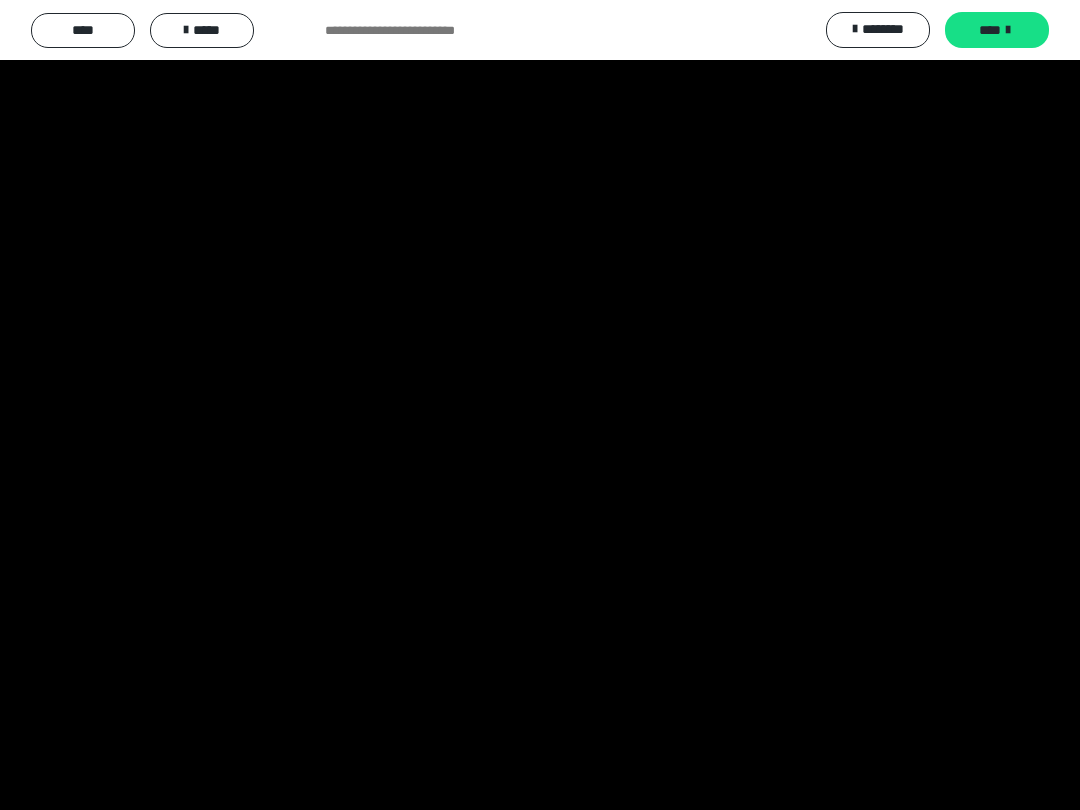 click at bounding box center (540, 405) 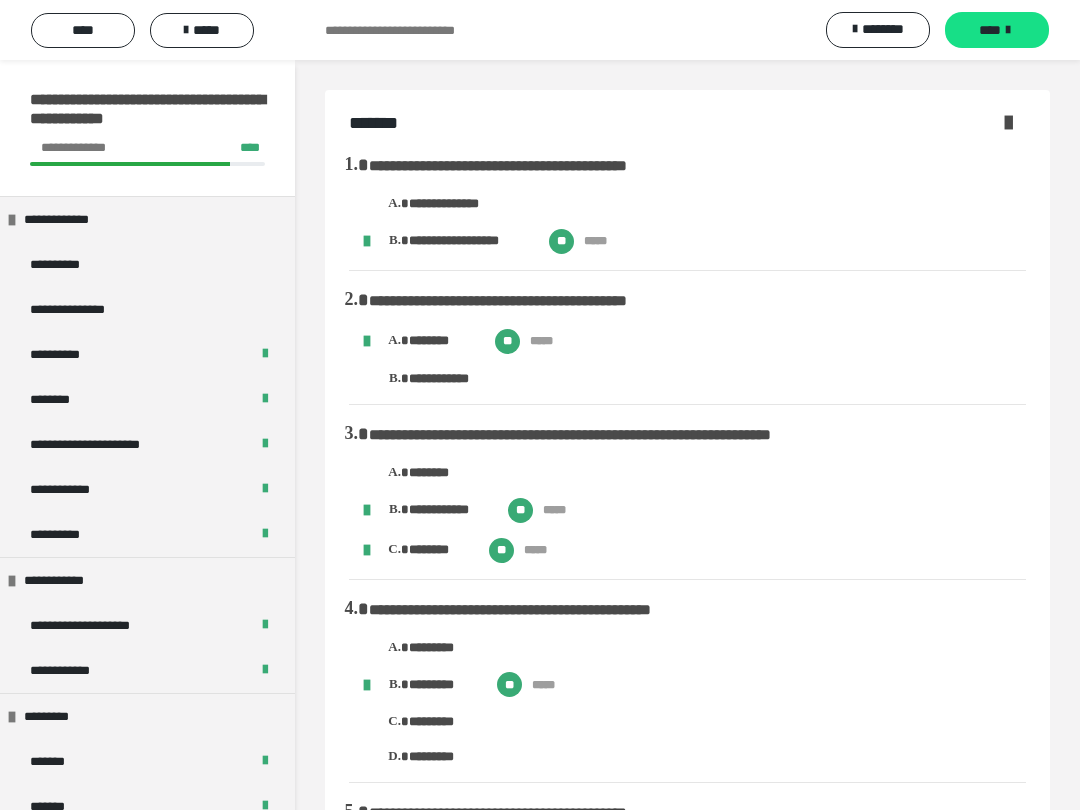 scroll, scrollTop: 0, scrollLeft: 0, axis: both 